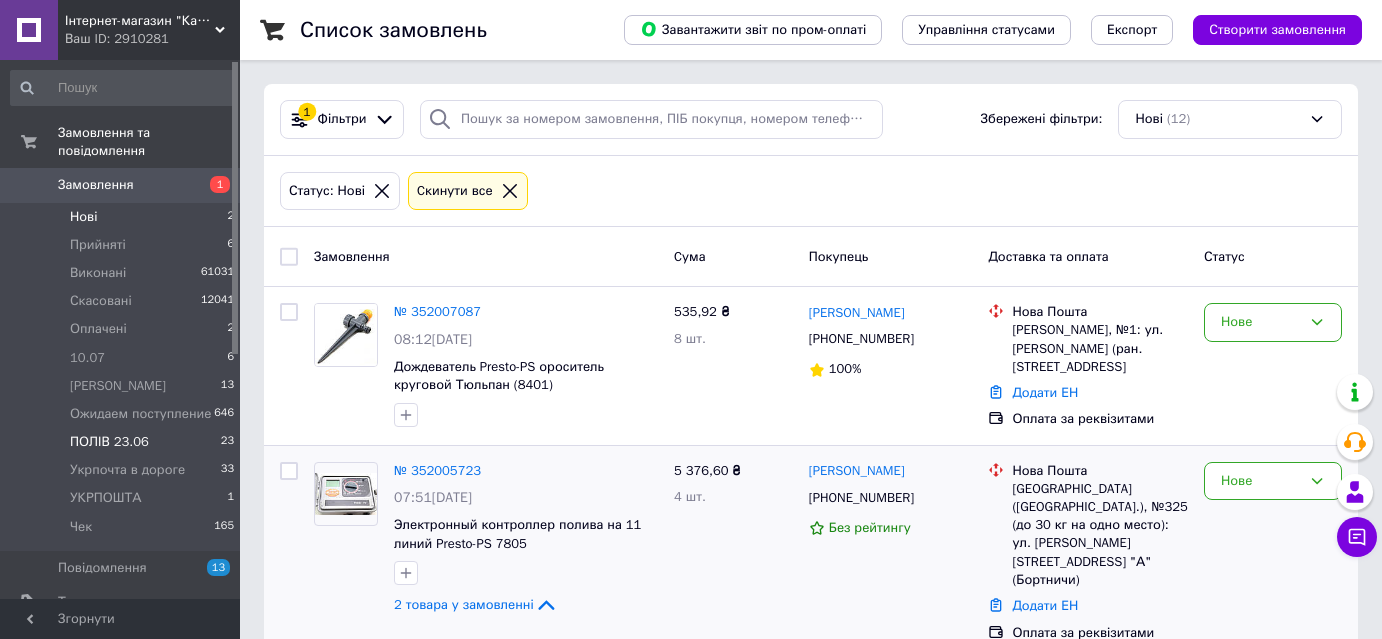 scroll, scrollTop: 0, scrollLeft: 0, axis: both 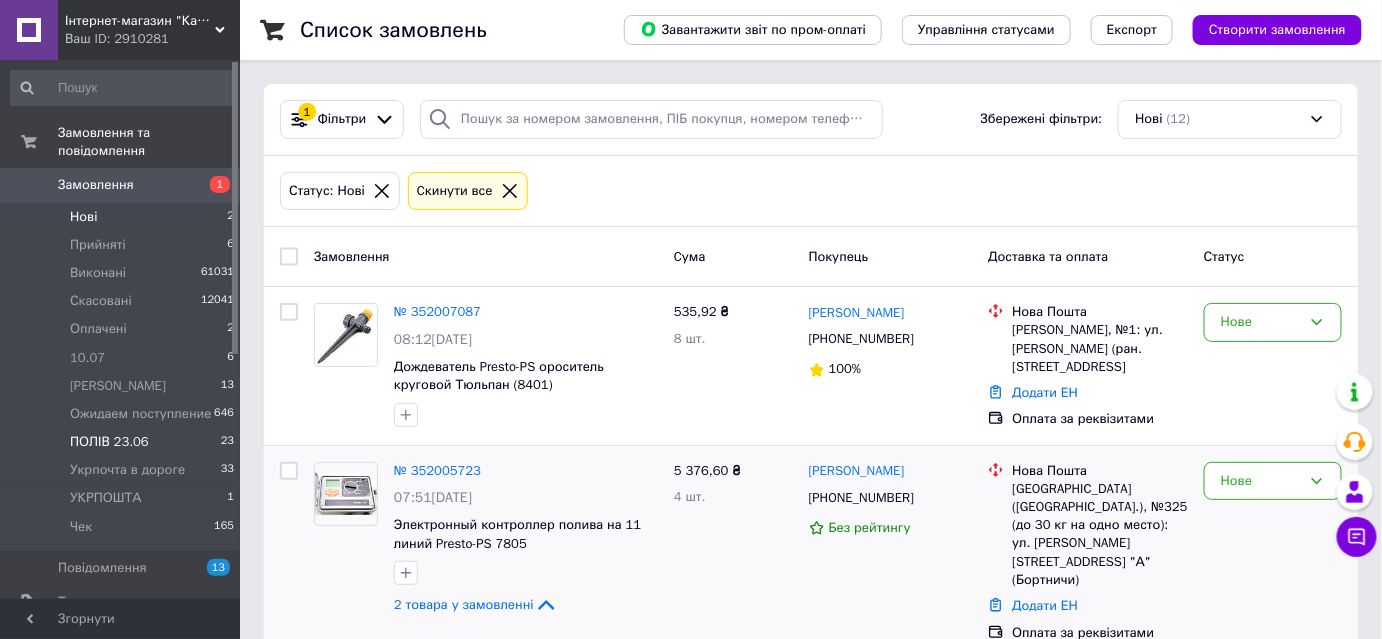 click on "ПОЛІВ 23.06" at bounding box center (109, 442) 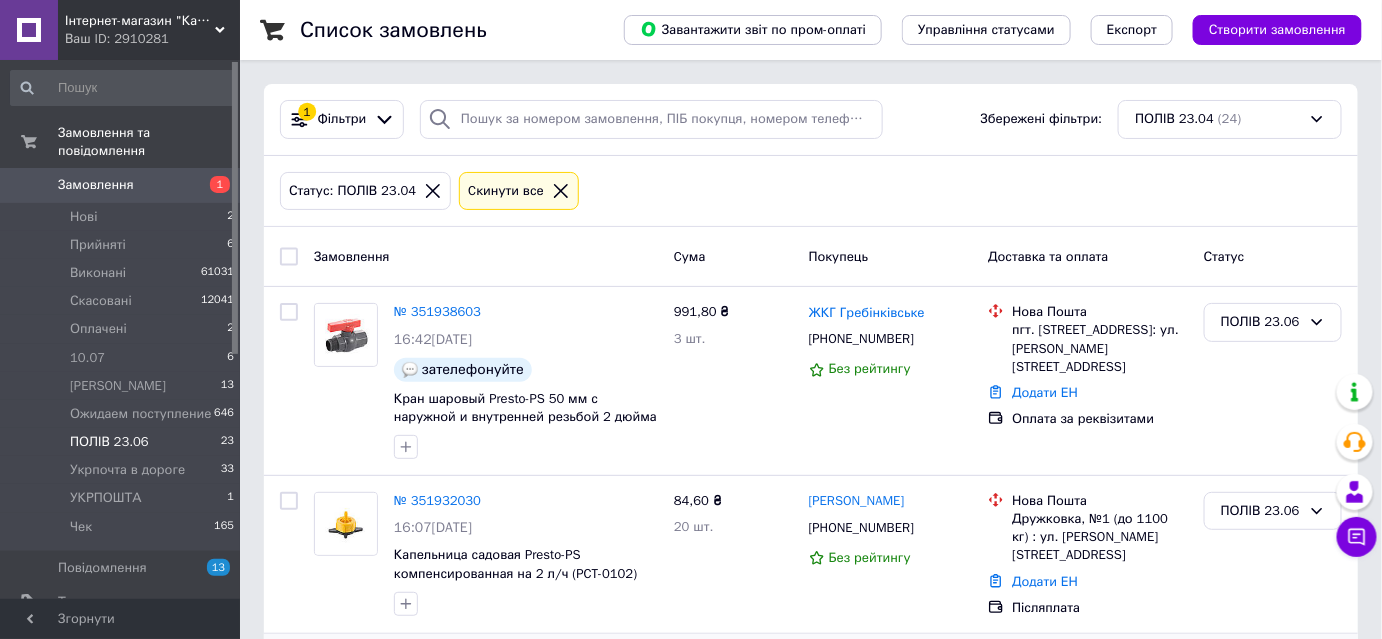 scroll, scrollTop: 7965, scrollLeft: 0, axis: vertical 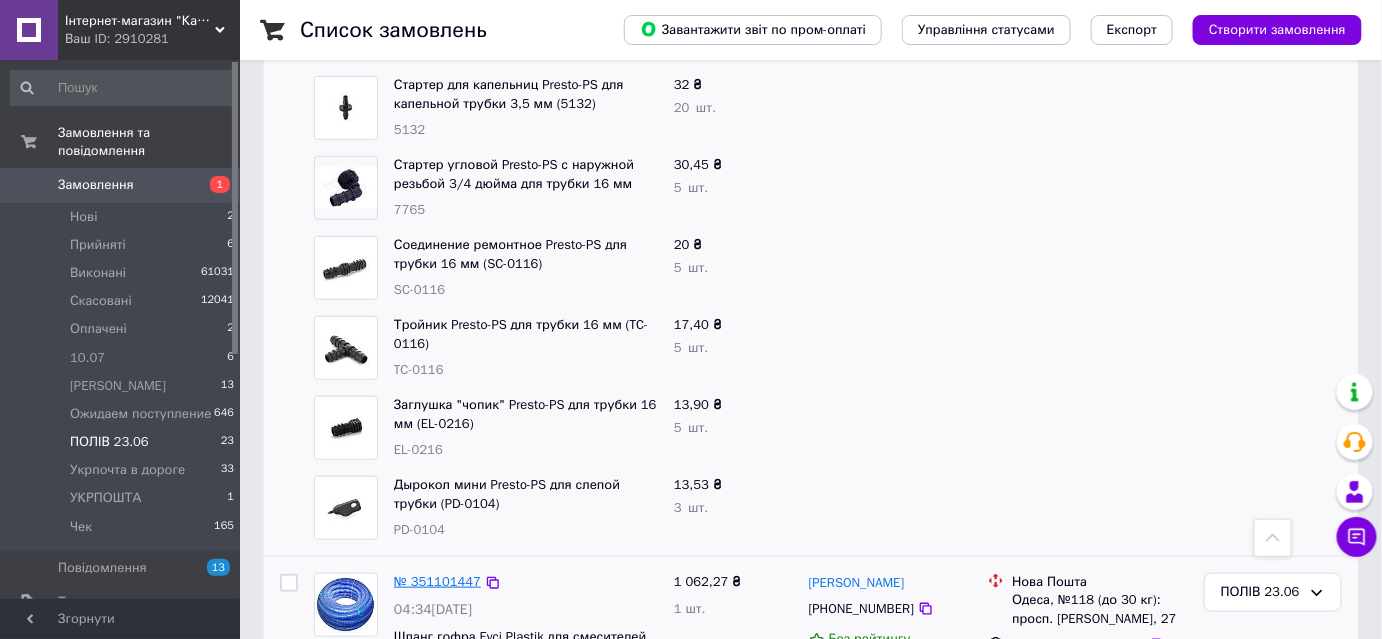 click on "№ 351101447" at bounding box center [437, 581] 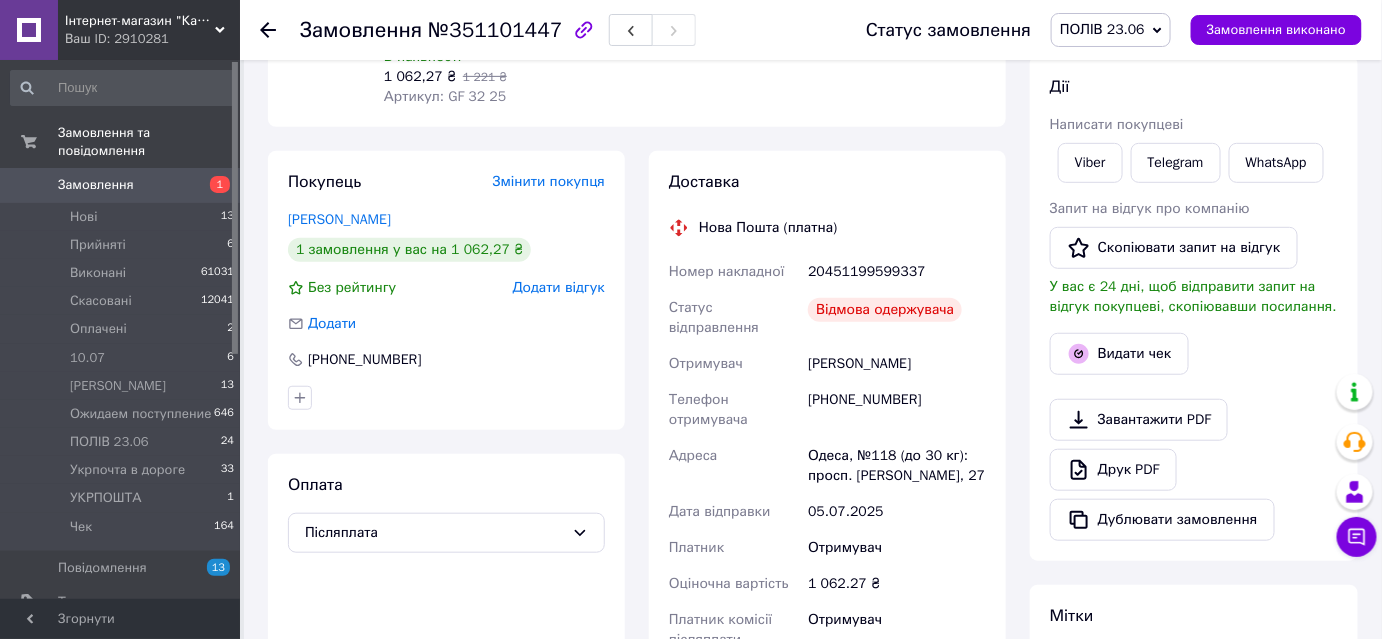 scroll, scrollTop: 272, scrollLeft: 0, axis: vertical 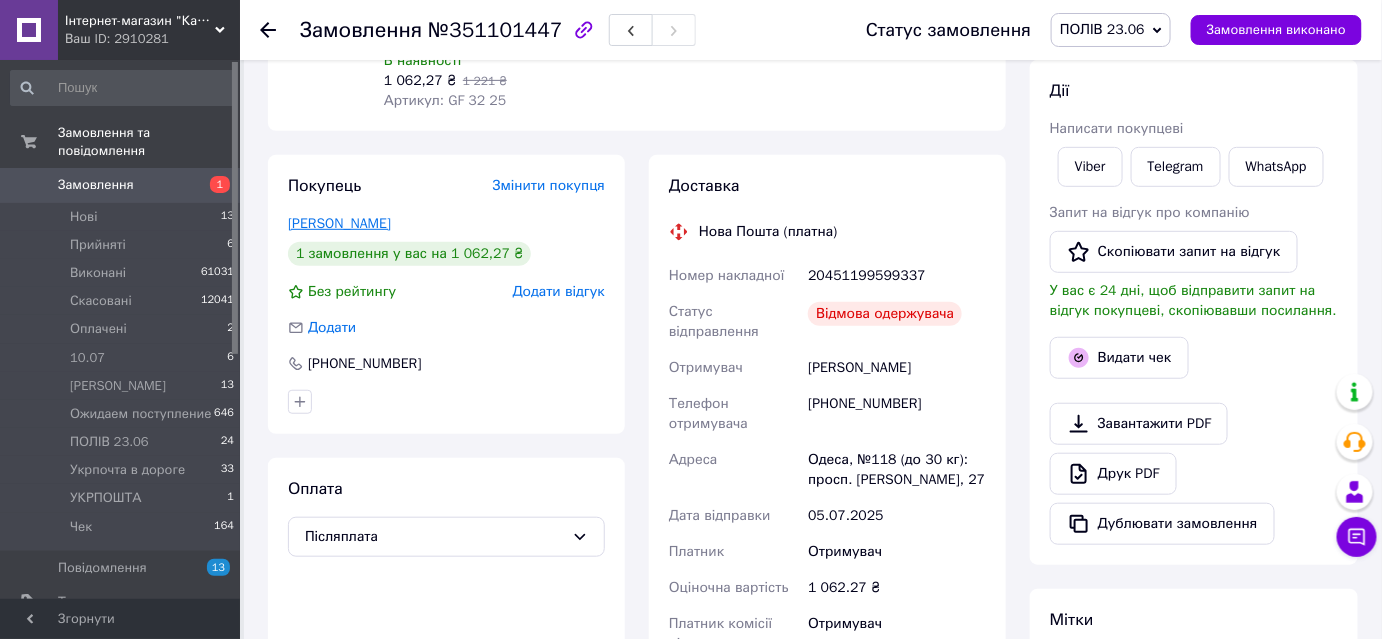 click on "[PERSON_NAME]" at bounding box center [339, 223] 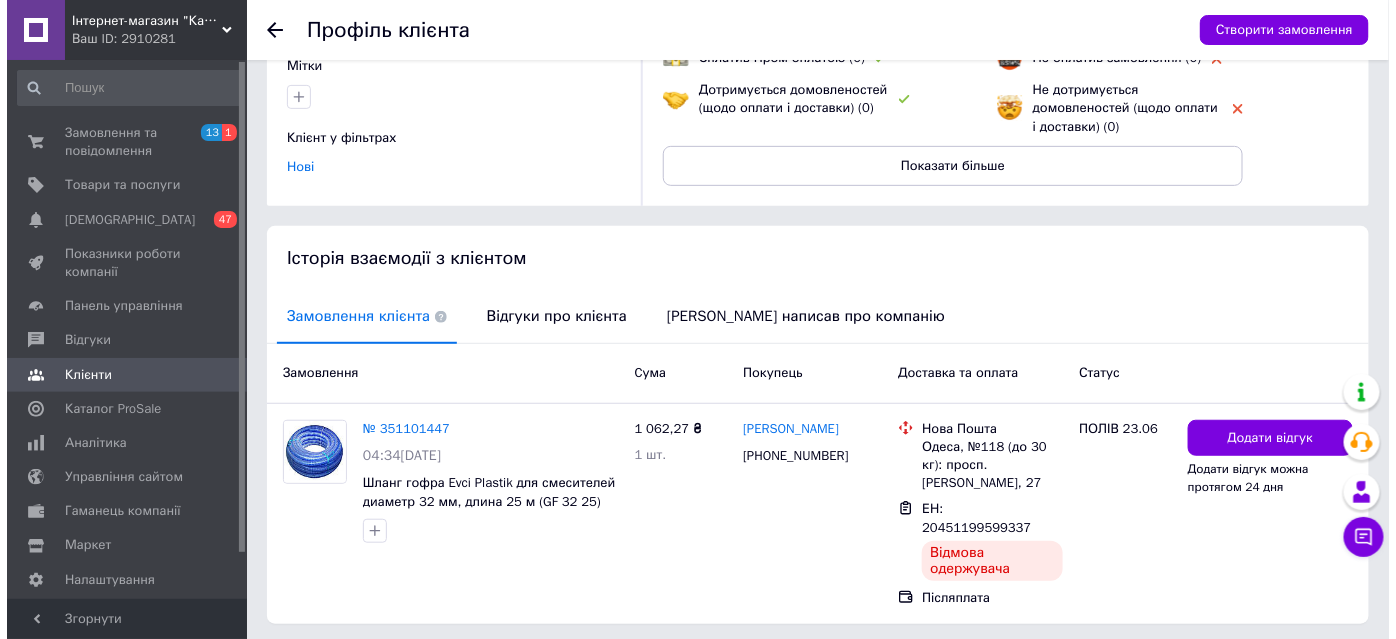 scroll, scrollTop: 255, scrollLeft: 0, axis: vertical 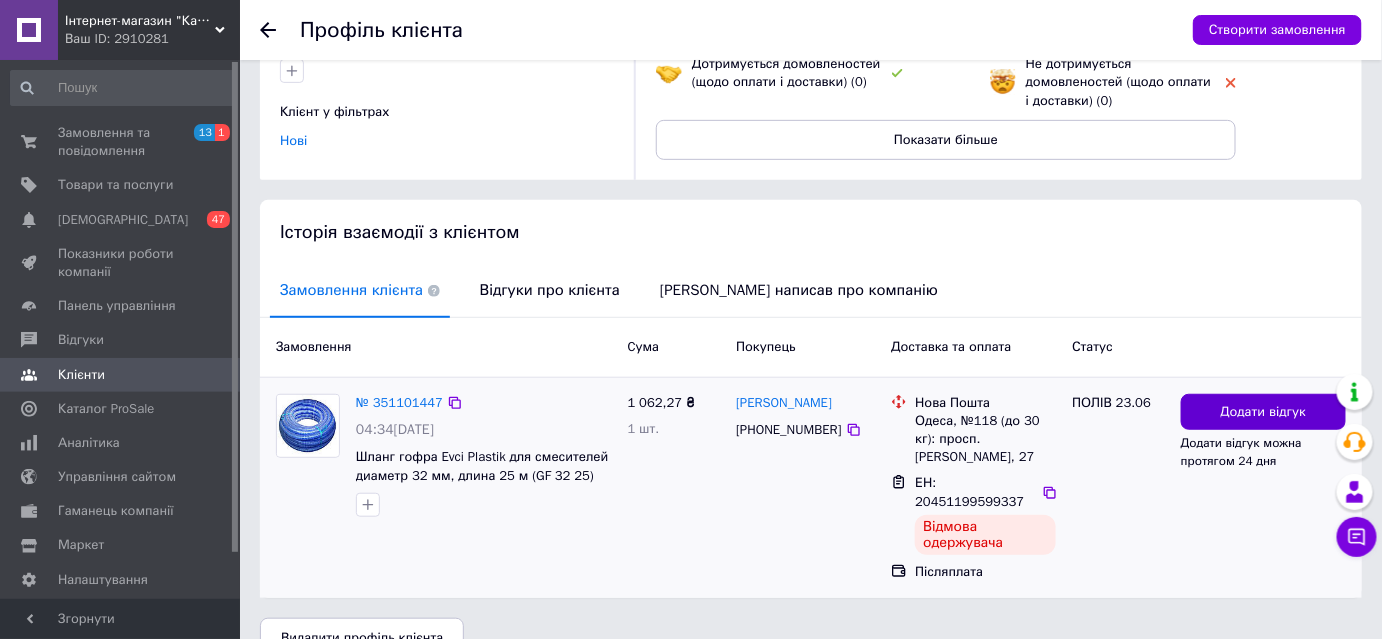 click on "Додати відгук" at bounding box center [1264, 412] 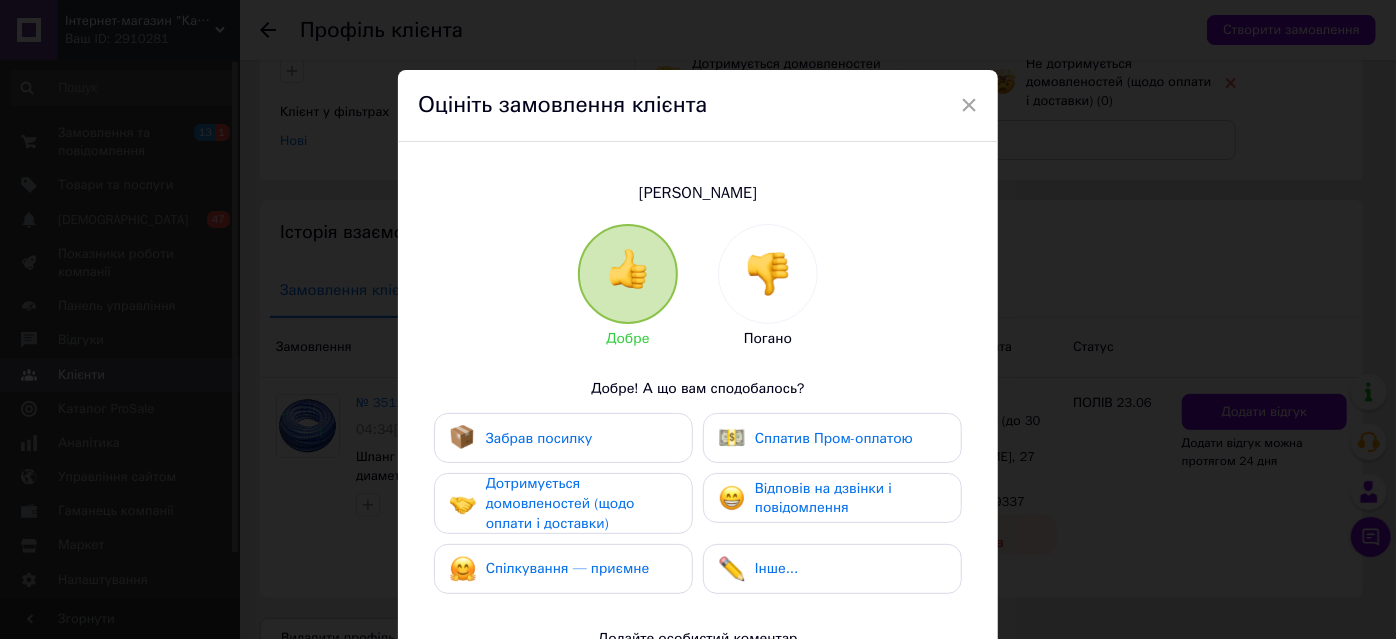 click at bounding box center (768, 274) 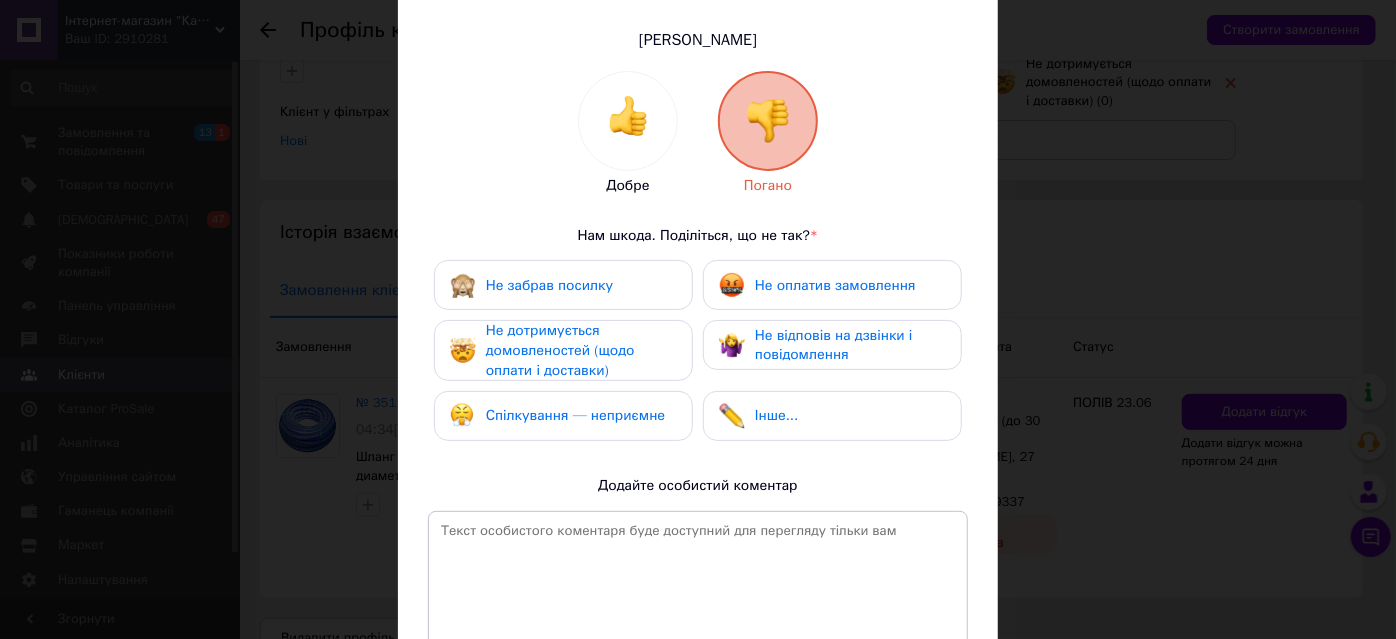 scroll, scrollTop: 181, scrollLeft: 0, axis: vertical 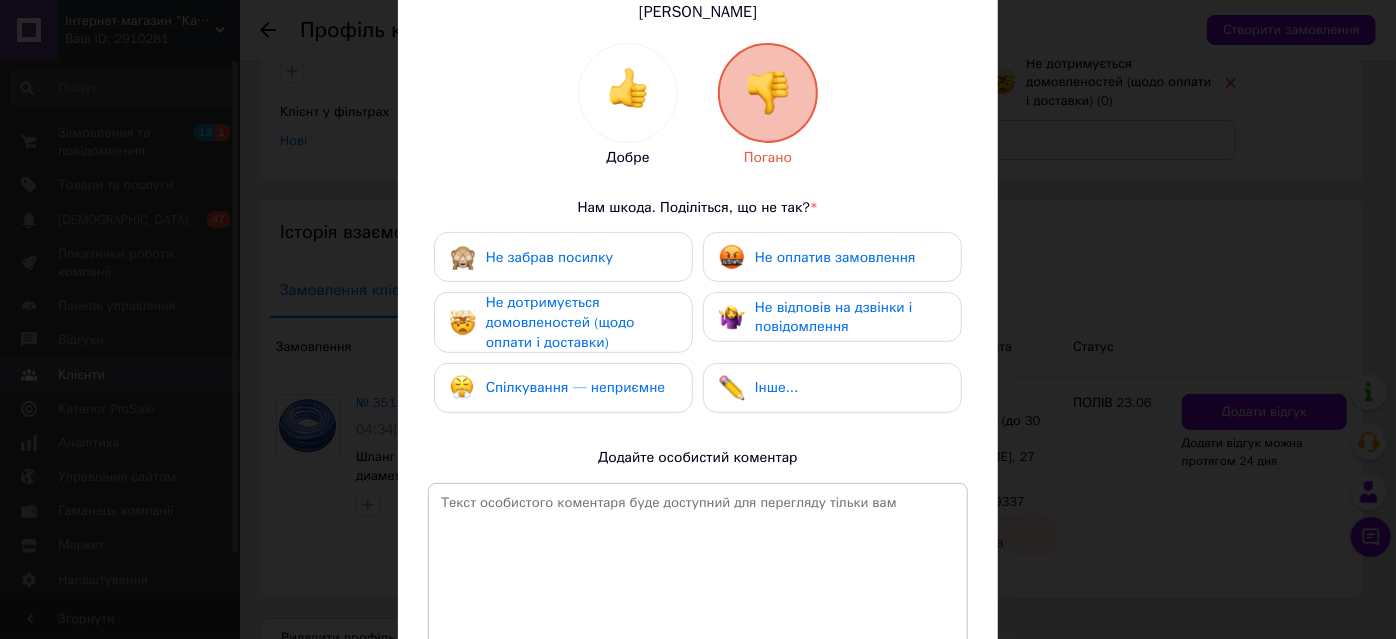 click on "Не забрав посилку" at bounding box center [549, 257] 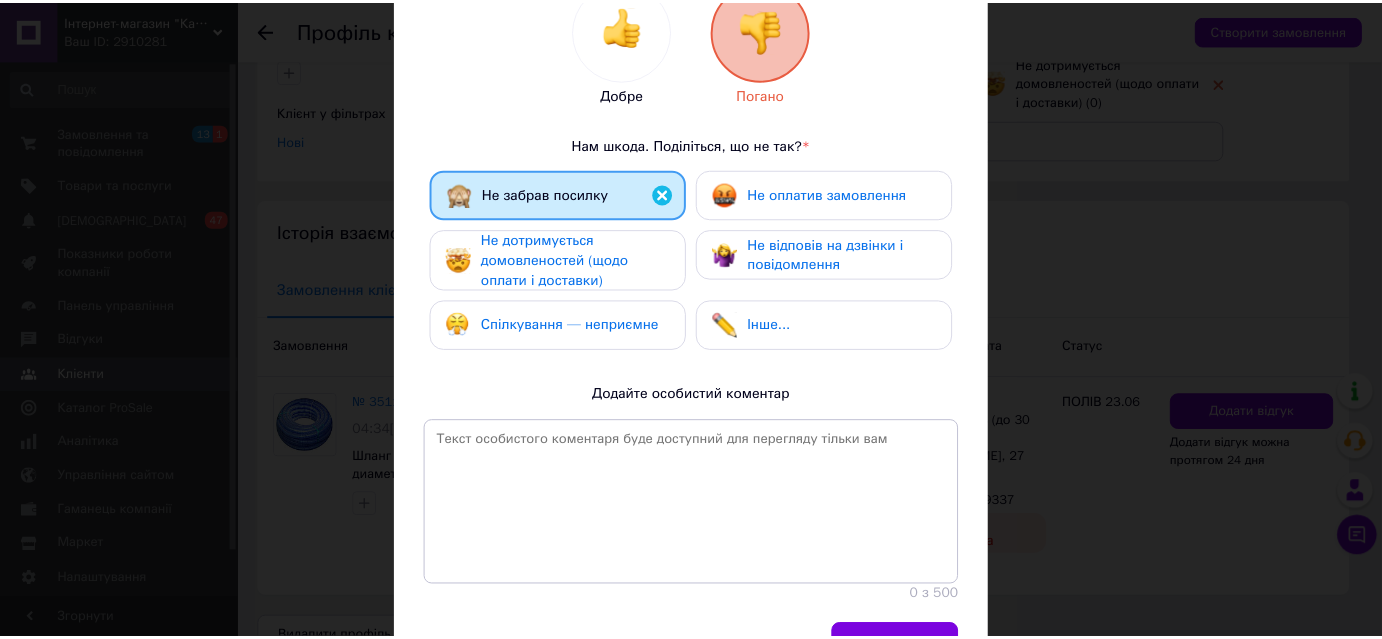 scroll, scrollTop: 360, scrollLeft: 0, axis: vertical 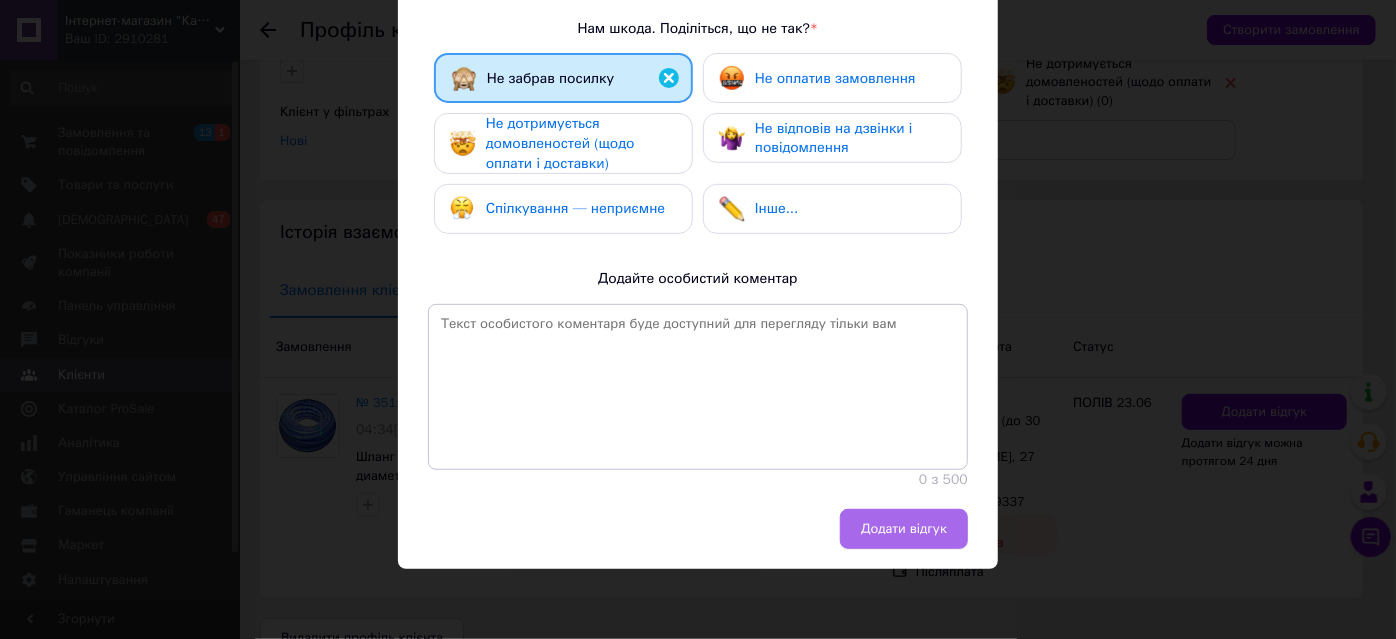 click on "Додати відгук" at bounding box center (904, 529) 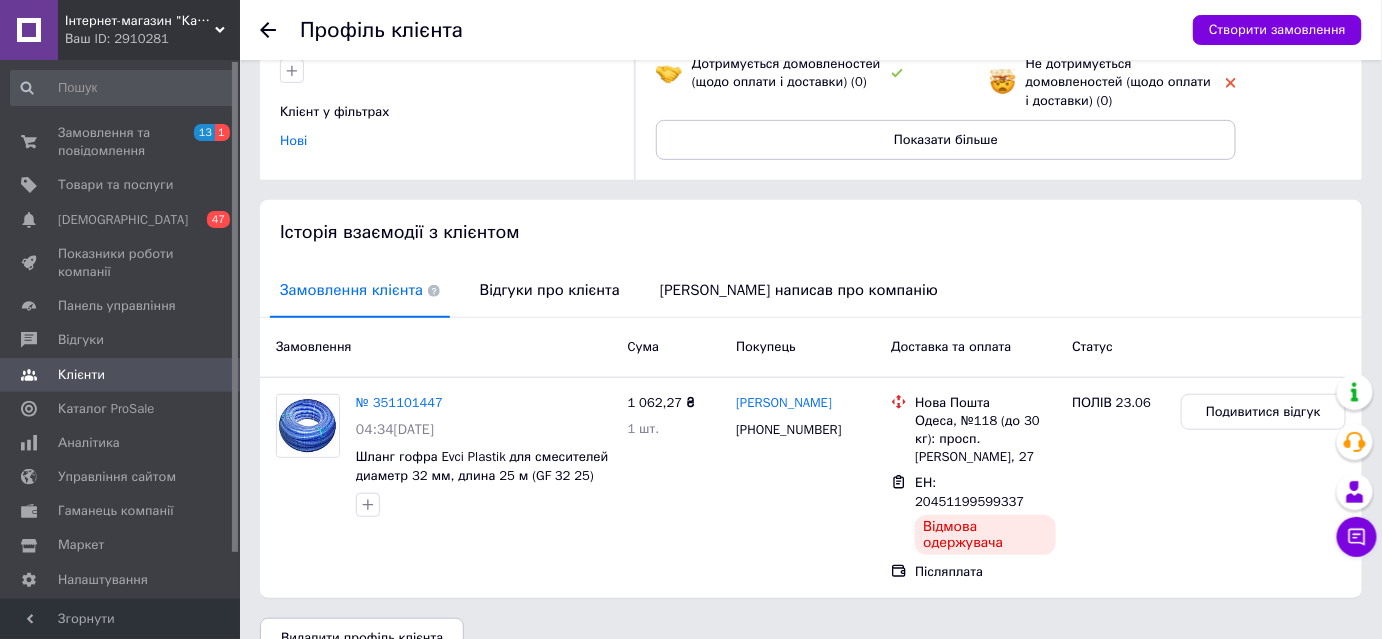 scroll, scrollTop: 0, scrollLeft: 0, axis: both 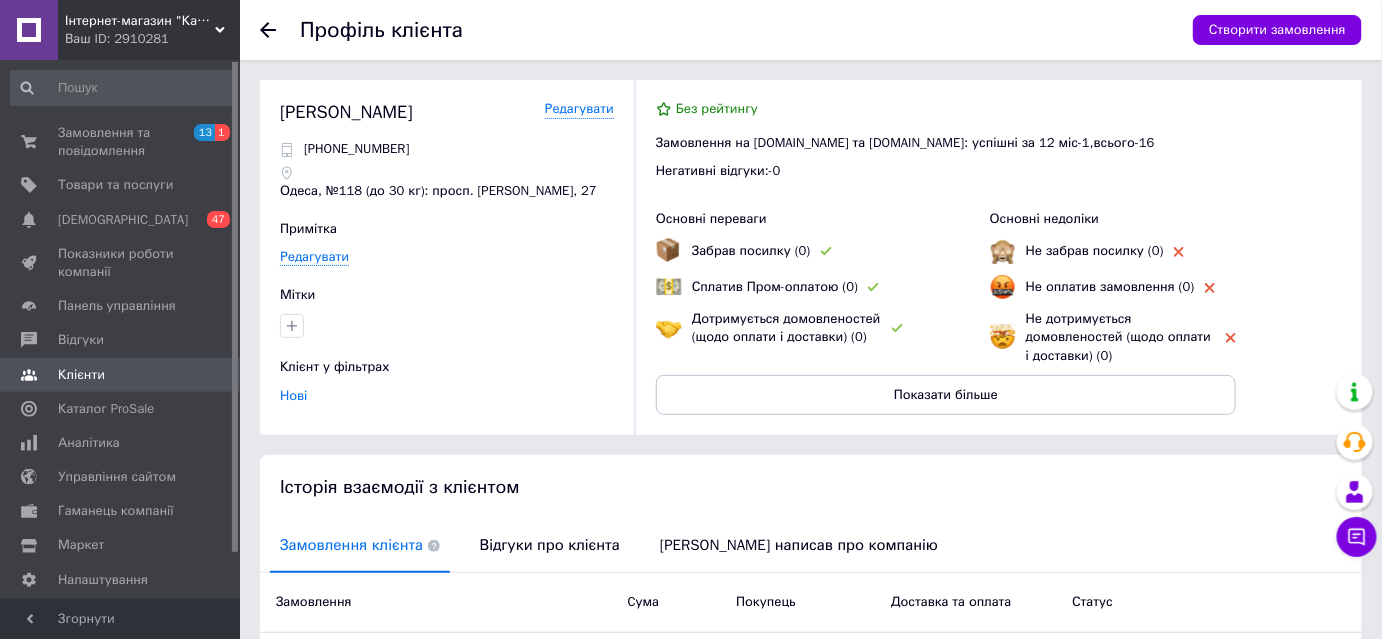 click 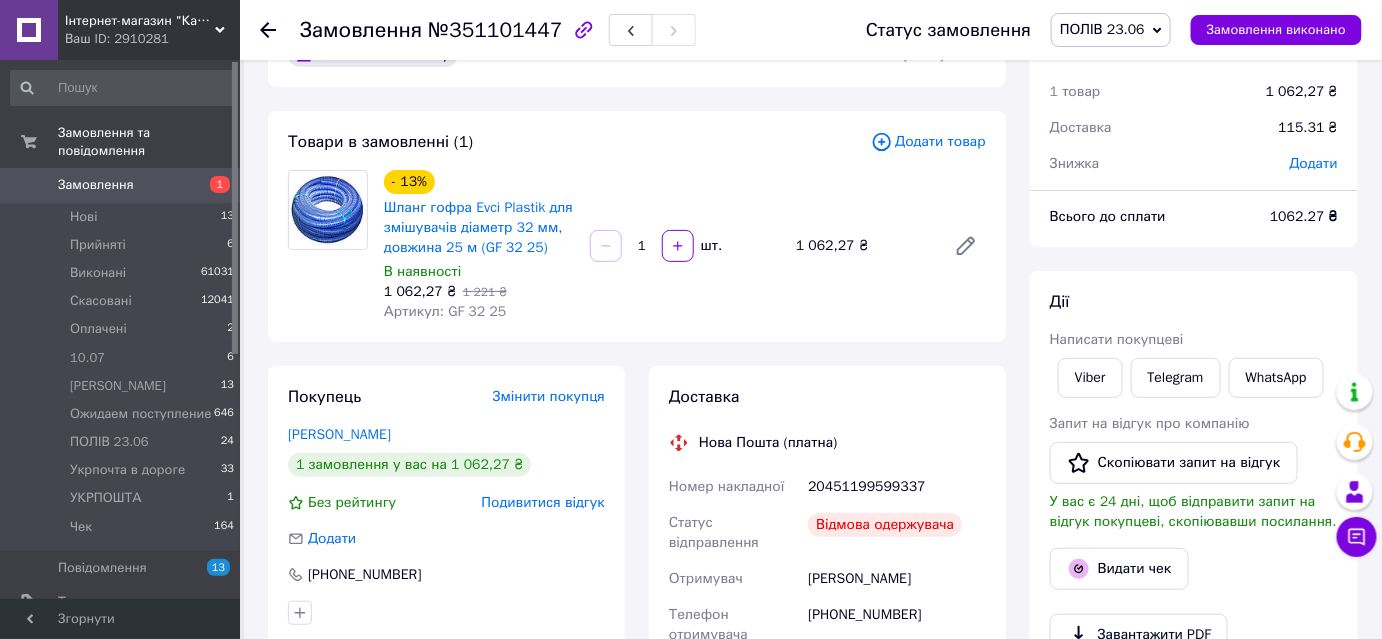 scroll, scrollTop: 0, scrollLeft: 0, axis: both 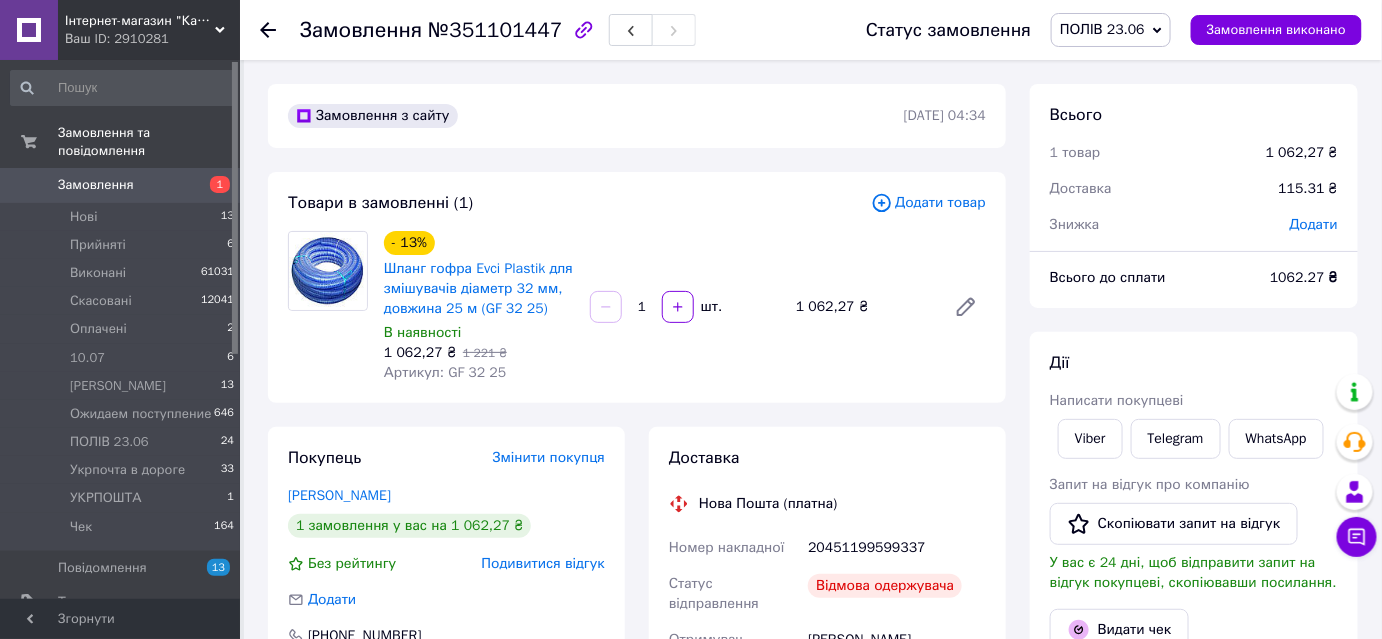 click on "Замовлення" at bounding box center (121, 185) 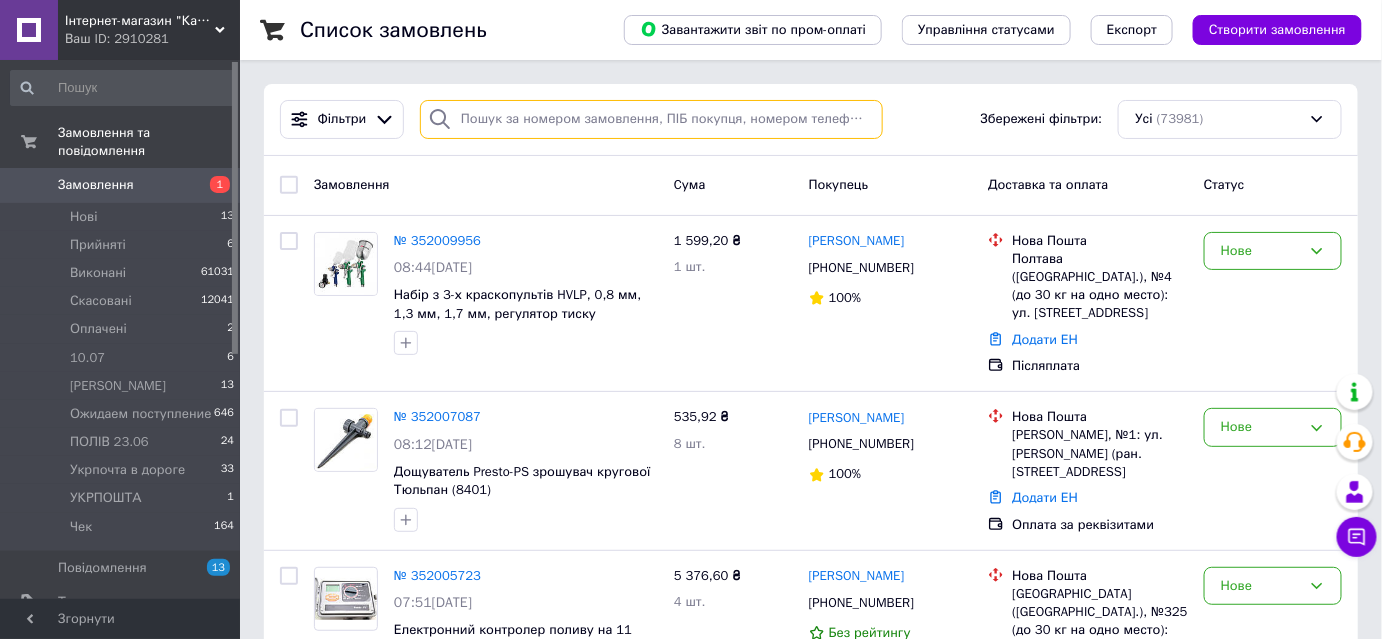 click at bounding box center (651, 119) 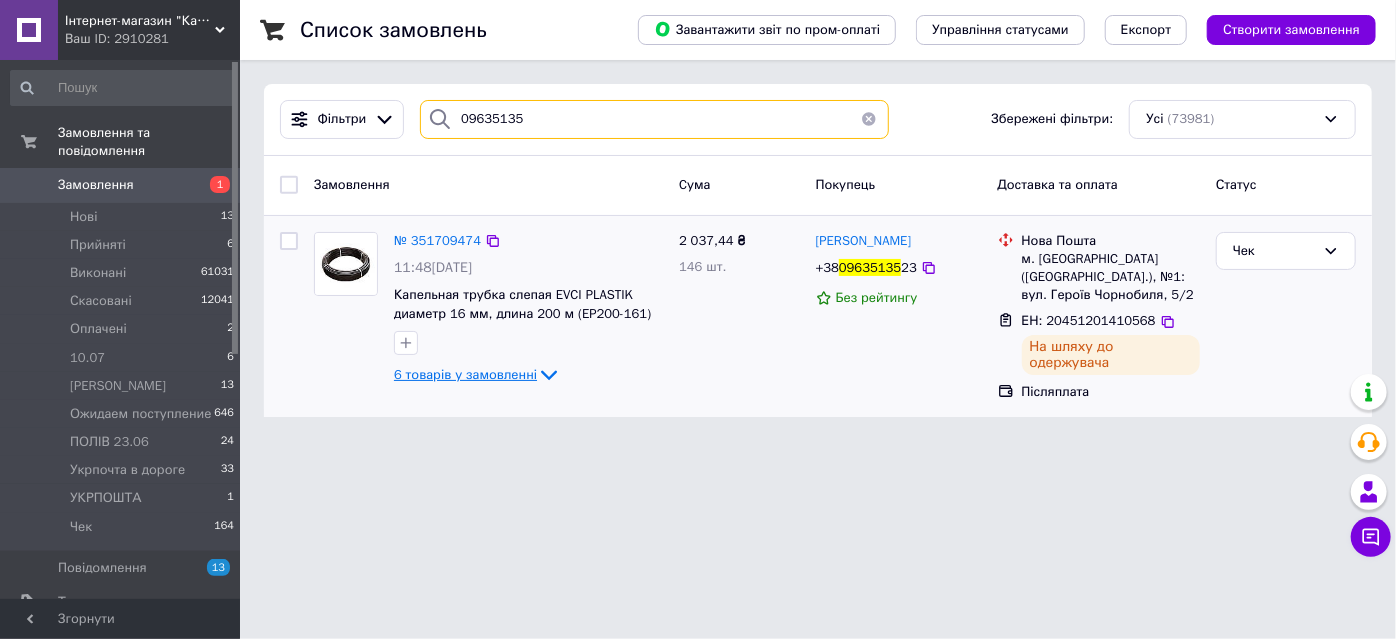 type on "09635135" 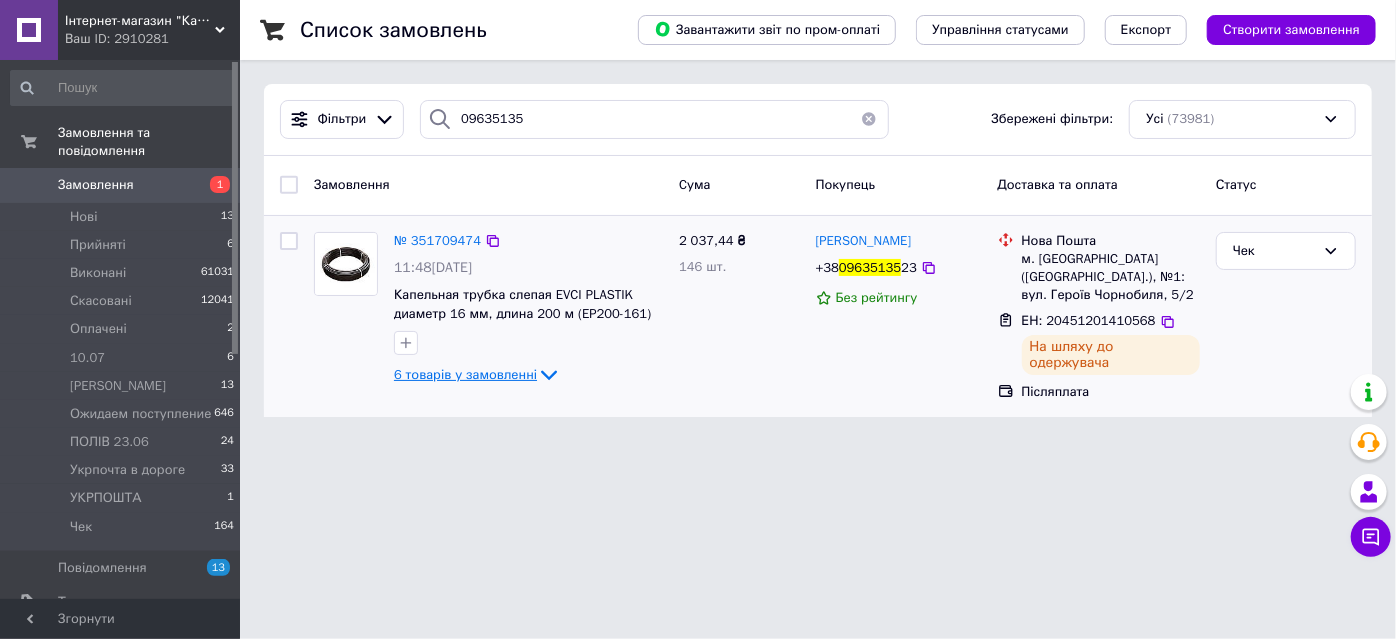 click on "6 товарів у замовленні" at bounding box center (465, 374) 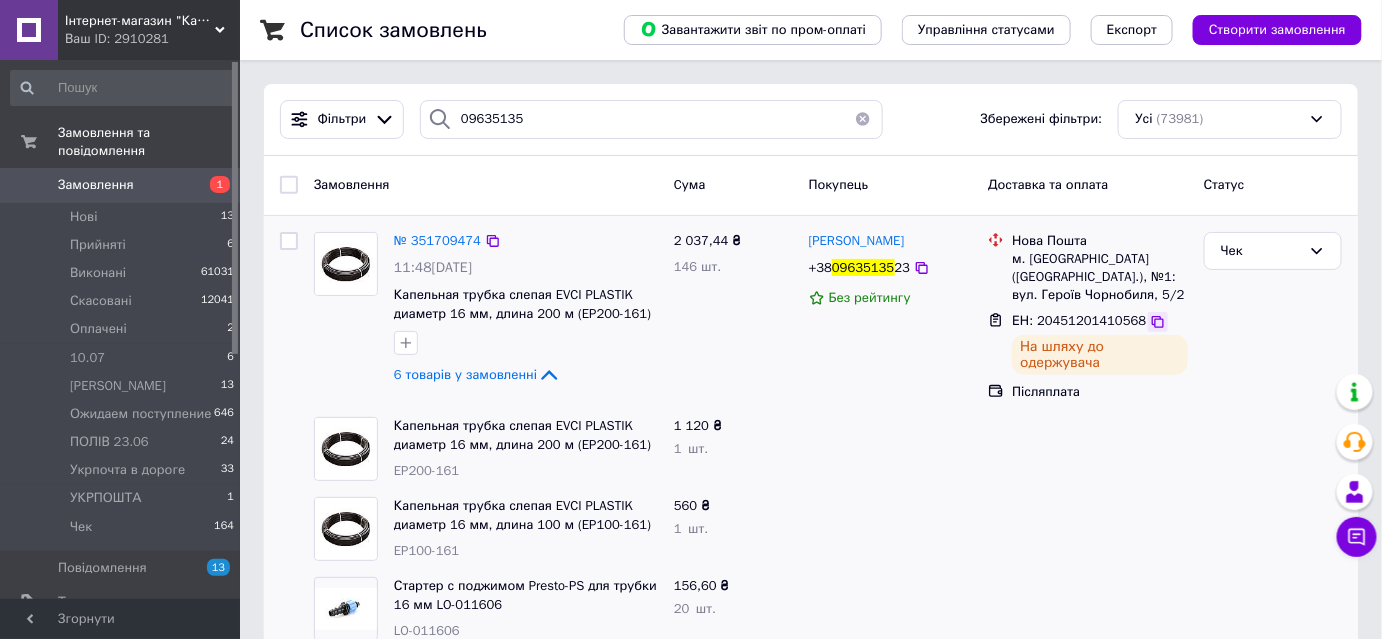 click 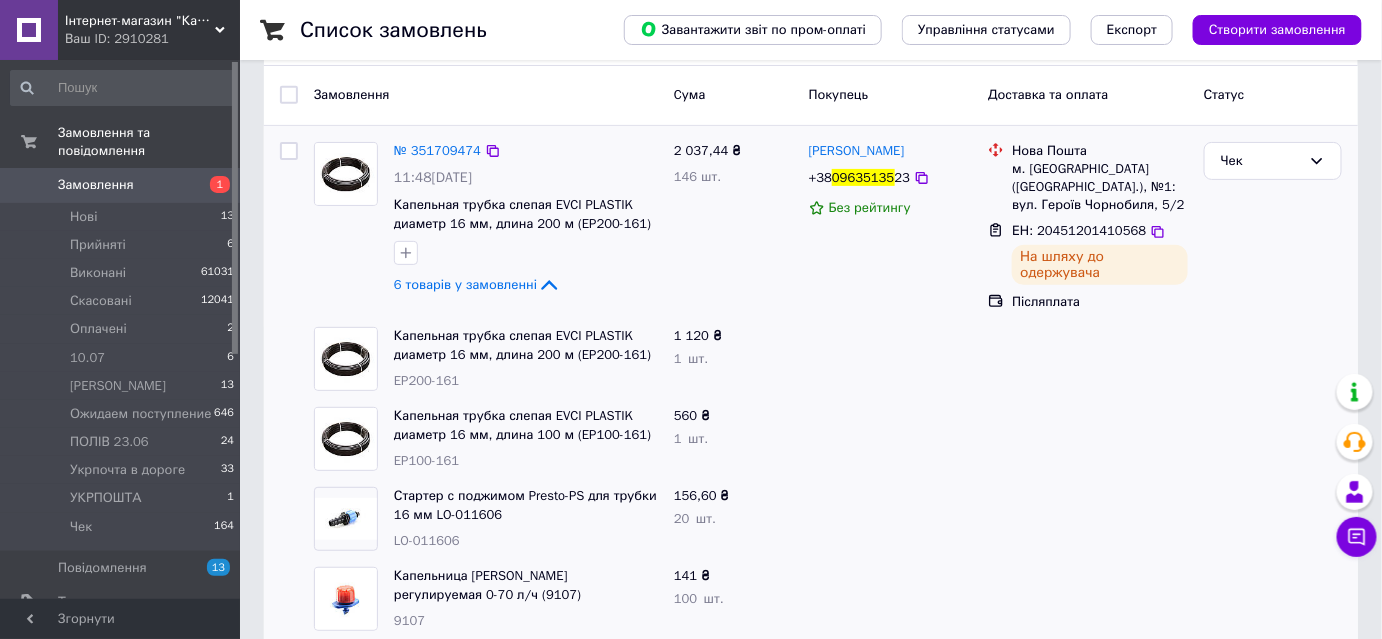 scroll, scrollTop: 0, scrollLeft: 0, axis: both 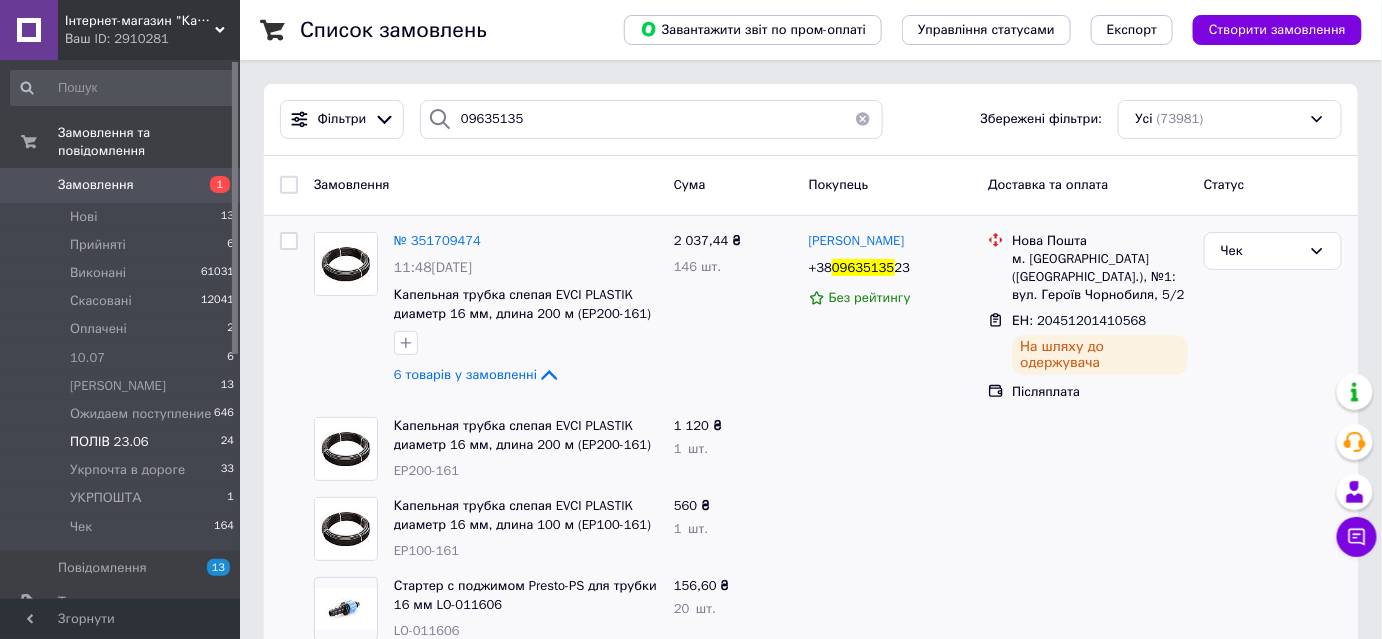 click on "ПОЛІВ 23.06" at bounding box center [109, 442] 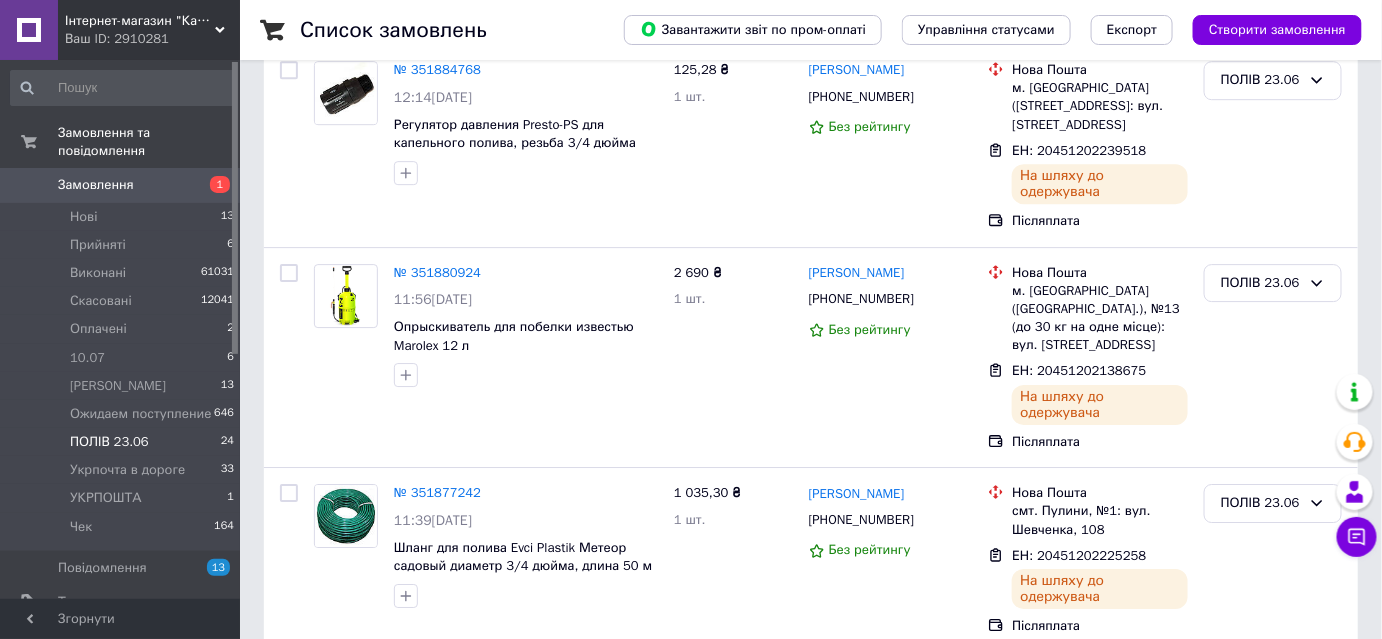 scroll, scrollTop: 4445, scrollLeft: 0, axis: vertical 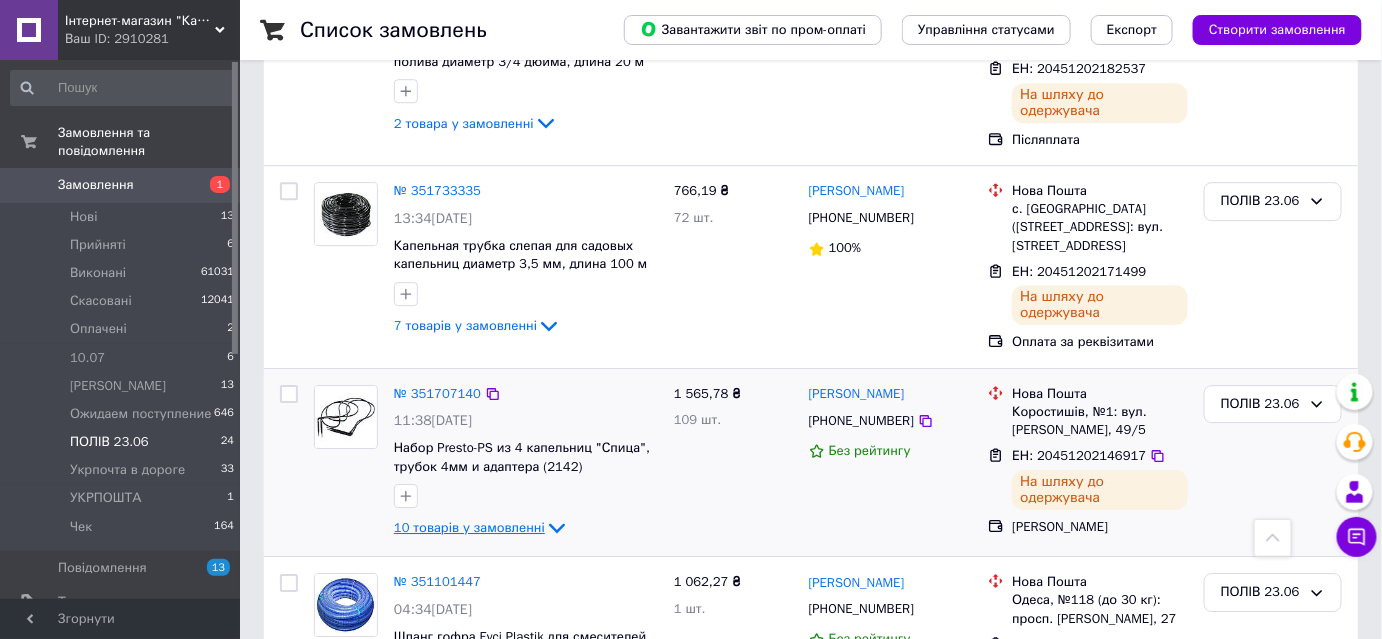 click on "10 товарів у замовленні" at bounding box center [469, 527] 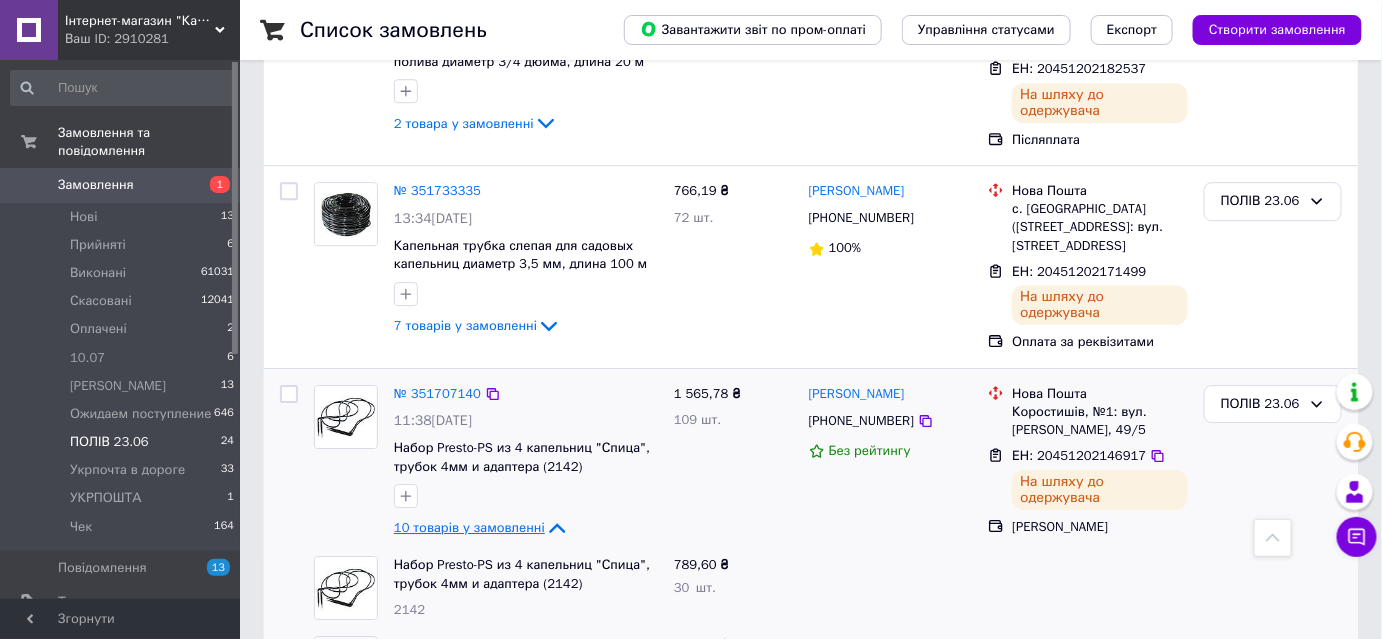 click on "10 товарів у замовленні" at bounding box center (469, 527) 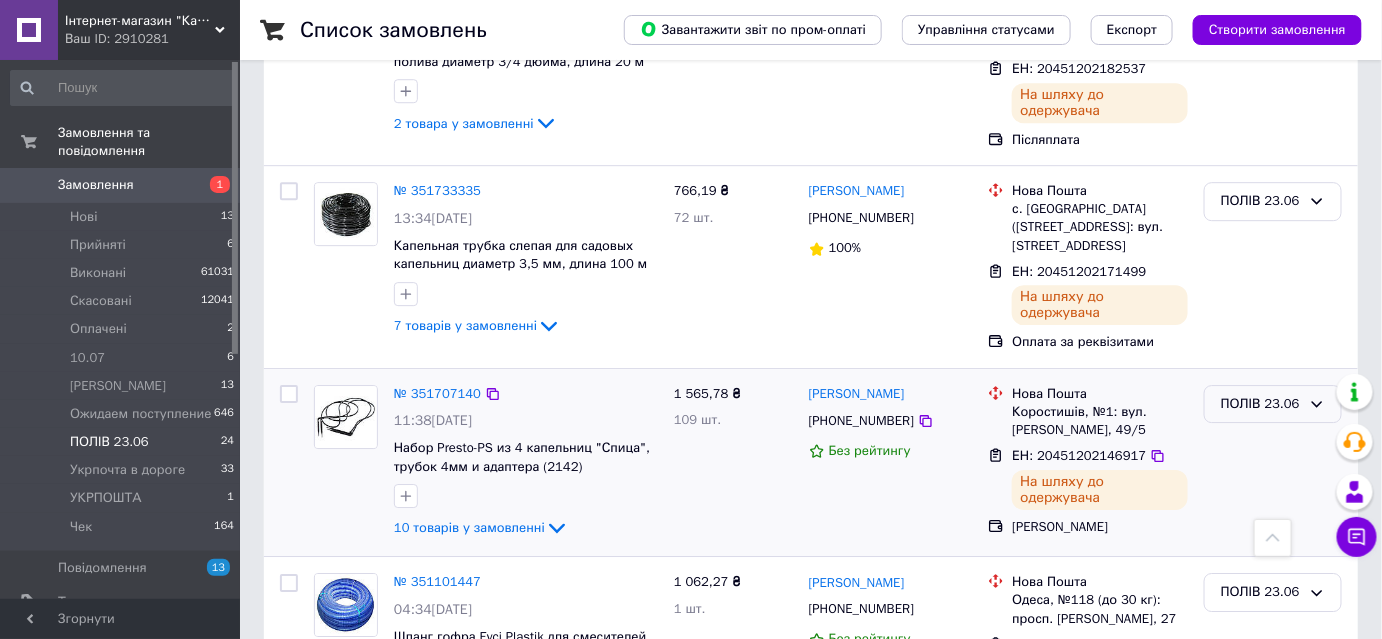 click on "ПОЛІВ 23.06" at bounding box center [1261, 404] 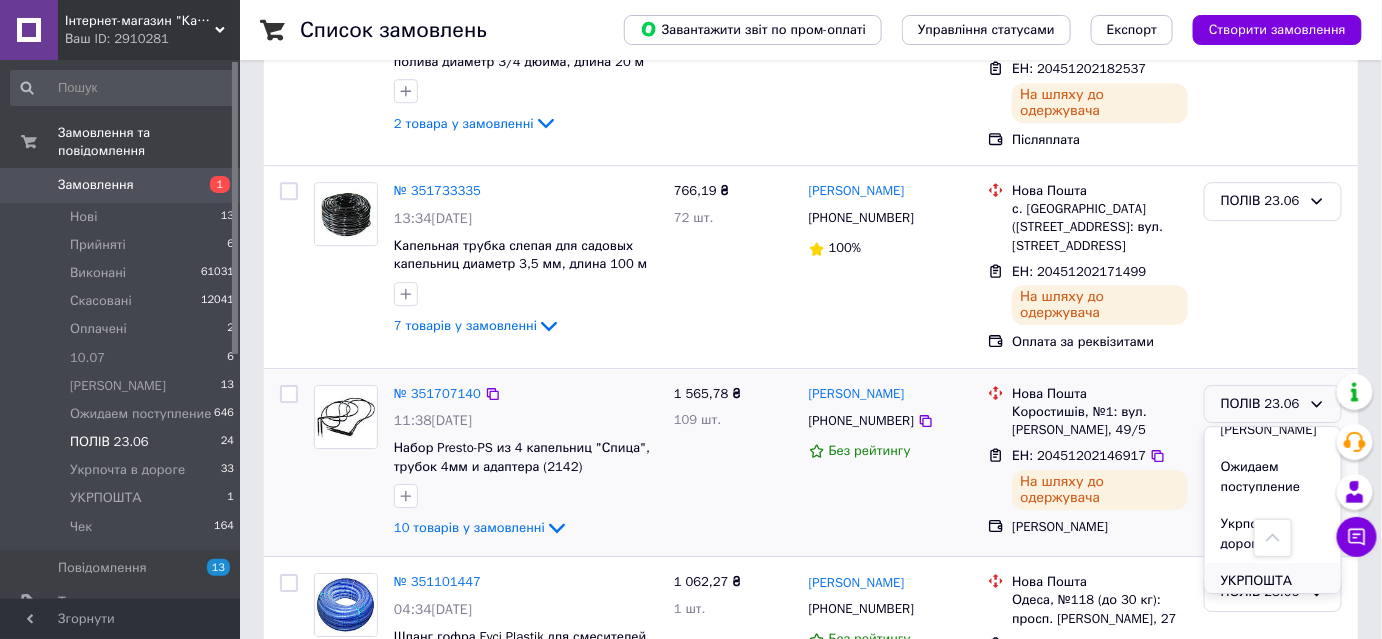 scroll, scrollTop: 241, scrollLeft: 0, axis: vertical 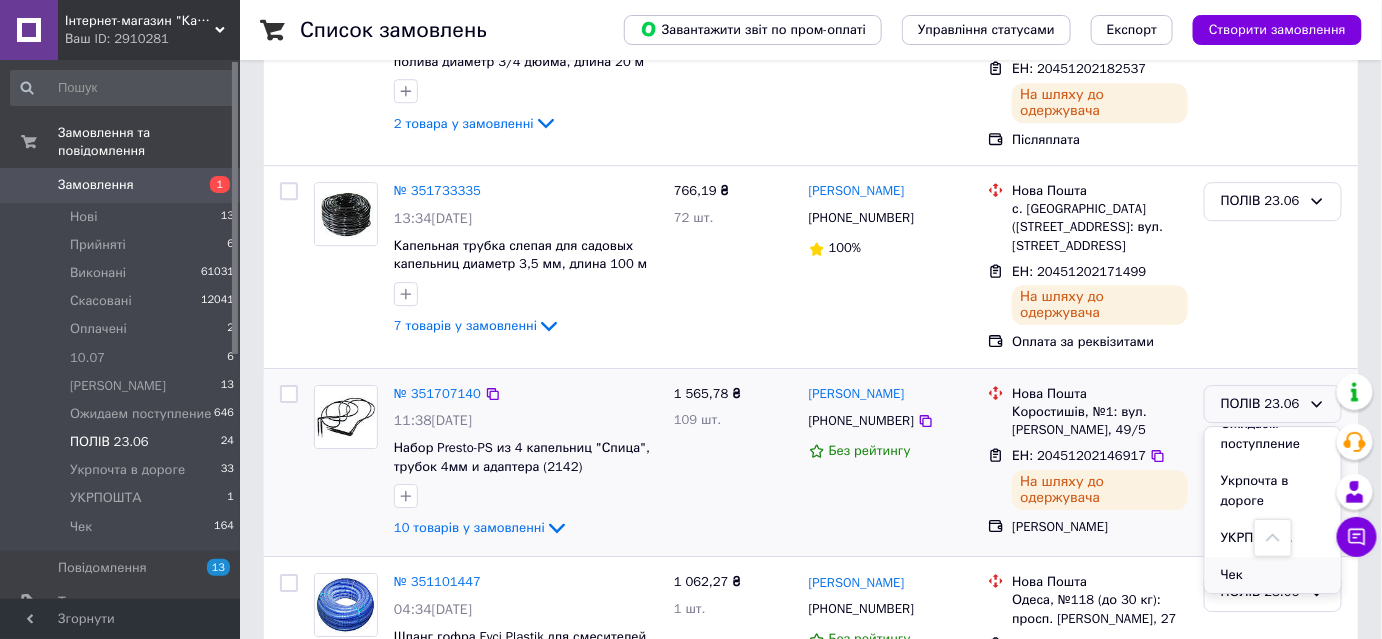 click on "Чек" at bounding box center (1273, 575) 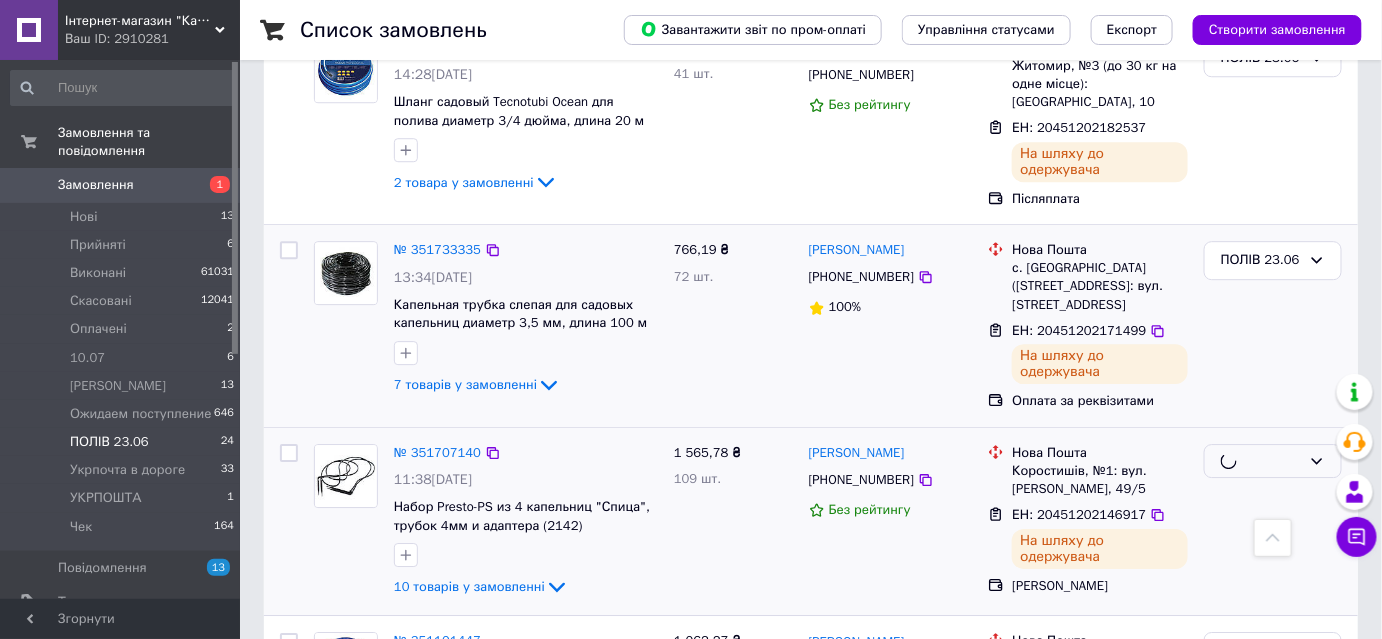 scroll, scrollTop: 4354, scrollLeft: 0, axis: vertical 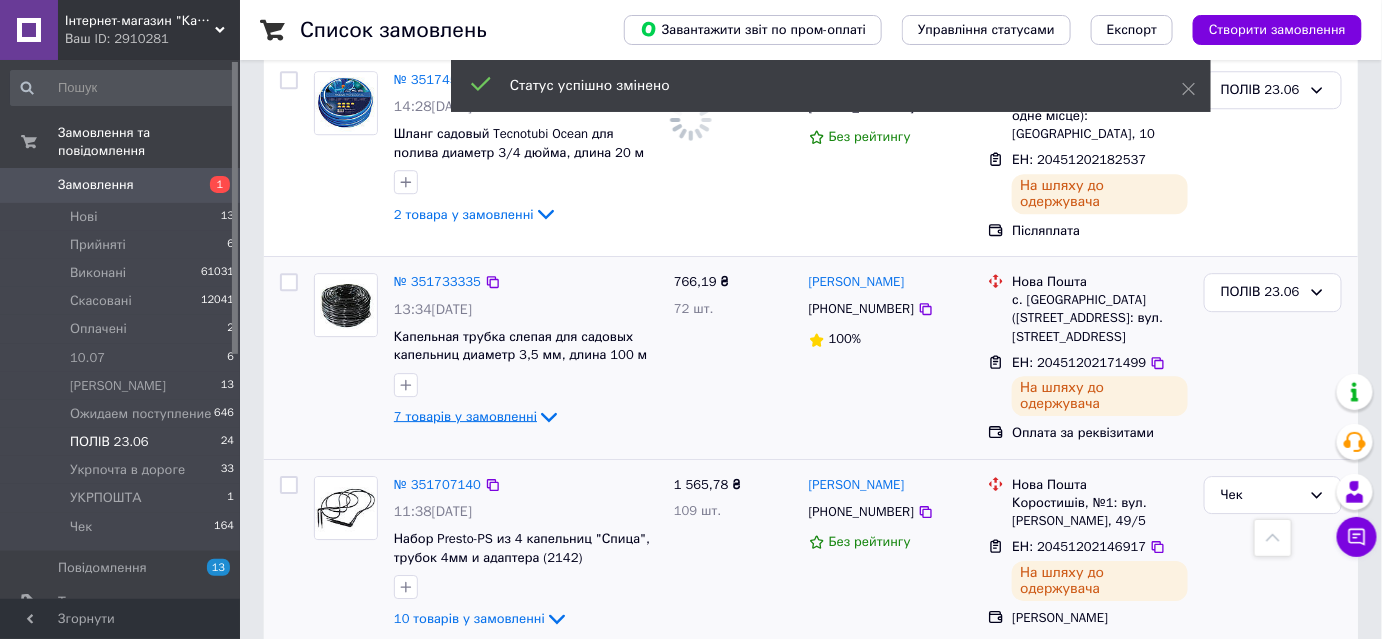 click on "7 товарів у замовленні" at bounding box center [465, 415] 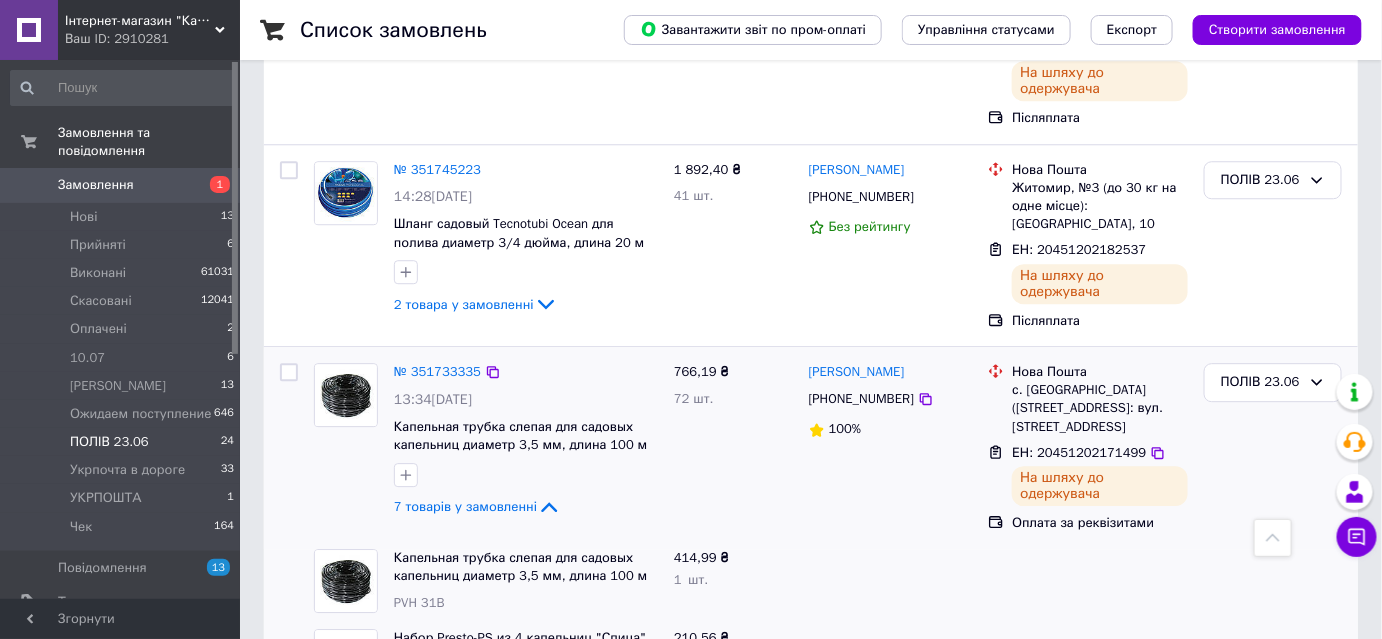 scroll, scrollTop: 4264, scrollLeft: 0, axis: vertical 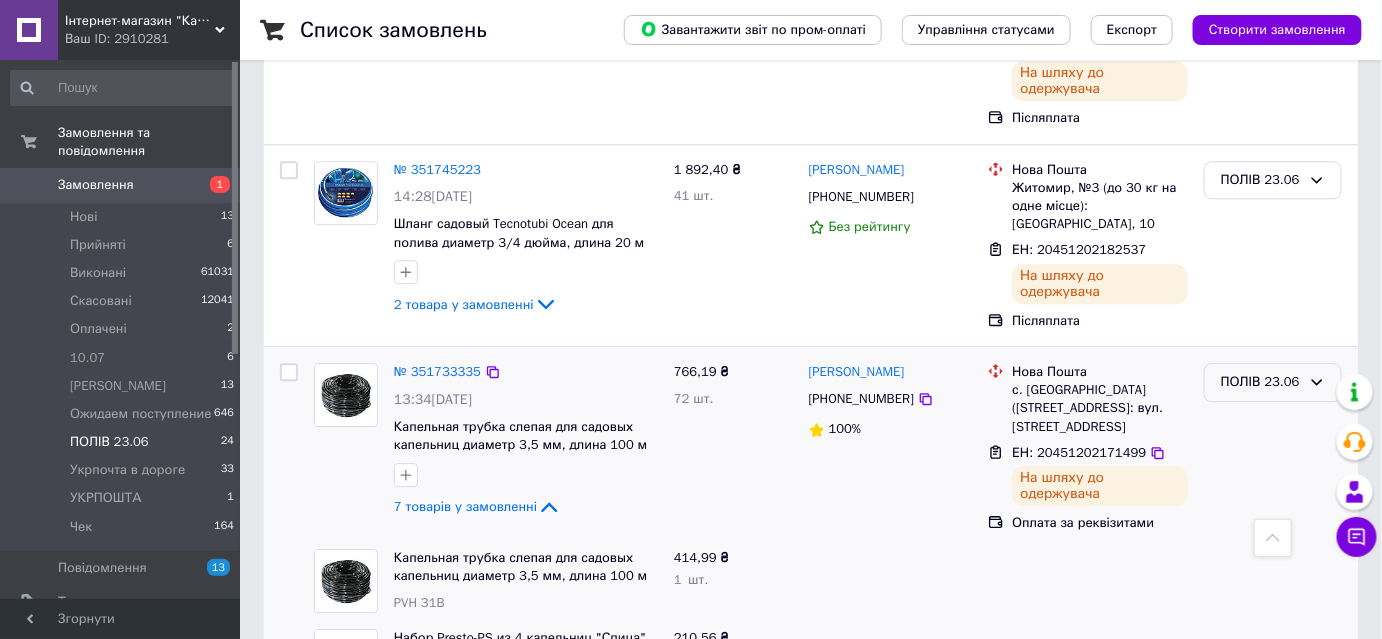 click on "ПОЛІВ 23.06" at bounding box center (1261, 382) 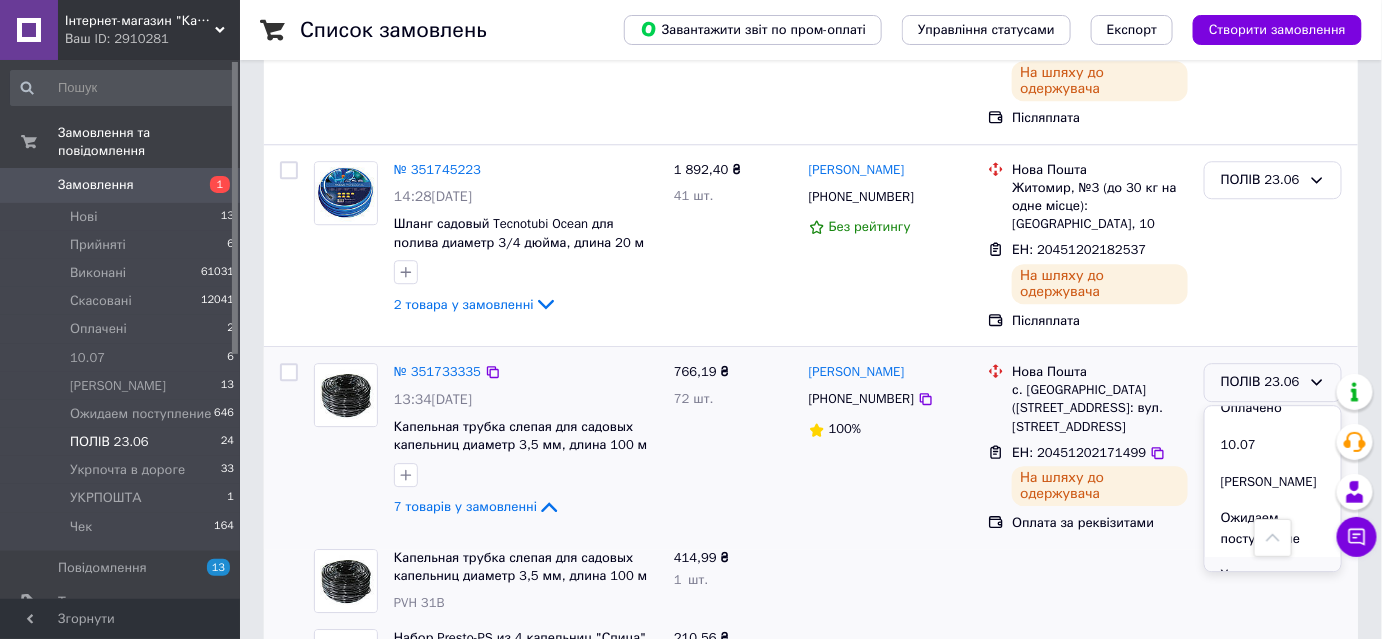 scroll, scrollTop: 241, scrollLeft: 0, axis: vertical 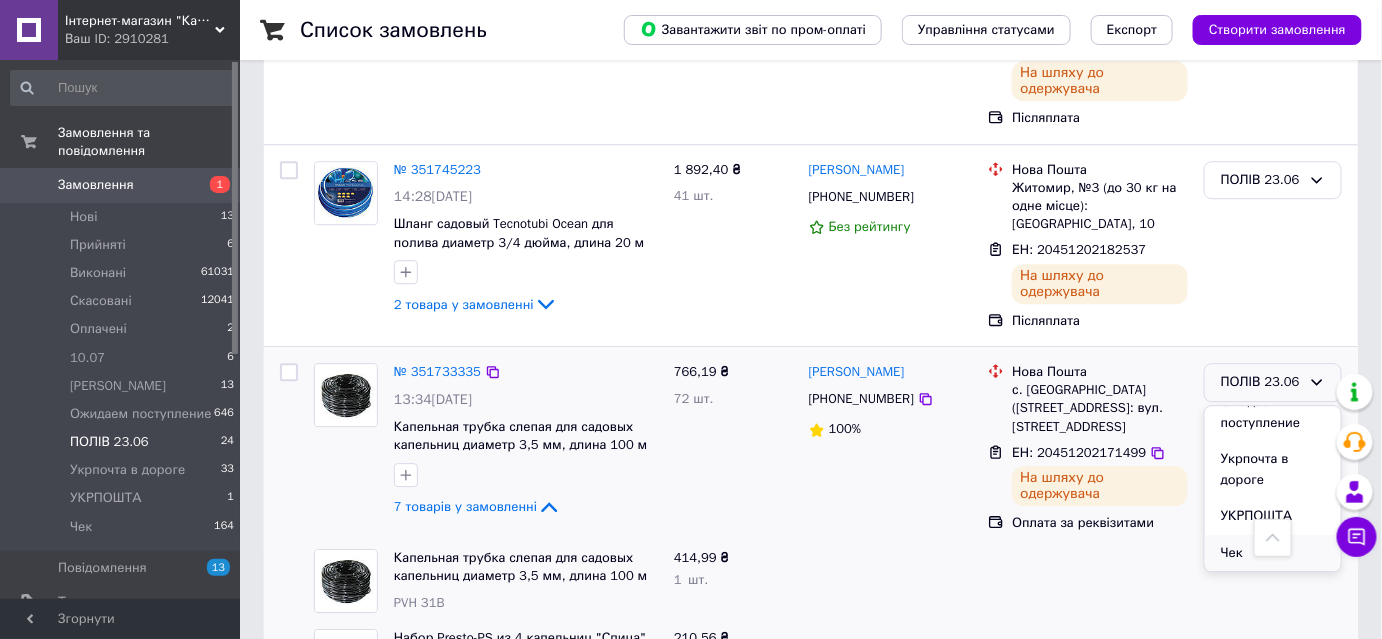 click on "Чек" at bounding box center [1273, 553] 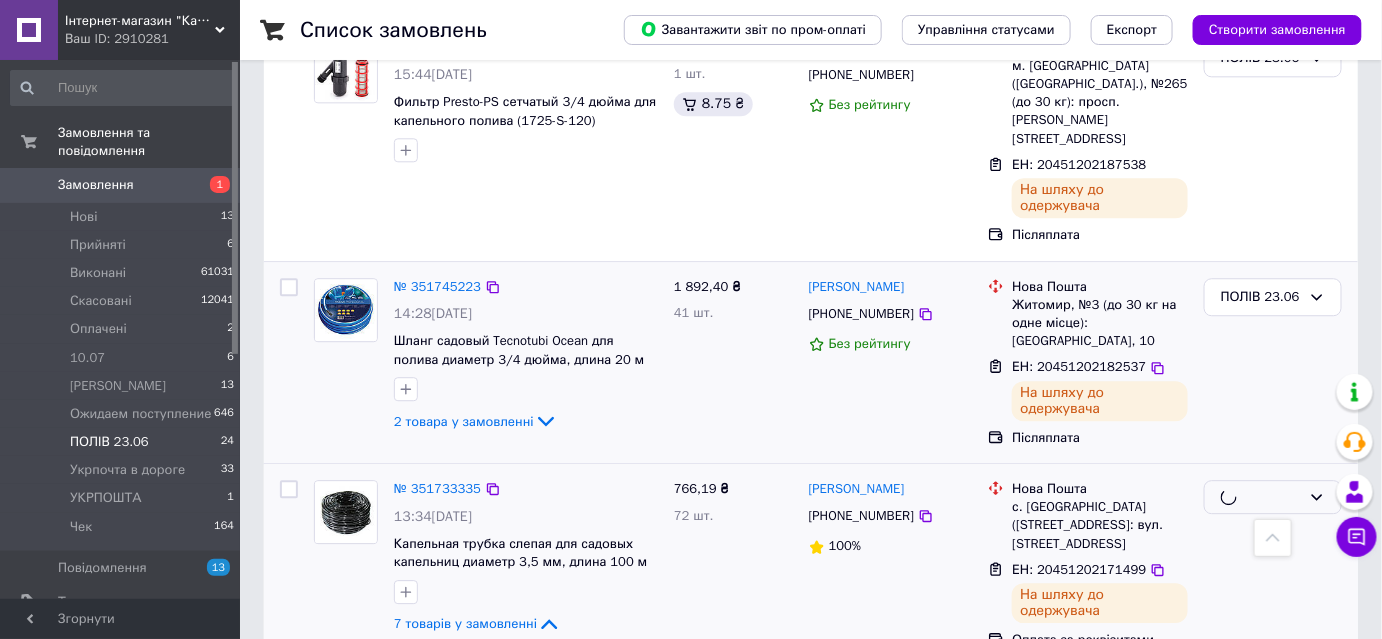 scroll, scrollTop: 4082, scrollLeft: 0, axis: vertical 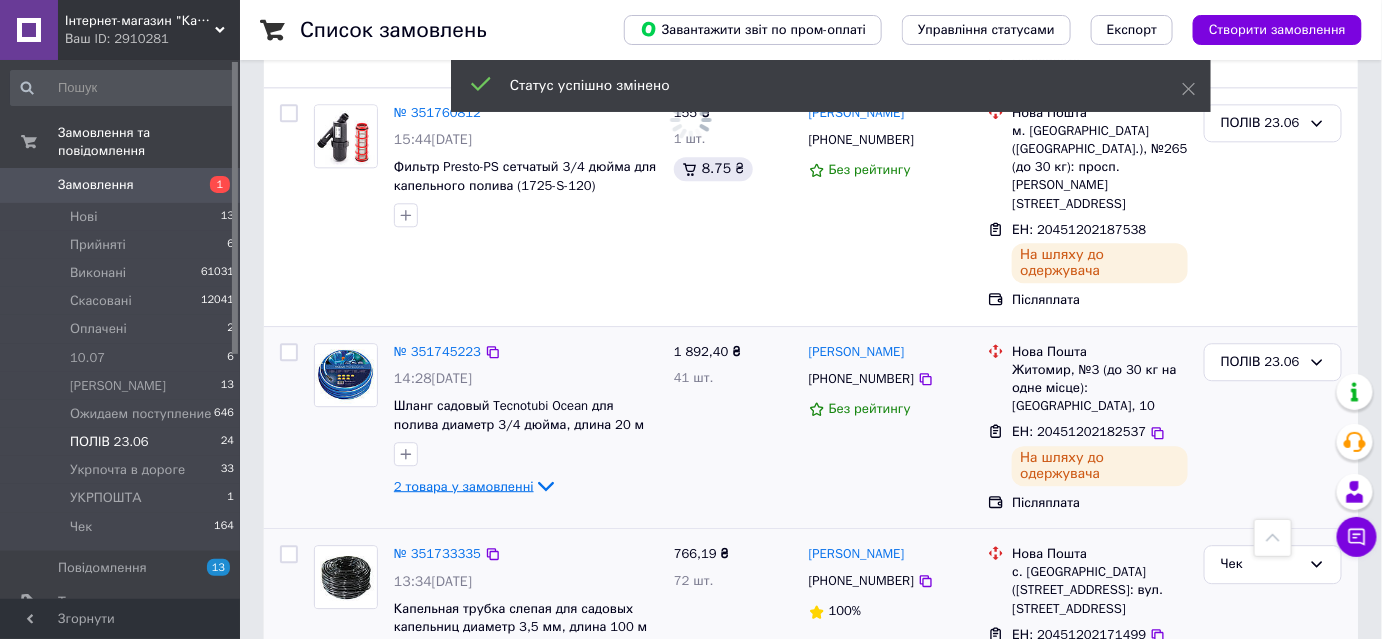 click on "2 товара у замовленні" at bounding box center [464, 485] 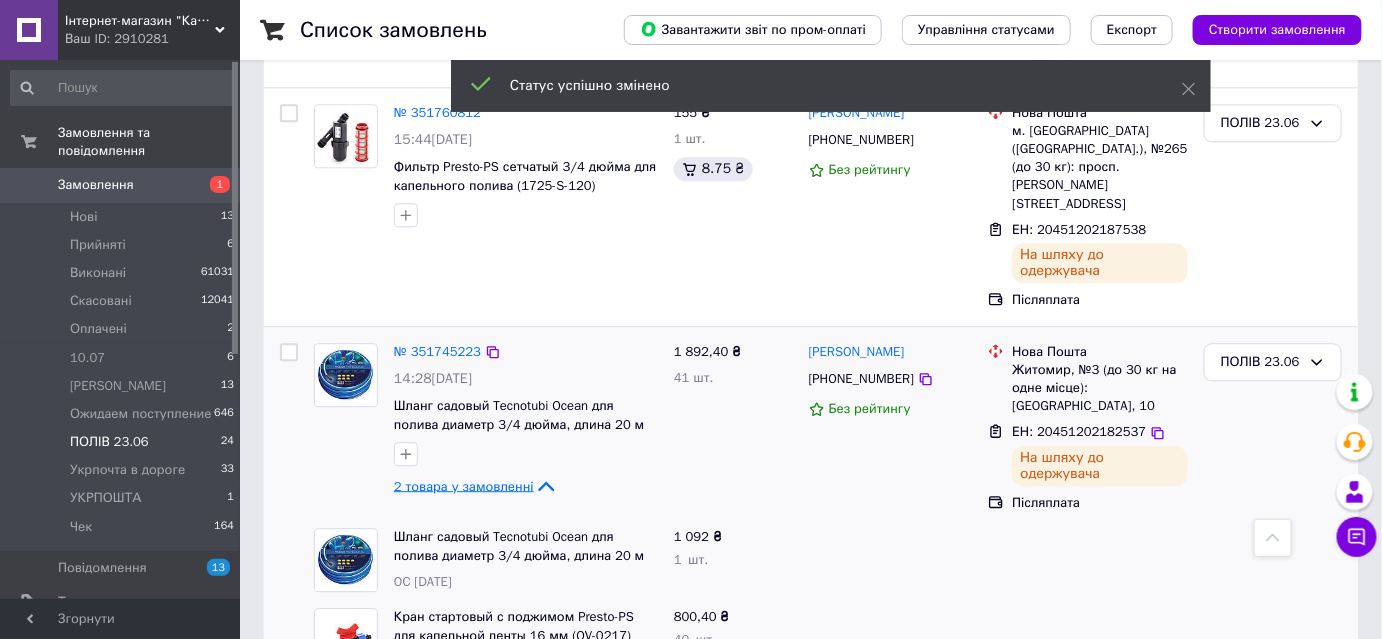 click on "2 товара у замовленні" at bounding box center (464, 485) 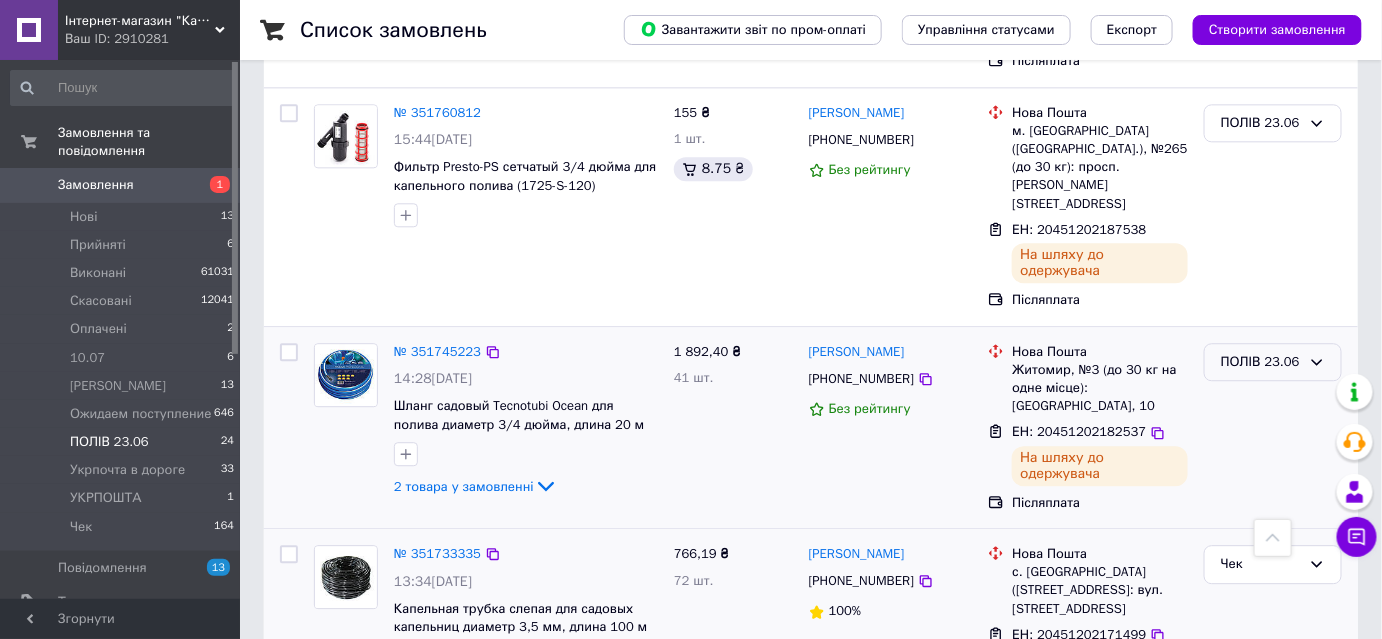 click on "ПОЛІВ 23.06" at bounding box center (1261, 362) 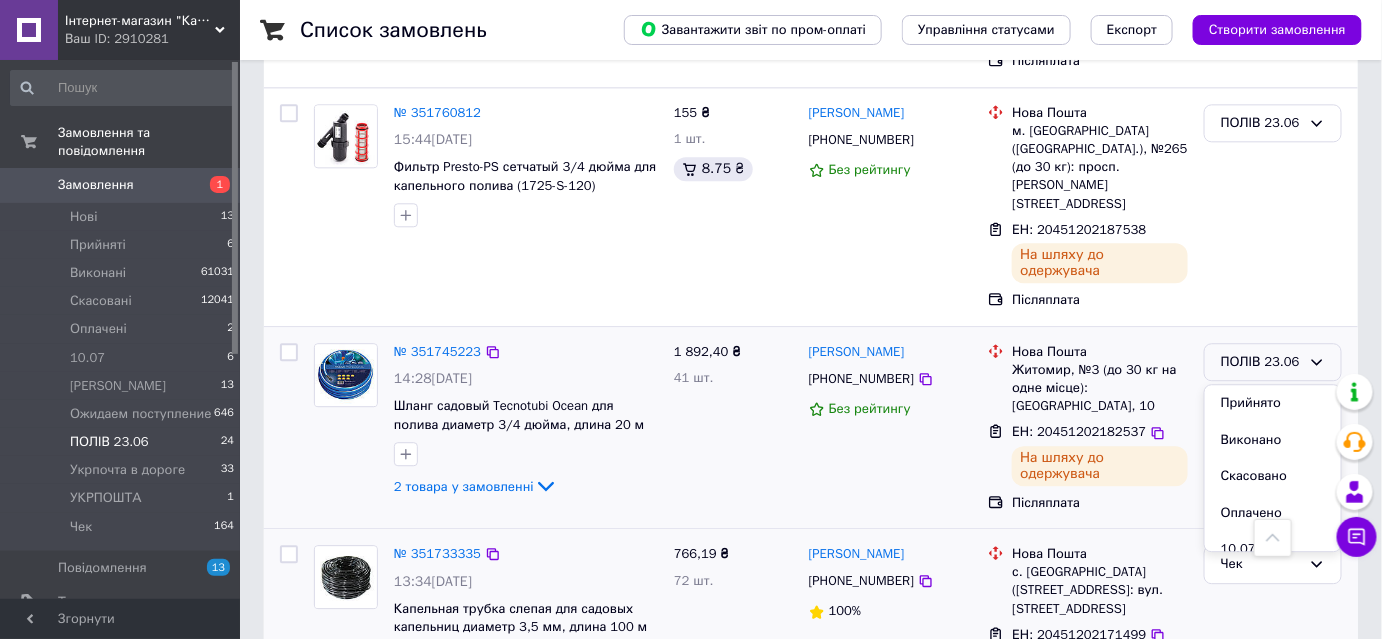 scroll, scrollTop: 241, scrollLeft: 0, axis: vertical 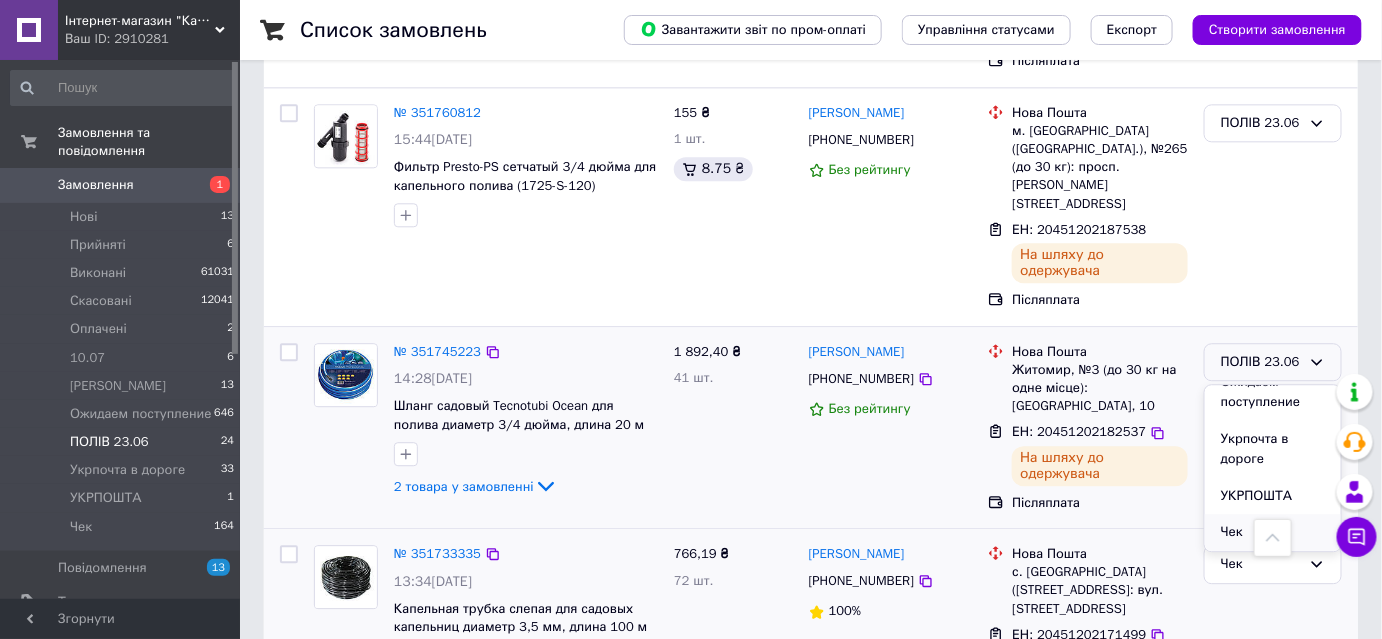 click on "Чек" at bounding box center (1273, 532) 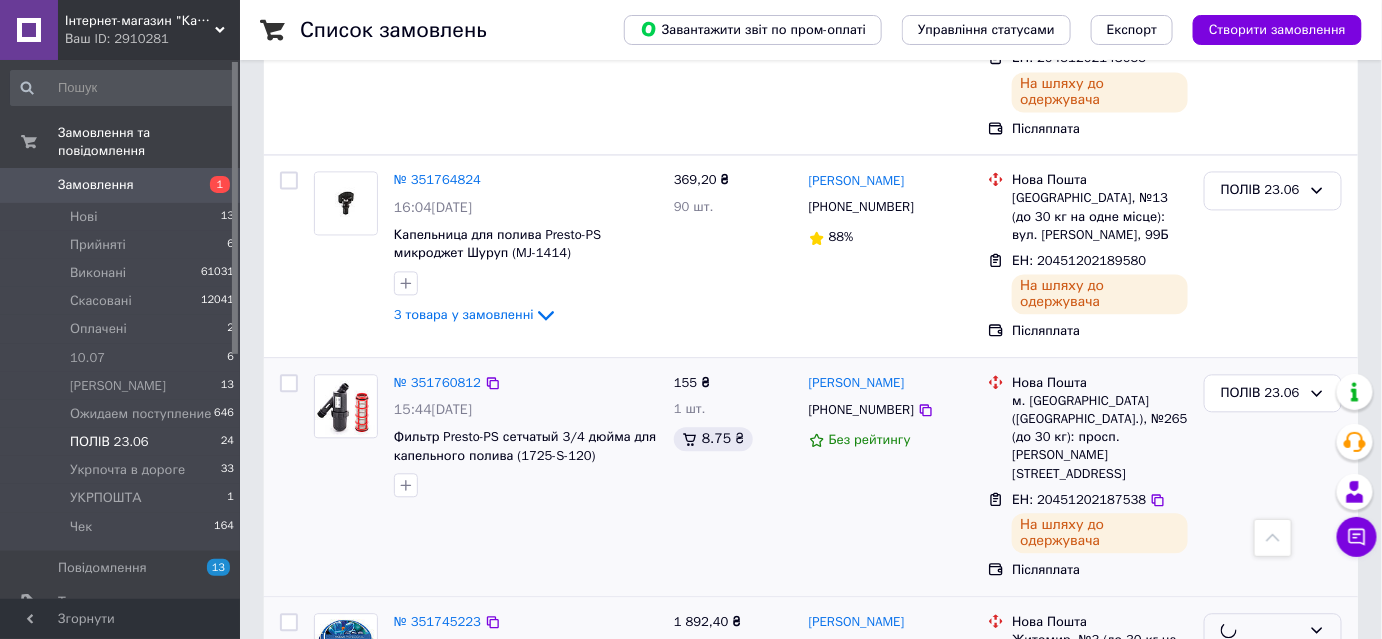 scroll, scrollTop: 3809, scrollLeft: 0, axis: vertical 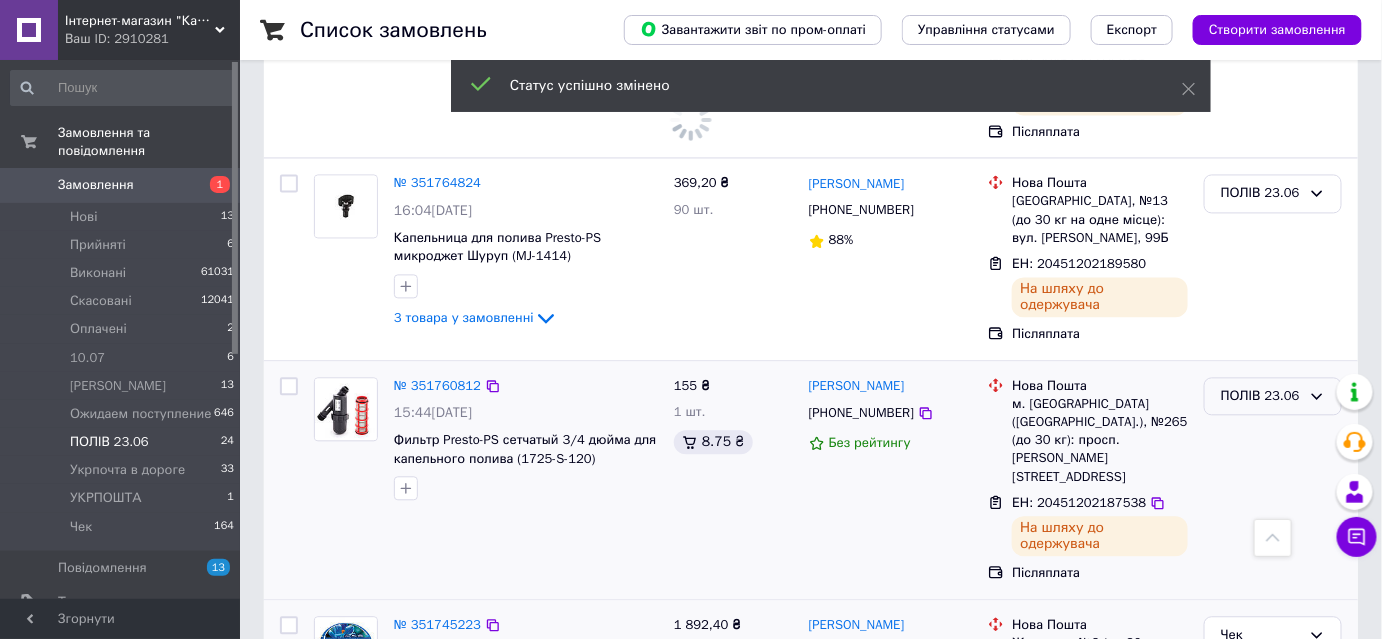 click on "ПОЛІВ 23.06" at bounding box center [1261, 396] 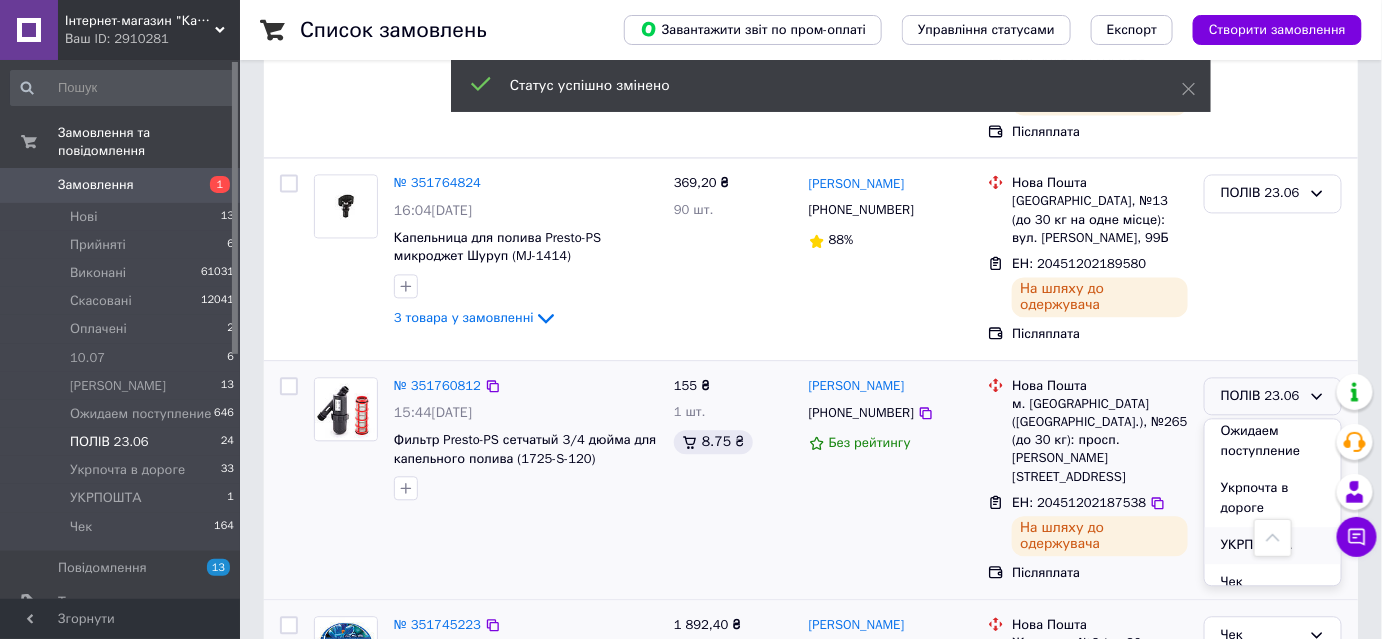 scroll, scrollTop: 240, scrollLeft: 0, axis: vertical 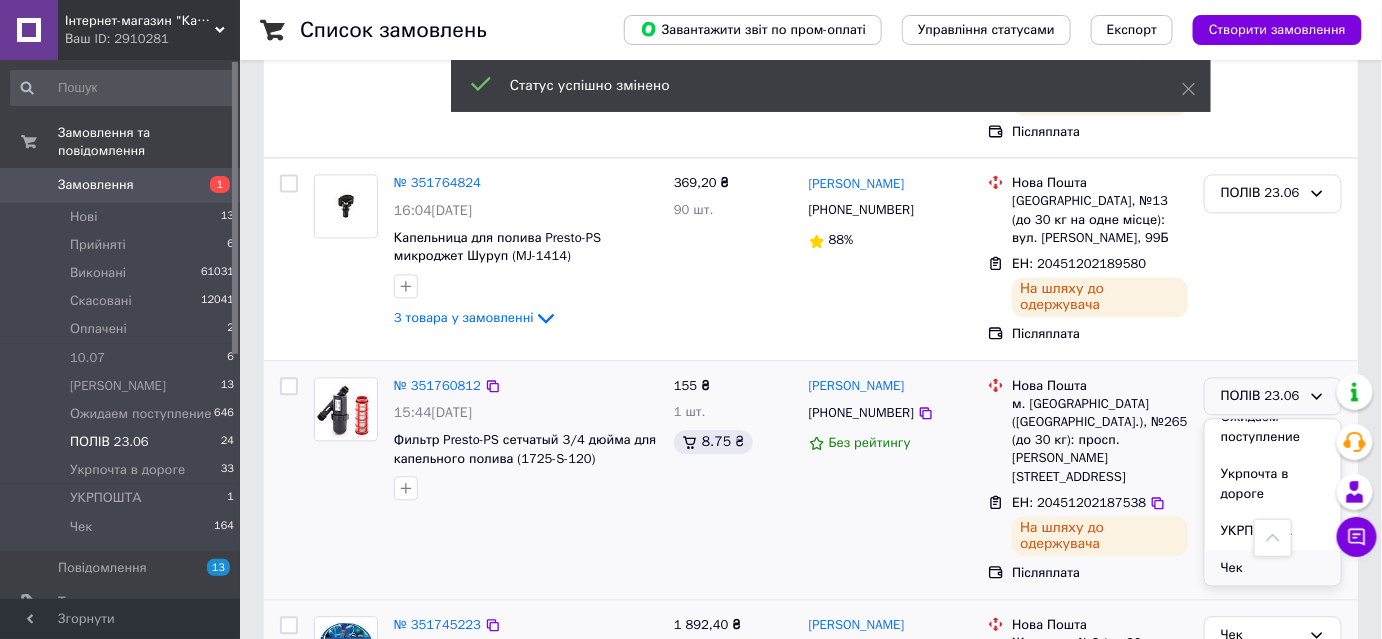 click on "Чек" at bounding box center [1273, 568] 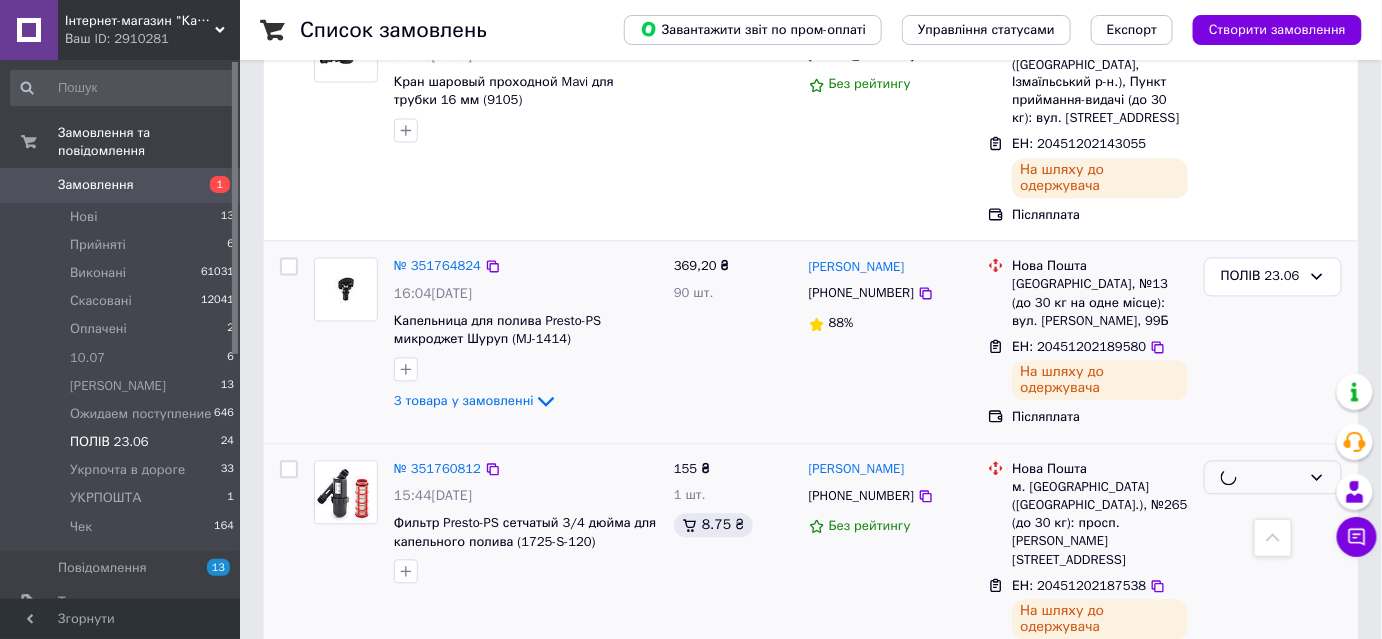 scroll, scrollTop: 3627, scrollLeft: 0, axis: vertical 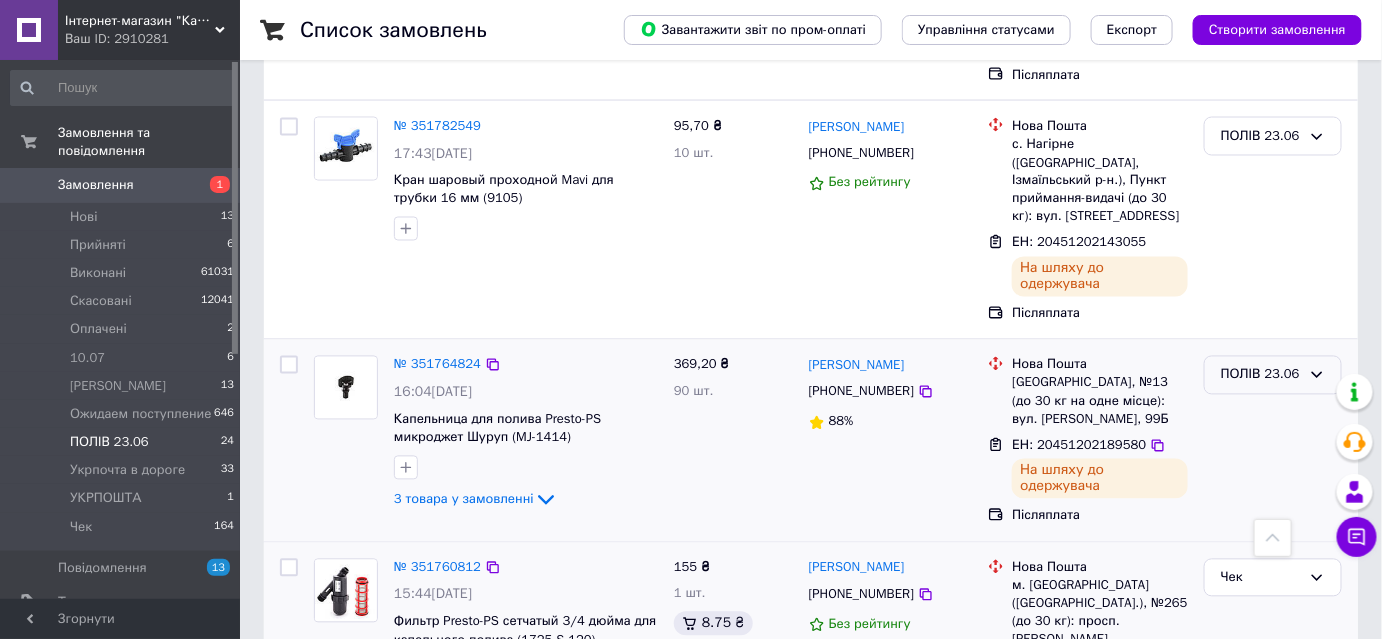 click on "ПОЛІВ 23.06" at bounding box center (1261, 375) 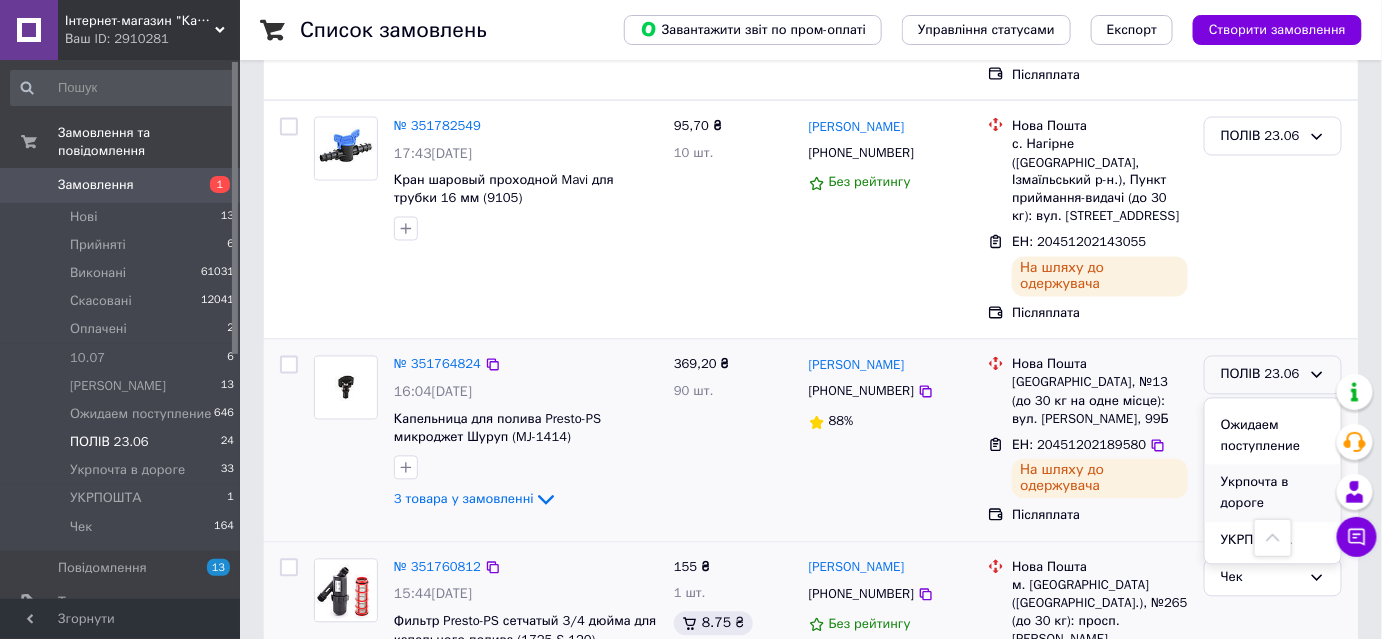 scroll, scrollTop: 240, scrollLeft: 0, axis: vertical 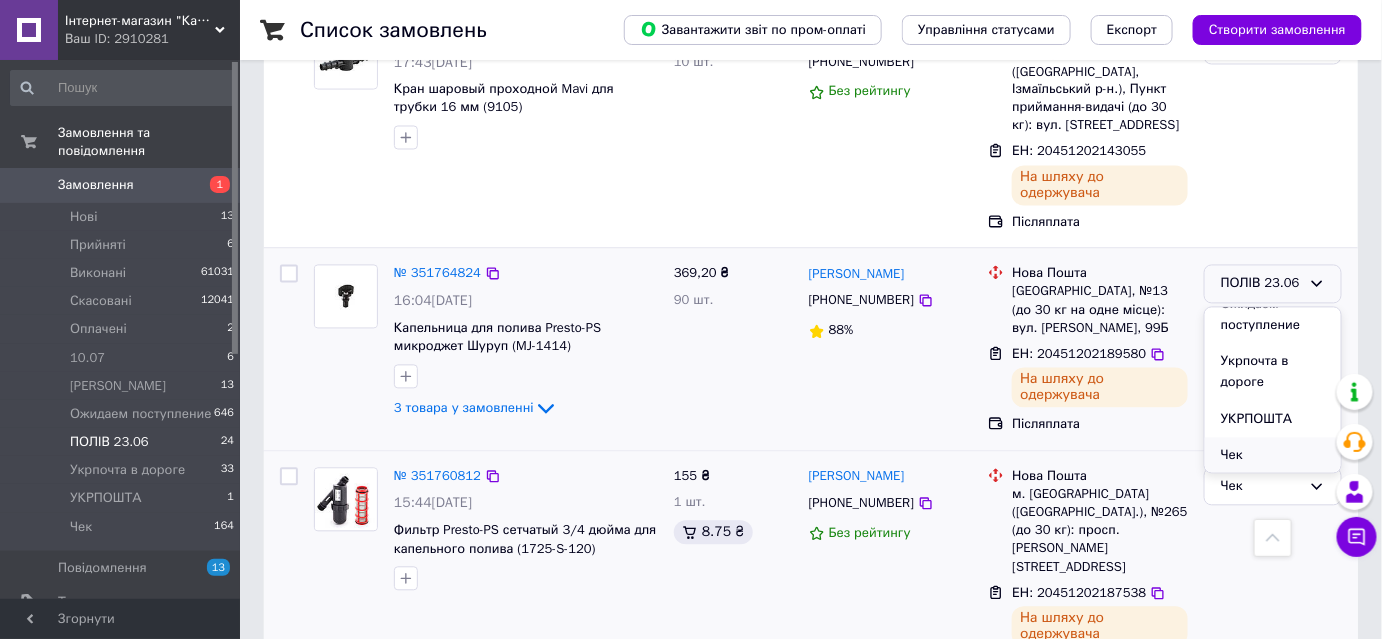 click on "Чек" at bounding box center [1273, 456] 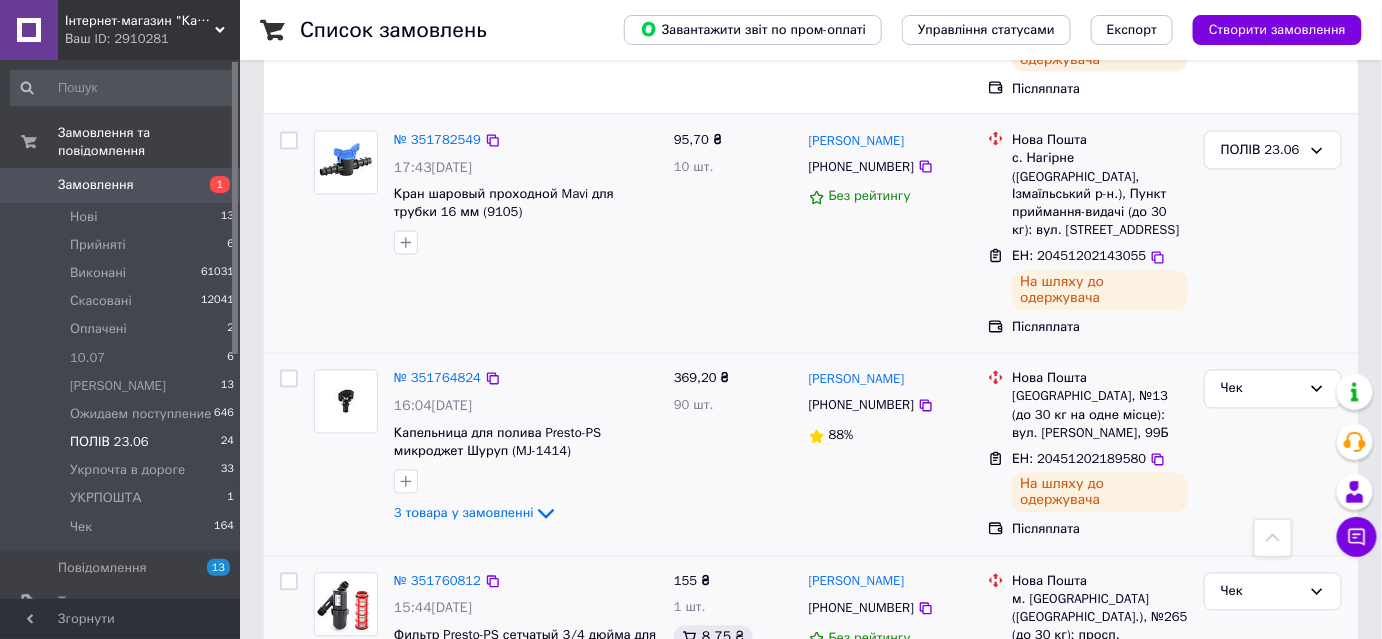scroll, scrollTop: 3536, scrollLeft: 0, axis: vertical 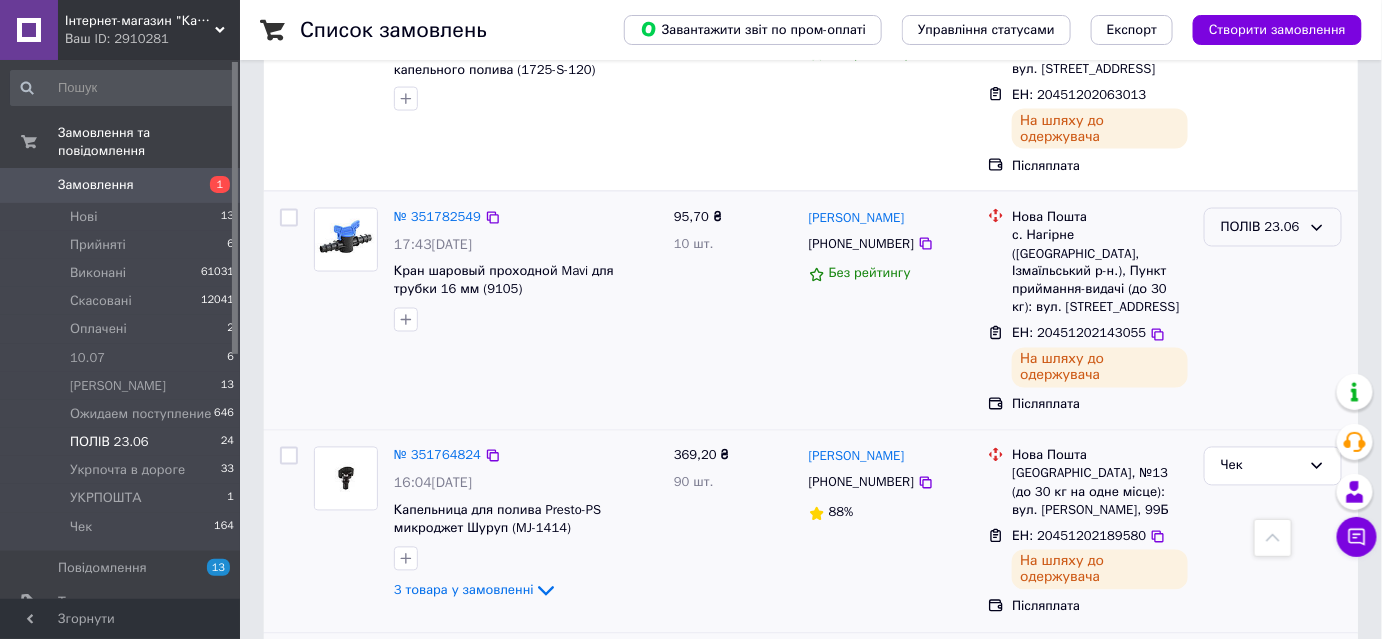 click on "ПОЛІВ 23.06" at bounding box center (1261, 227) 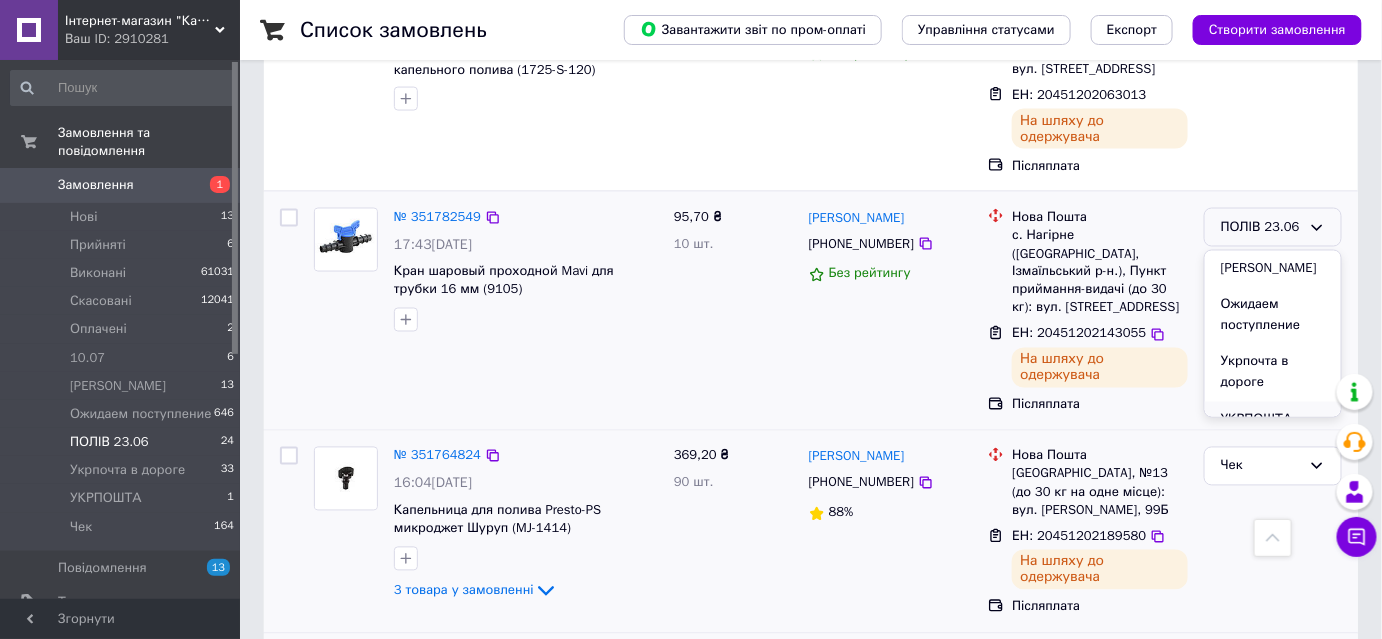 scroll, scrollTop: 241, scrollLeft: 0, axis: vertical 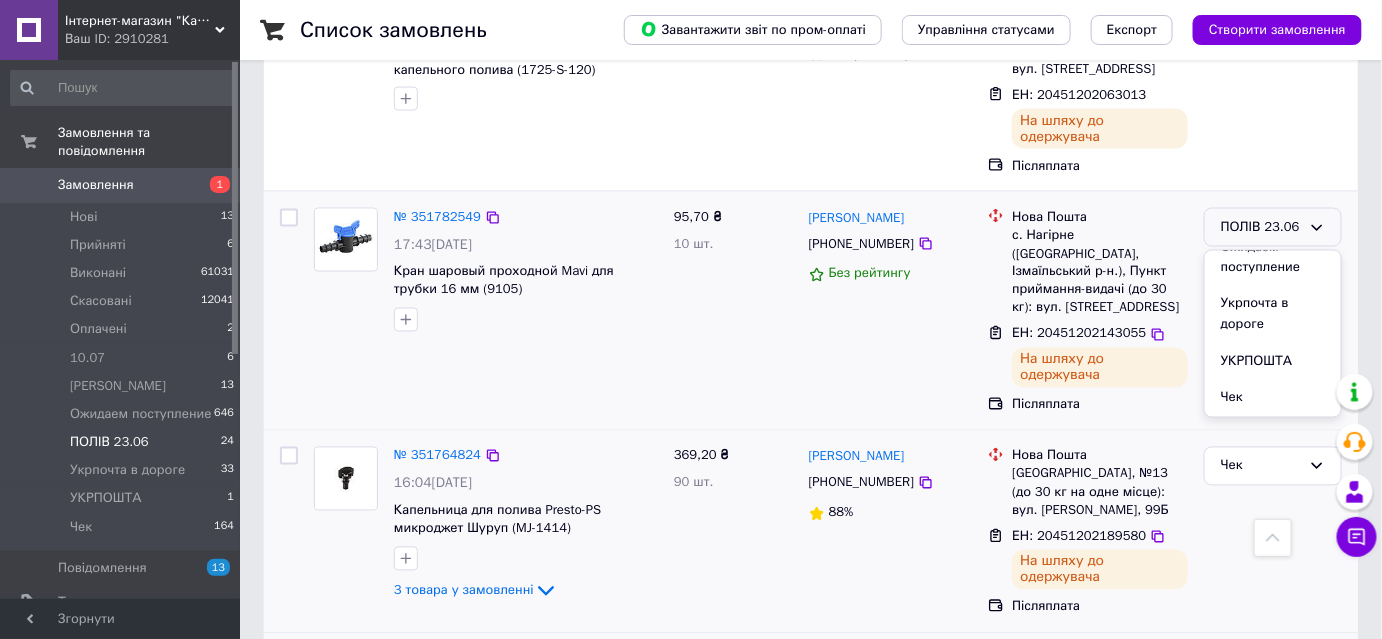 click on "Чек" at bounding box center (1273, 398) 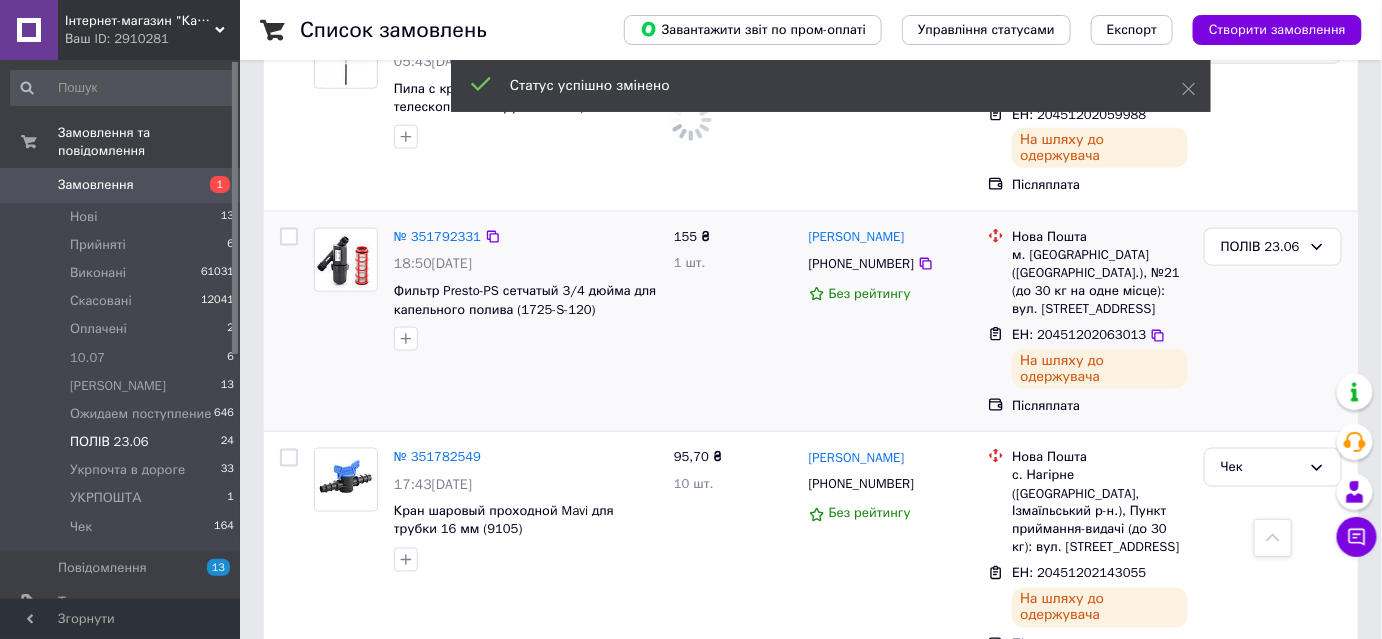 scroll, scrollTop: 3264, scrollLeft: 0, axis: vertical 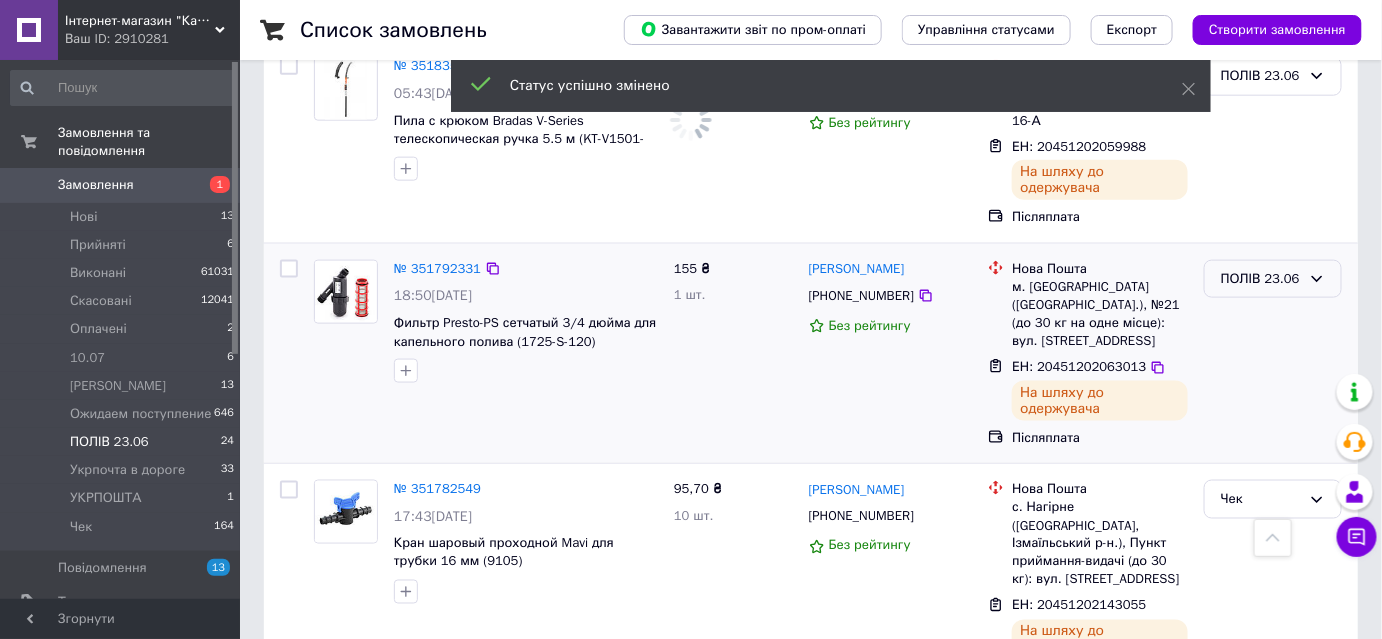 click on "ПОЛІВ 23.06" at bounding box center (1261, 279) 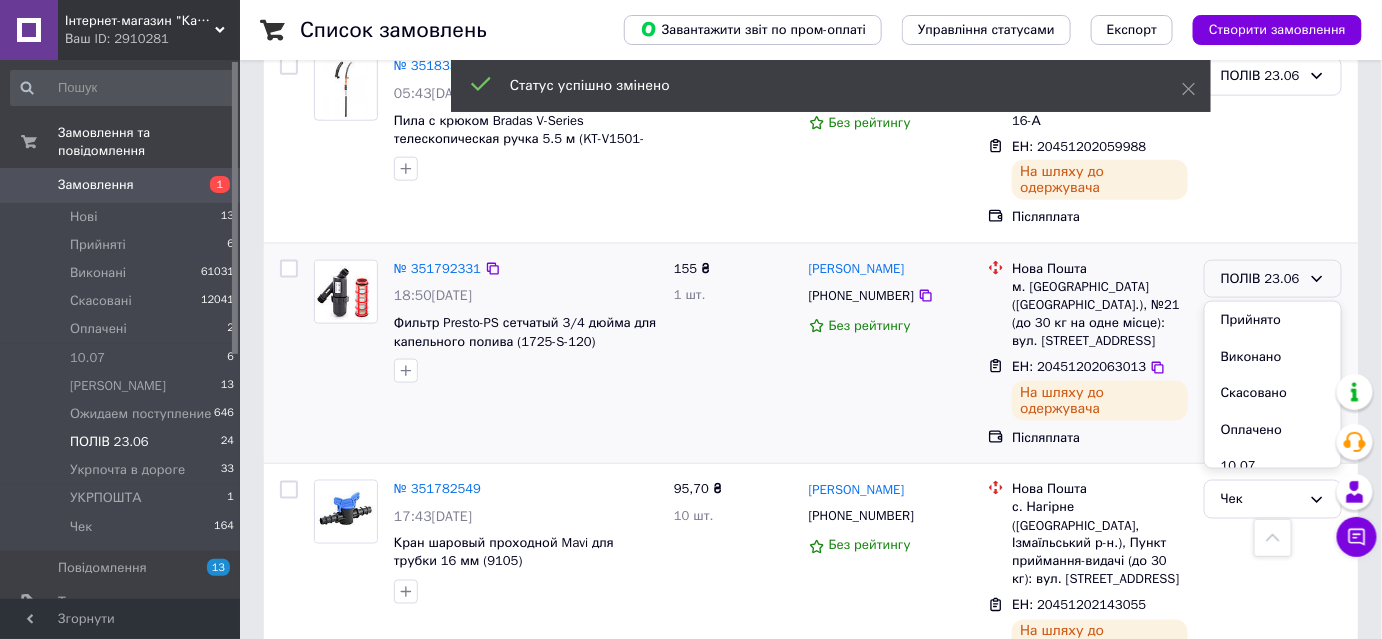 scroll, scrollTop: 241, scrollLeft: 0, axis: vertical 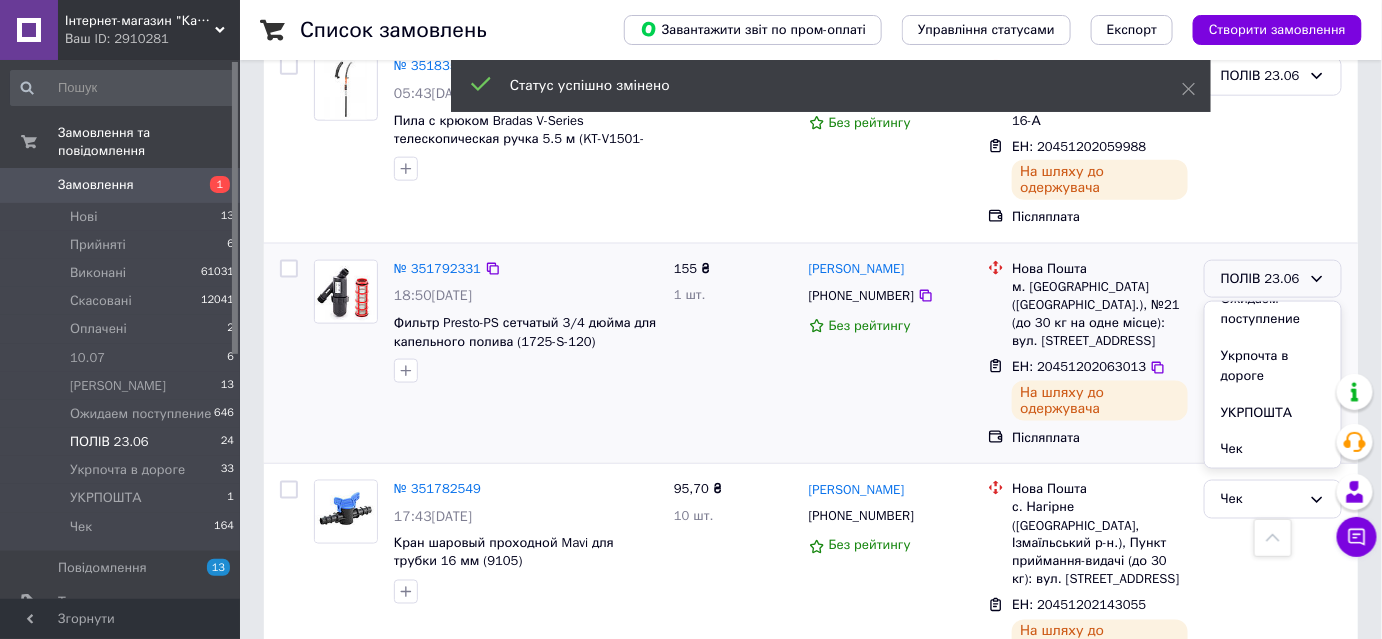 click on "Чек" at bounding box center [1273, 449] 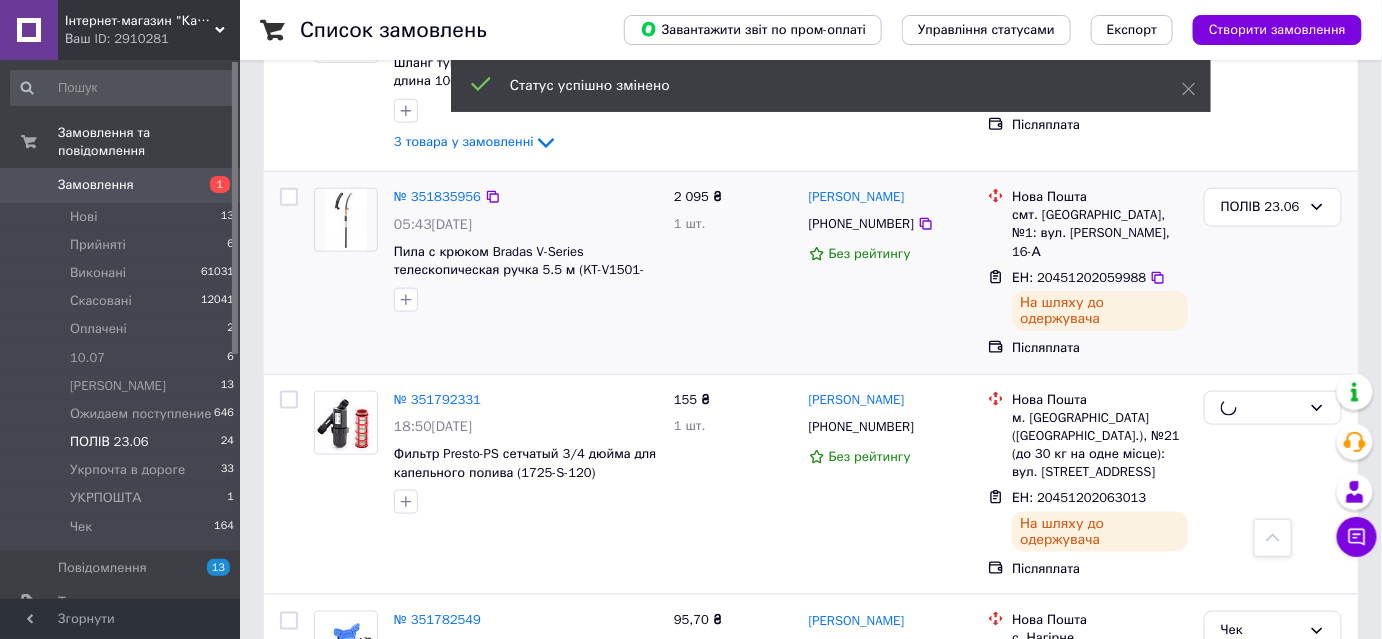 scroll, scrollTop: 3082, scrollLeft: 0, axis: vertical 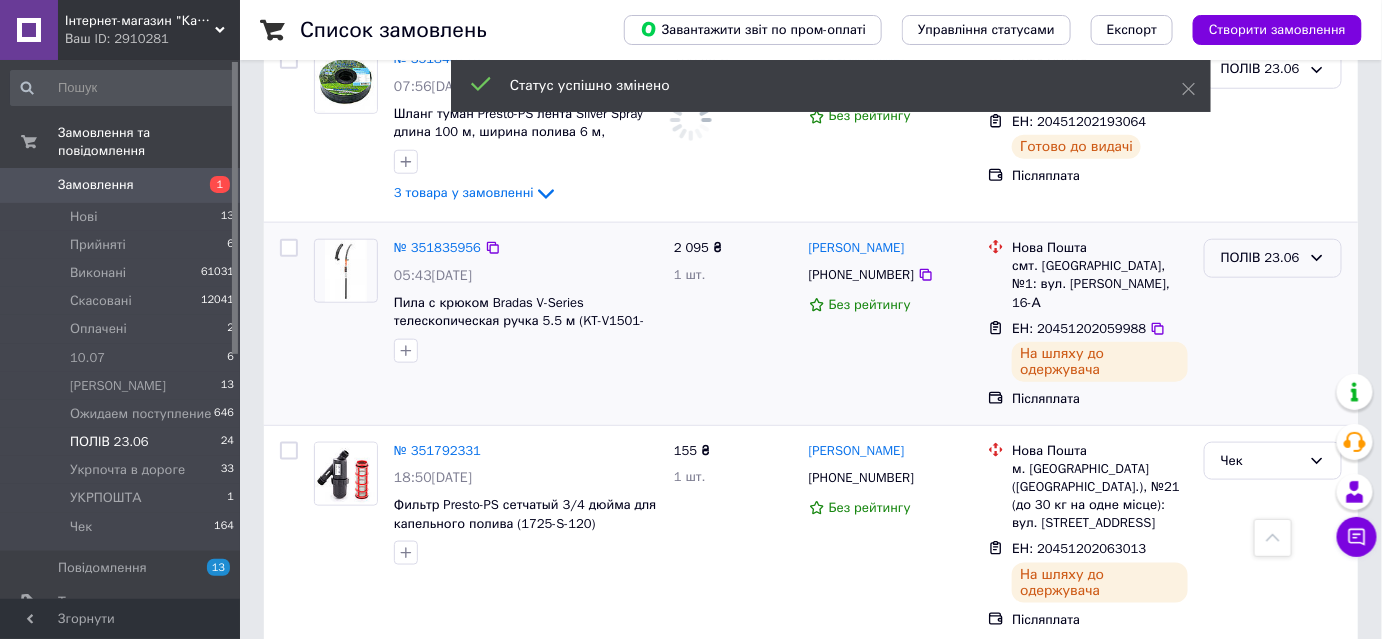 click on "ПОЛІВ 23.06" at bounding box center (1261, 258) 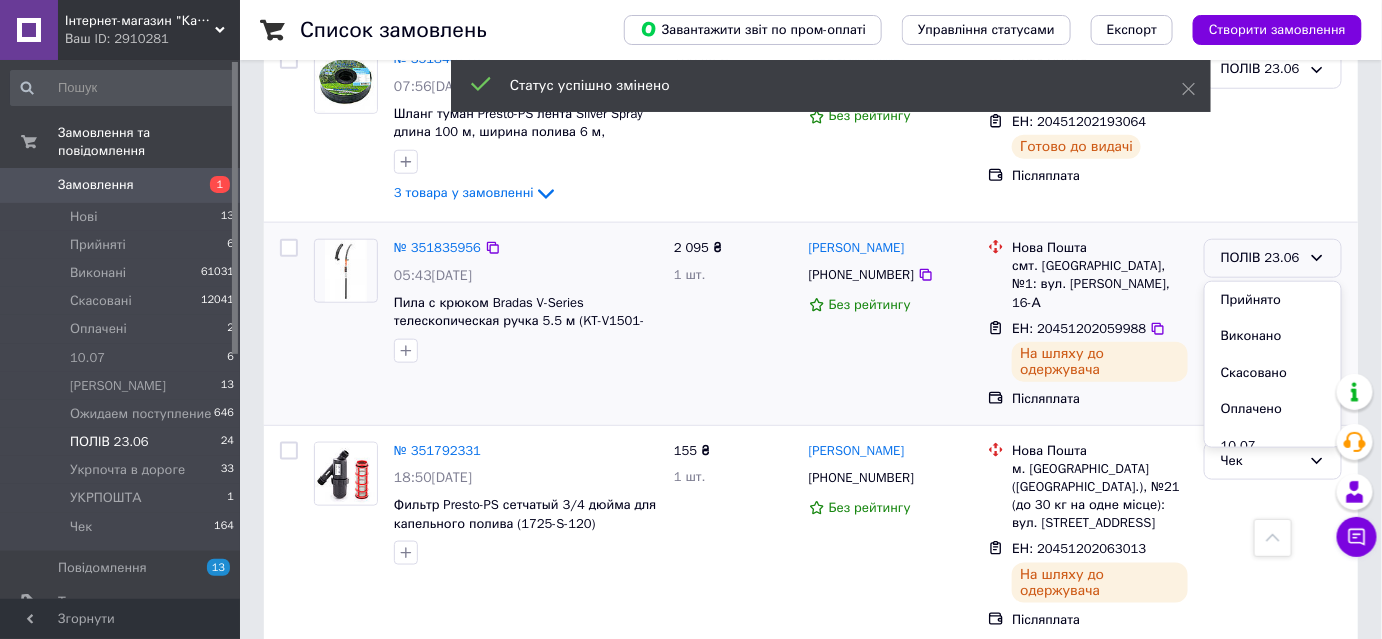 scroll, scrollTop: 241, scrollLeft: 0, axis: vertical 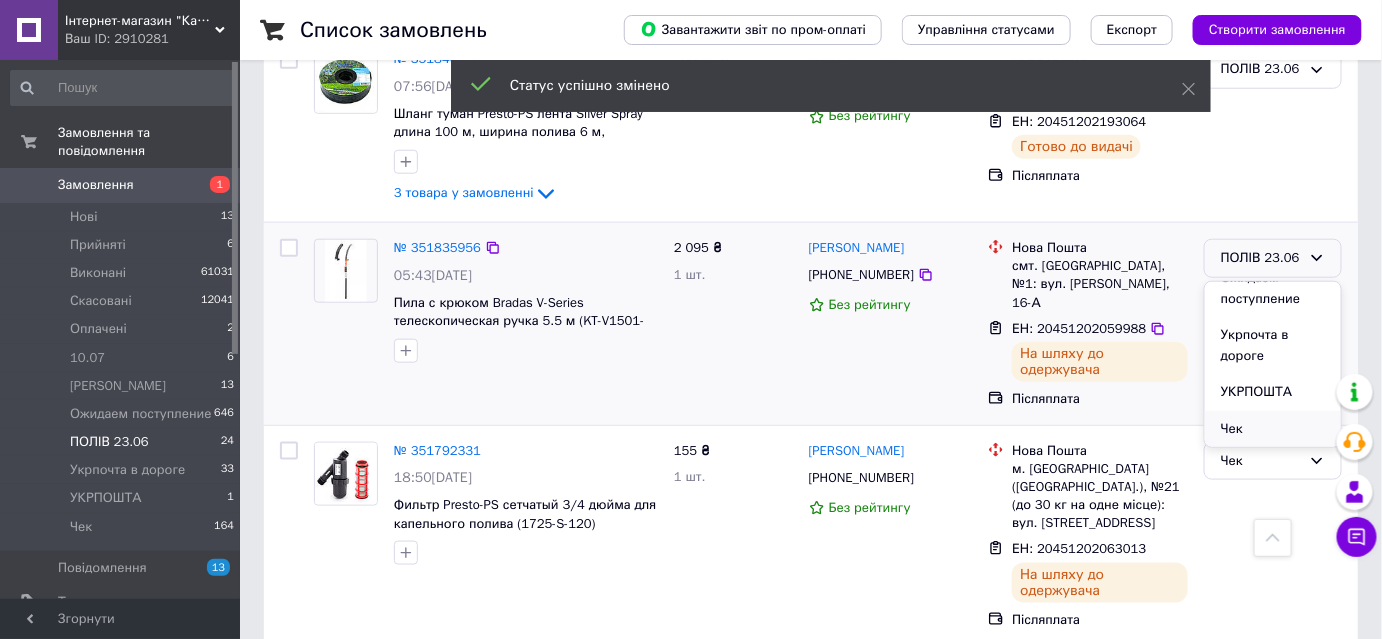 click on "Чек" at bounding box center (1273, 429) 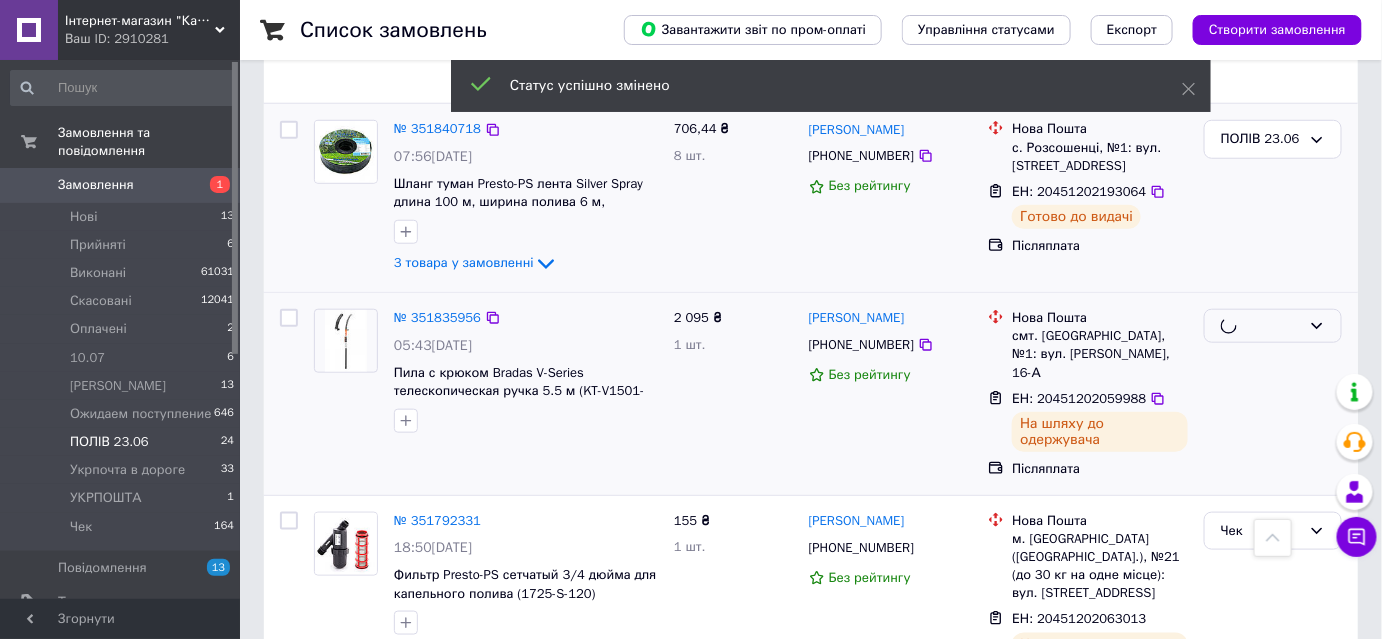 scroll, scrollTop: 2900, scrollLeft: 0, axis: vertical 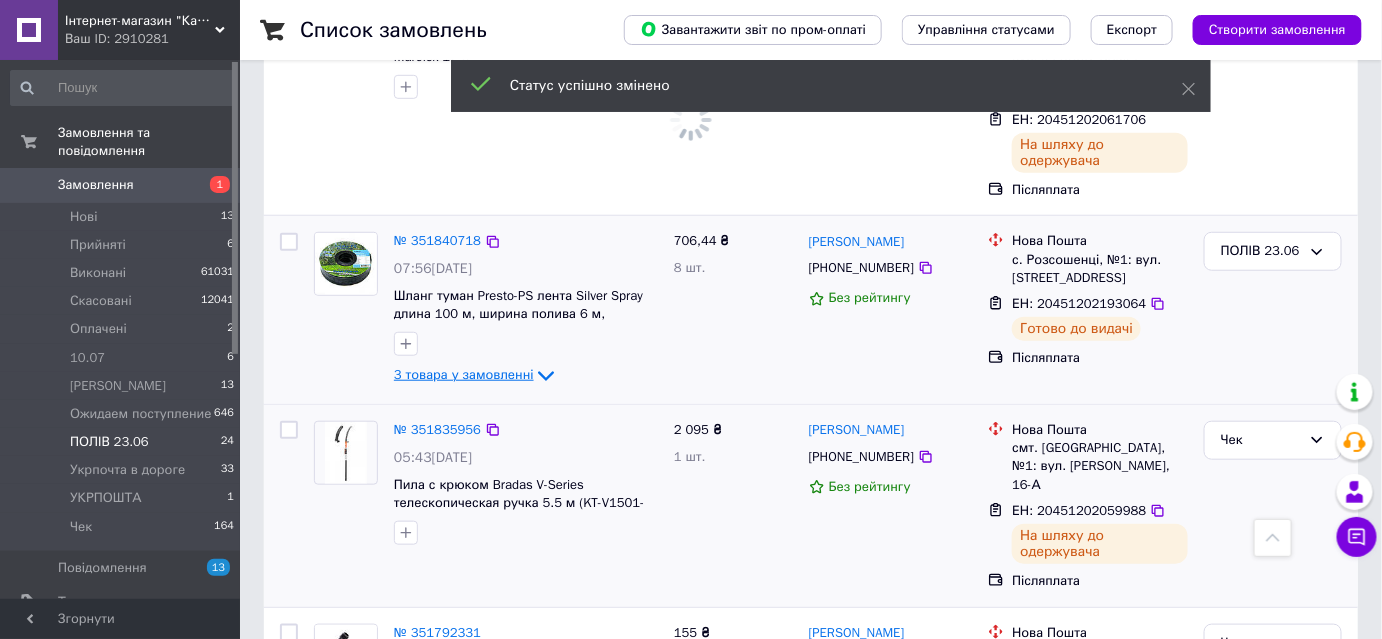 click on "3 товара у замовленні" at bounding box center (464, 375) 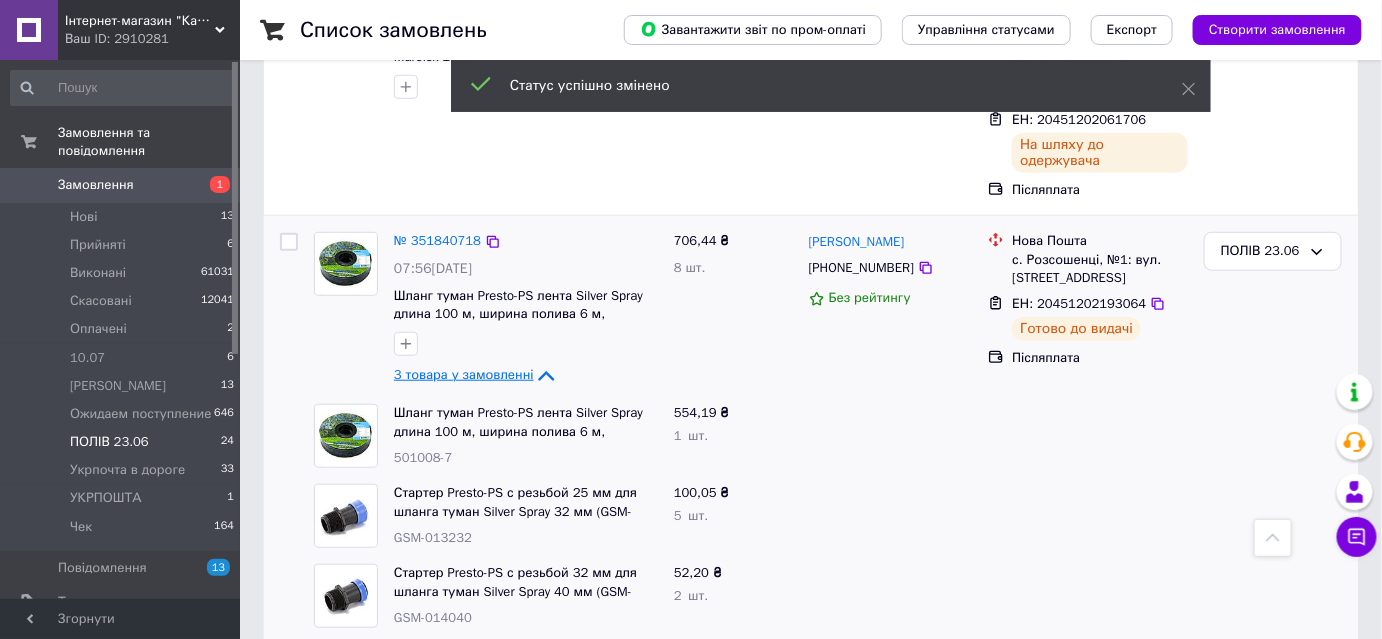 click on "3 товара у замовленні" at bounding box center (464, 375) 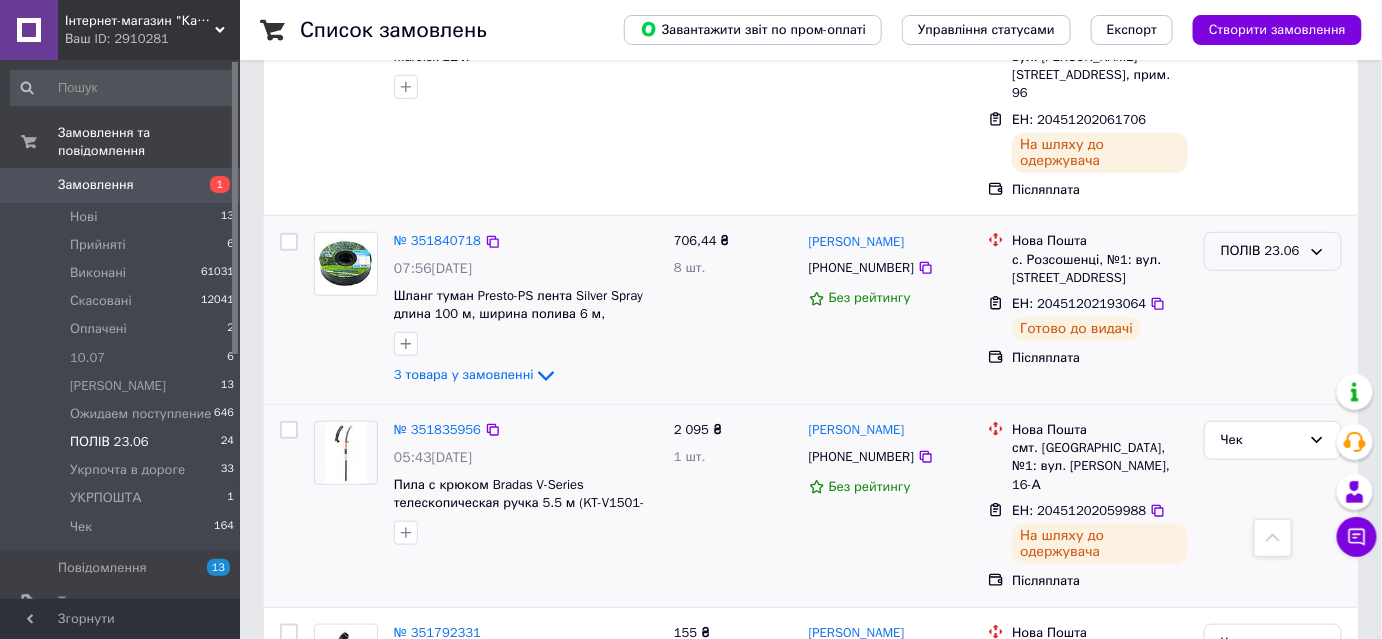 click on "ПОЛІВ 23.06" at bounding box center [1261, 251] 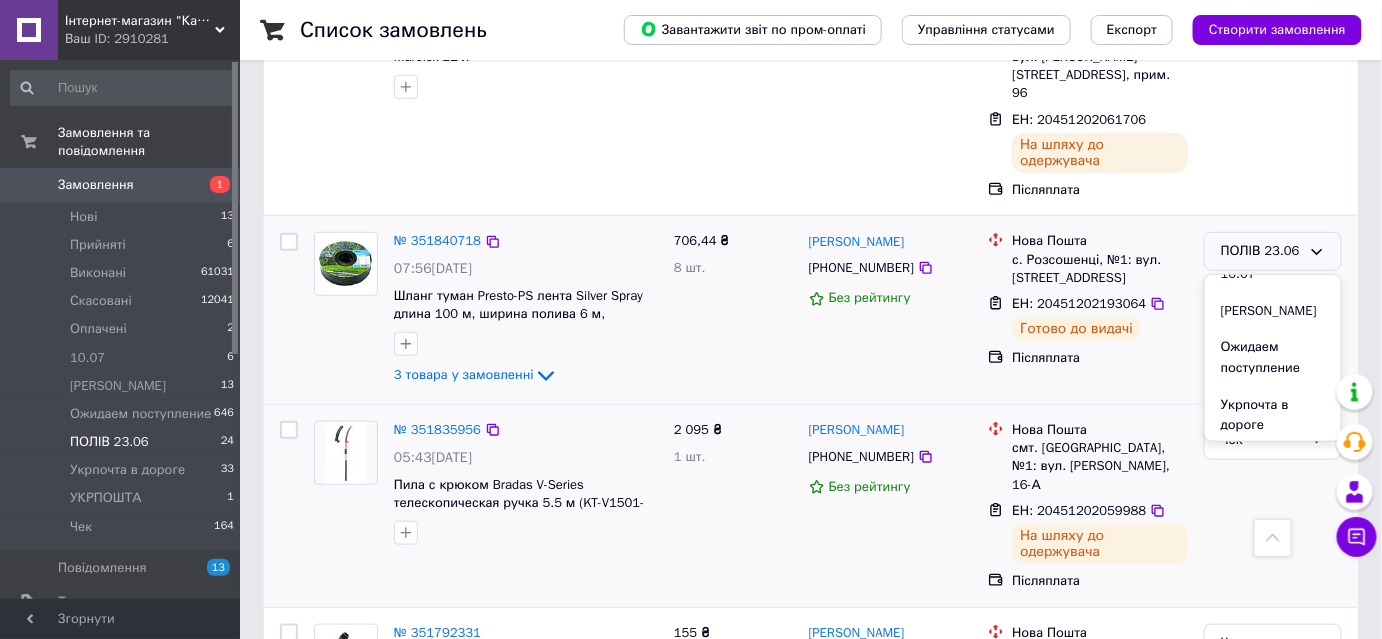 scroll, scrollTop: 241, scrollLeft: 0, axis: vertical 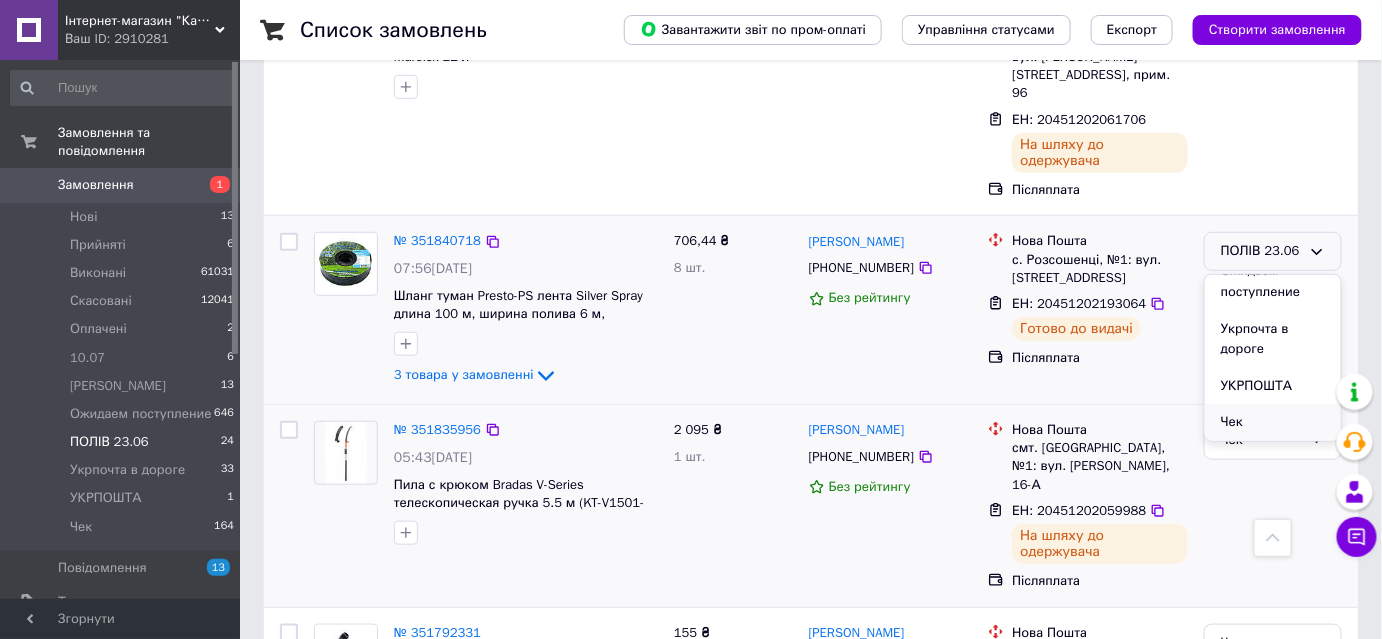 click on "Чек" at bounding box center [1273, 422] 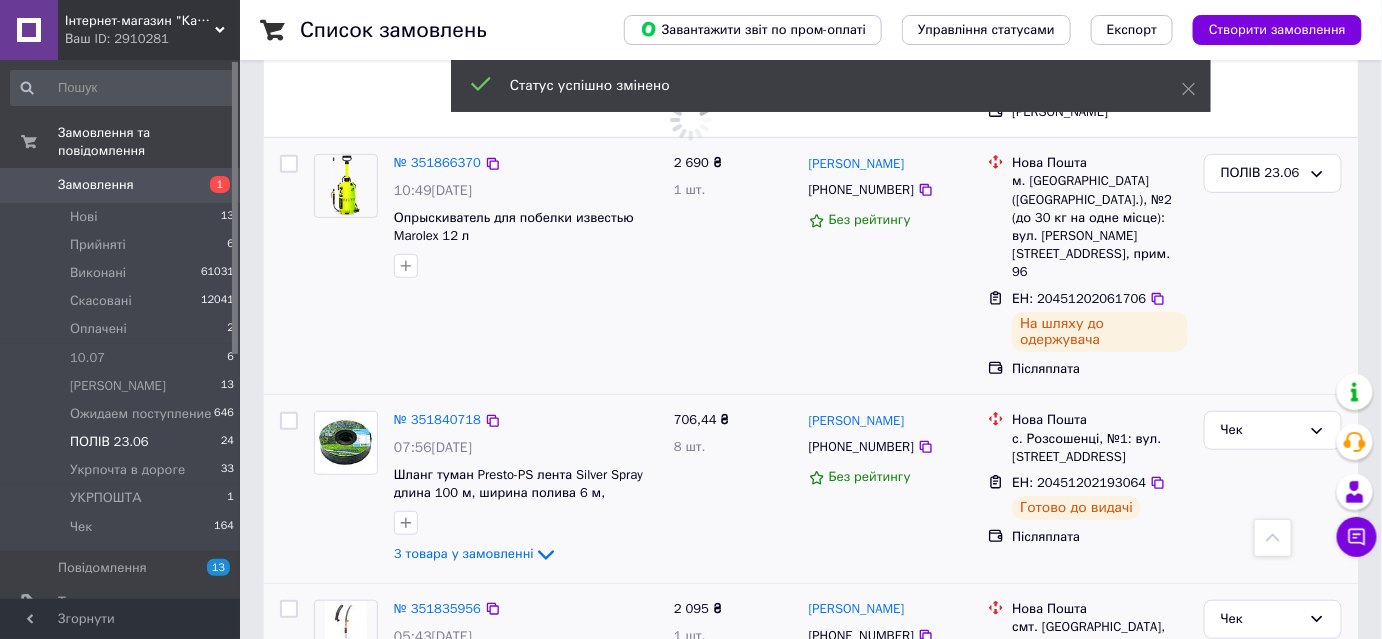 scroll, scrollTop: 2718, scrollLeft: 0, axis: vertical 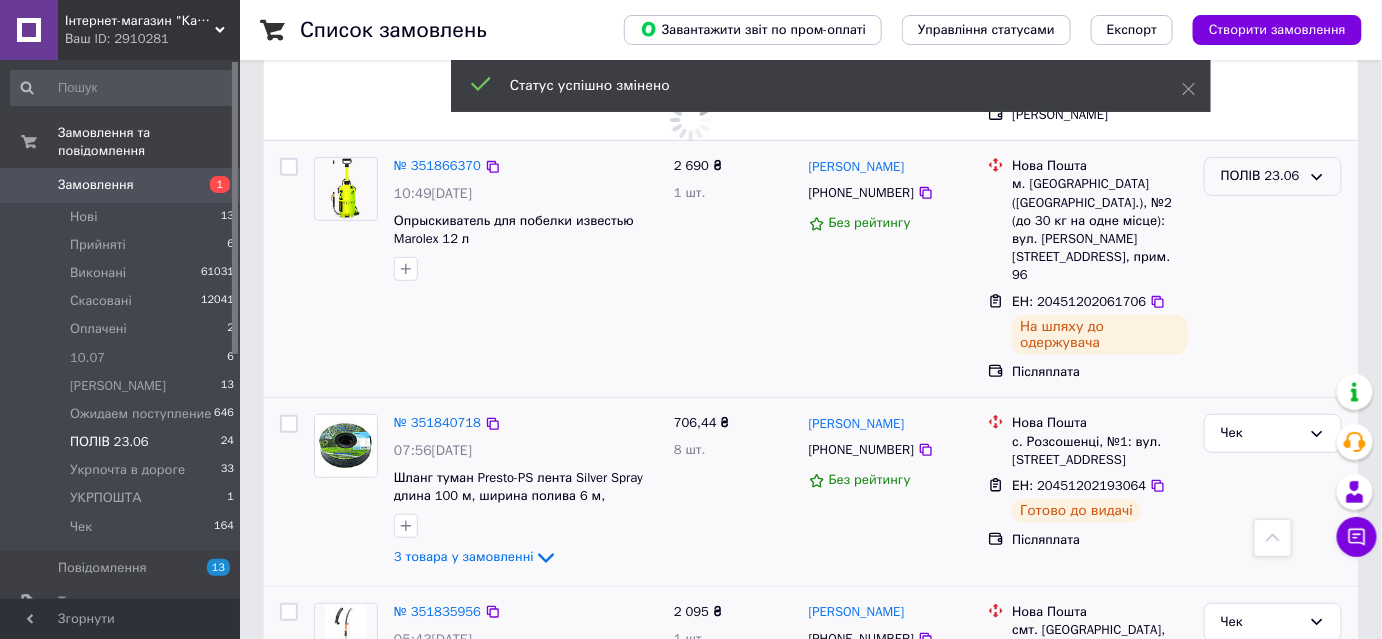 click on "ПОЛІВ 23.06" at bounding box center (1261, 176) 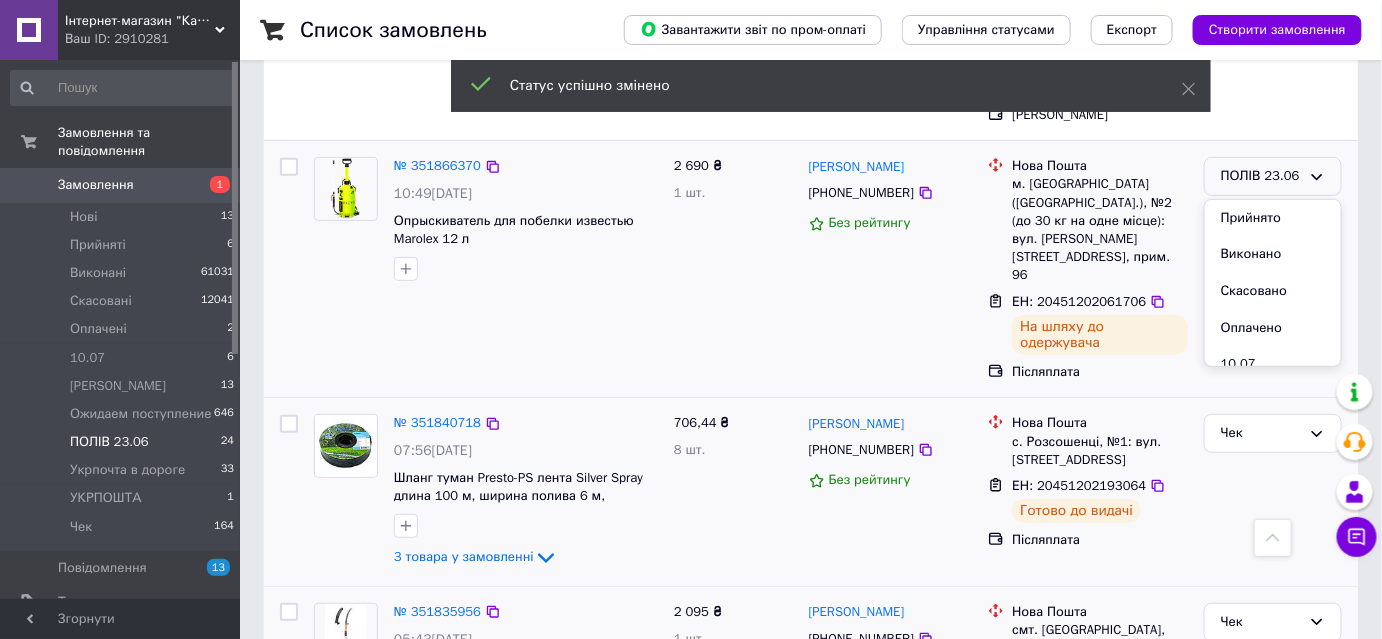 scroll, scrollTop: 241, scrollLeft: 0, axis: vertical 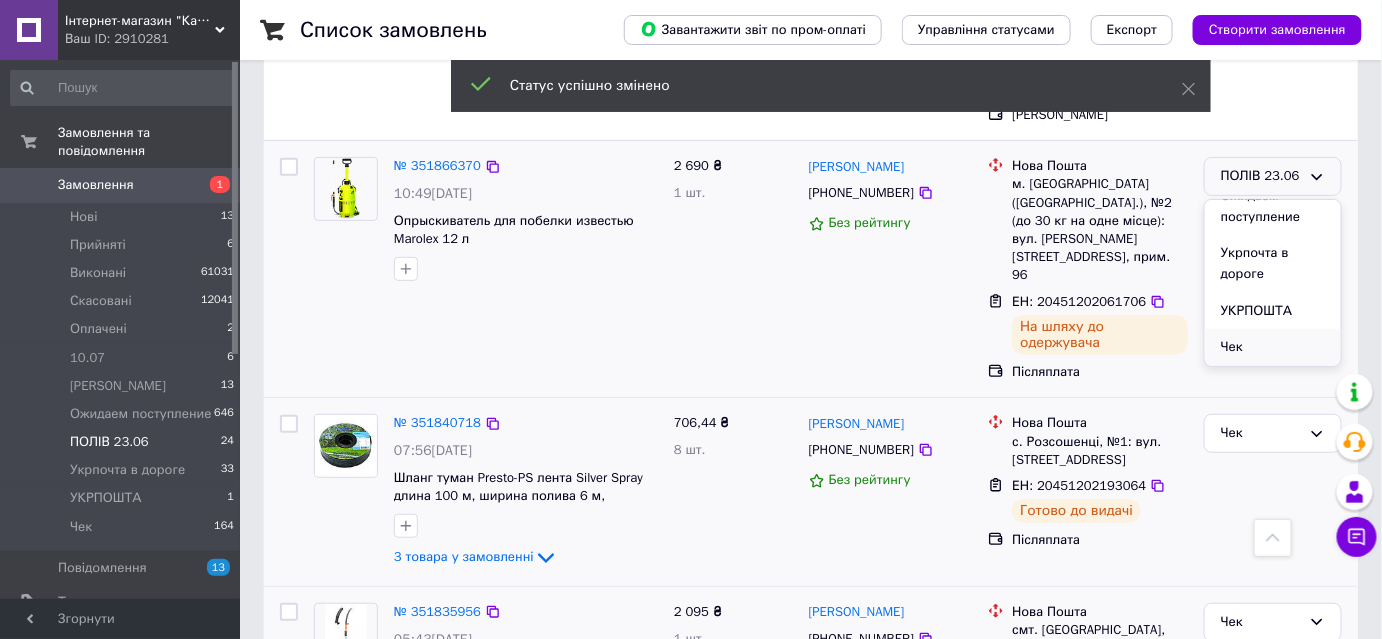 click on "Чек" at bounding box center (1273, 347) 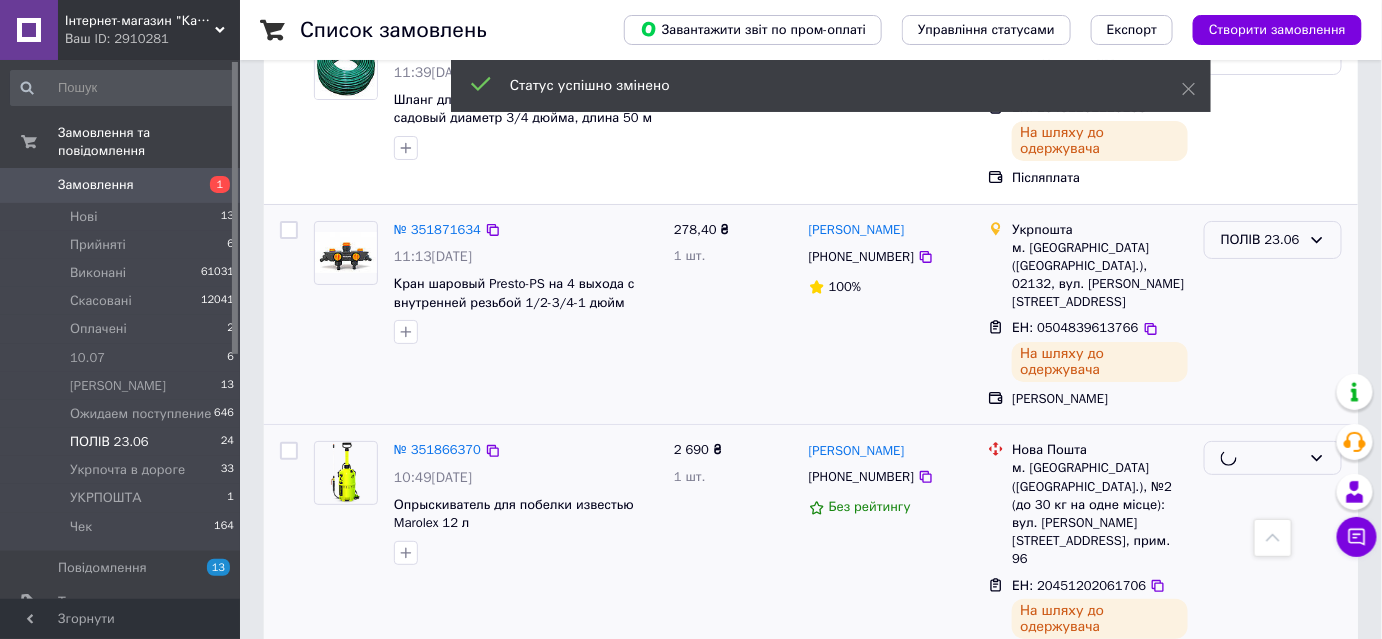 scroll, scrollTop: 2354, scrollLeft: 0, axis: vertical 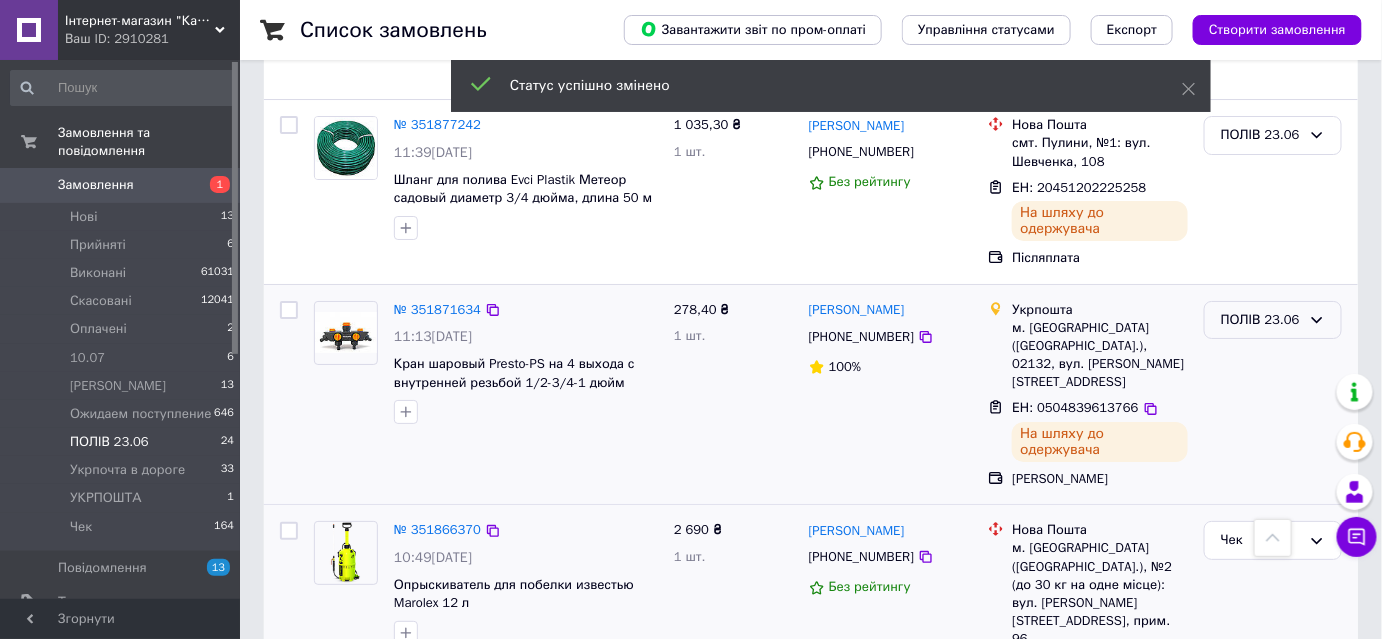click on "ПОЛІВ 23.06" at bounding box center [1261, 320] 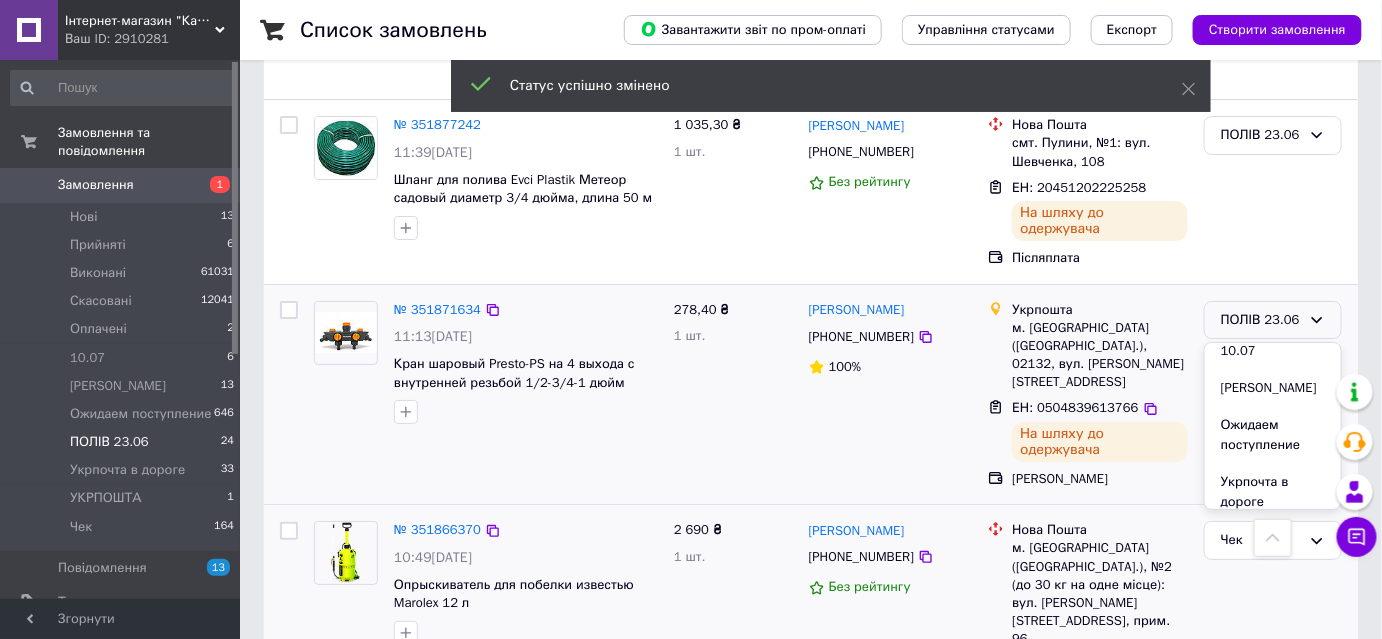 scroll, scrollTop: 241, scrollLeft: 0, axis: vertical 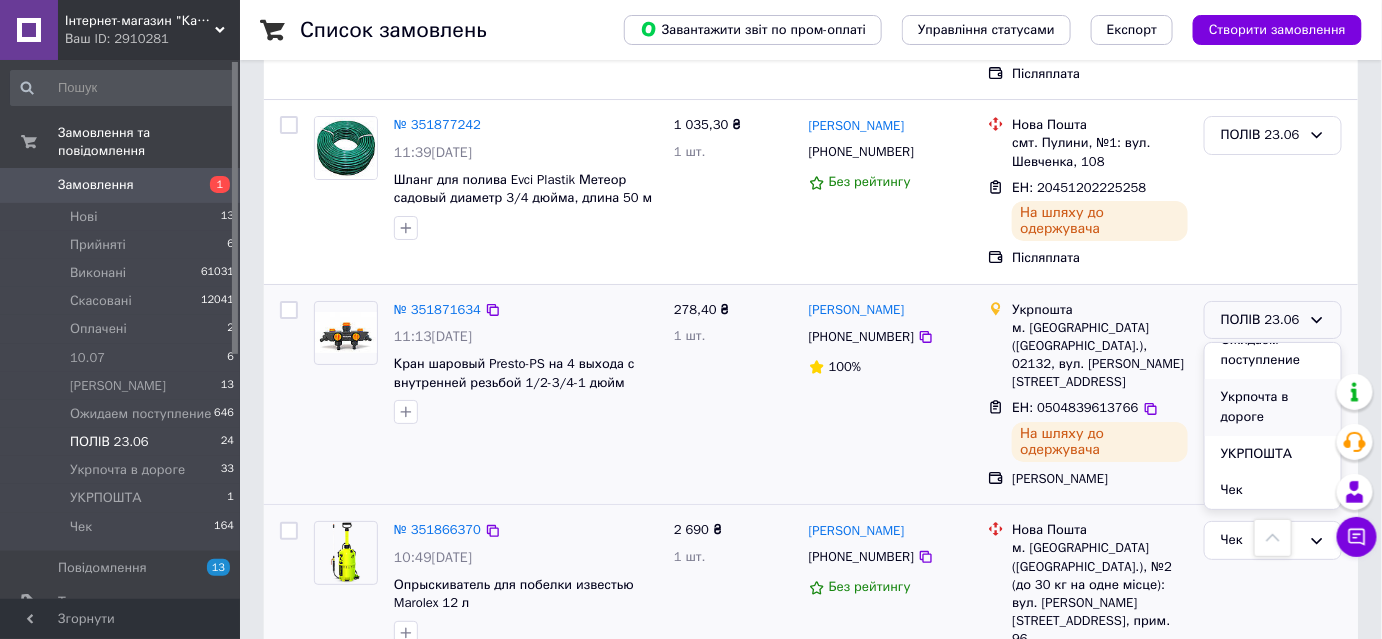 click on "Укрпочта в дороге" at bounding box center (1273, 407) 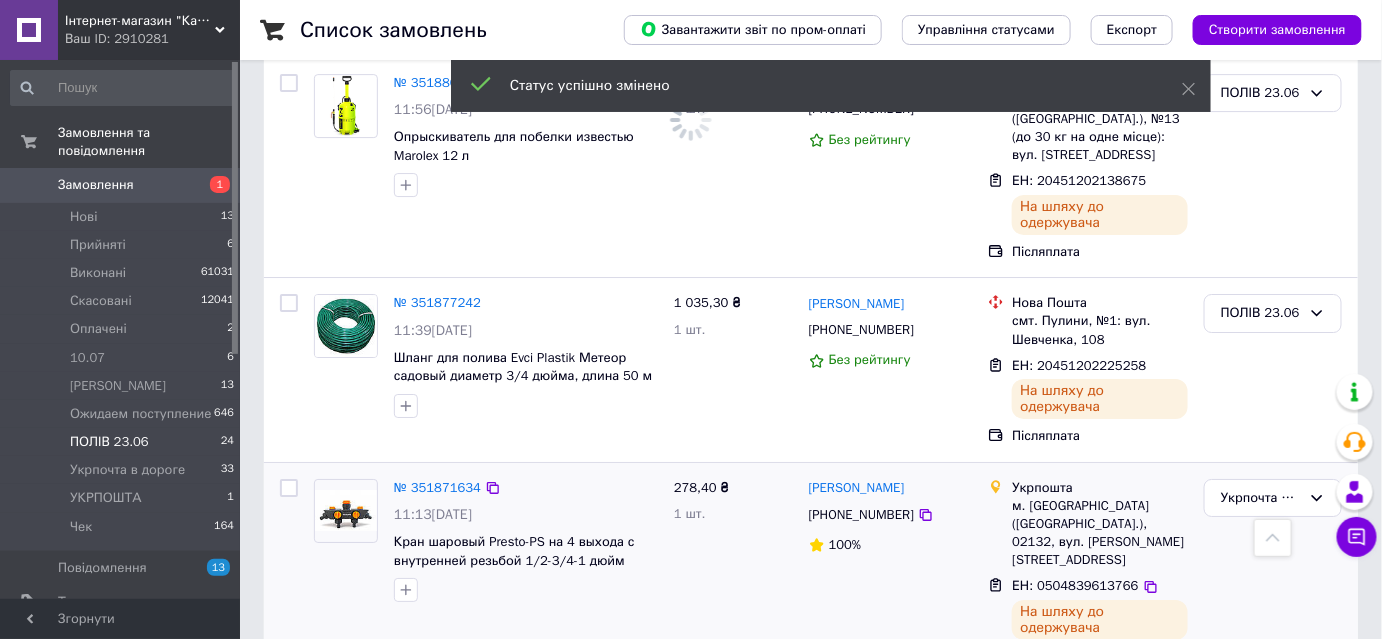 scroll, scrollTop: 2173, scrollLeft: 0, axis: vertical 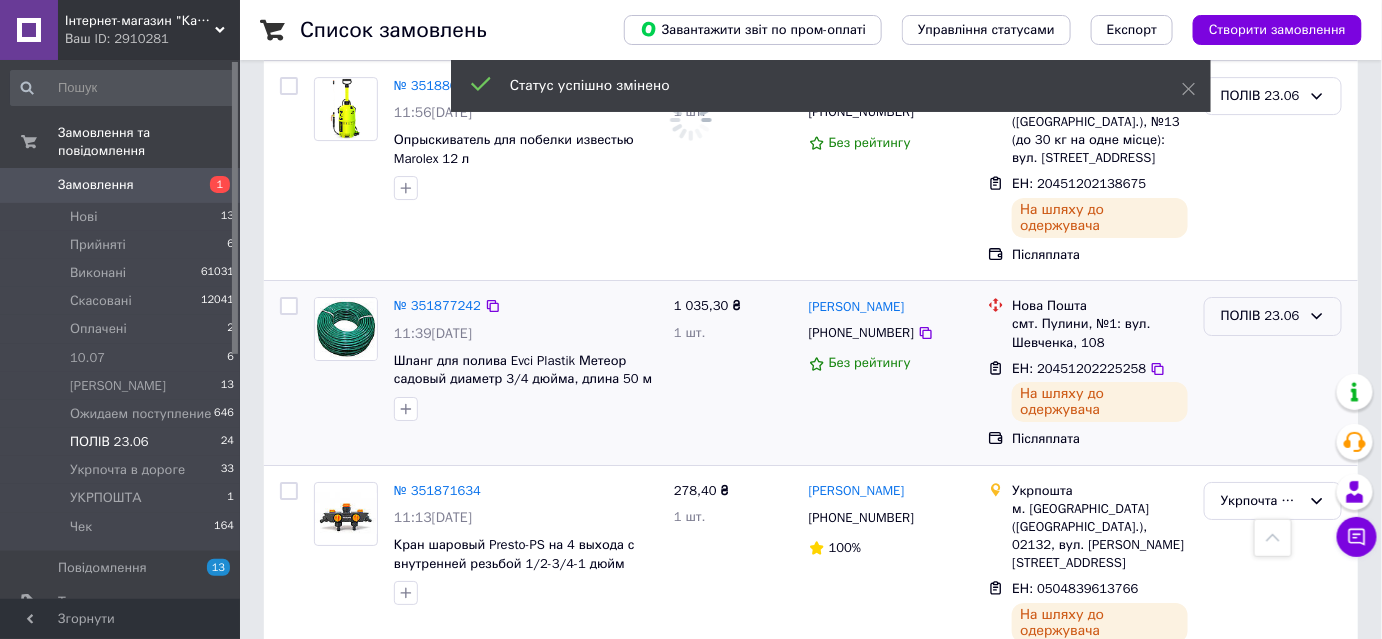 click on "ПОЛІВ 23.06" at bounding box center [1261, 316] 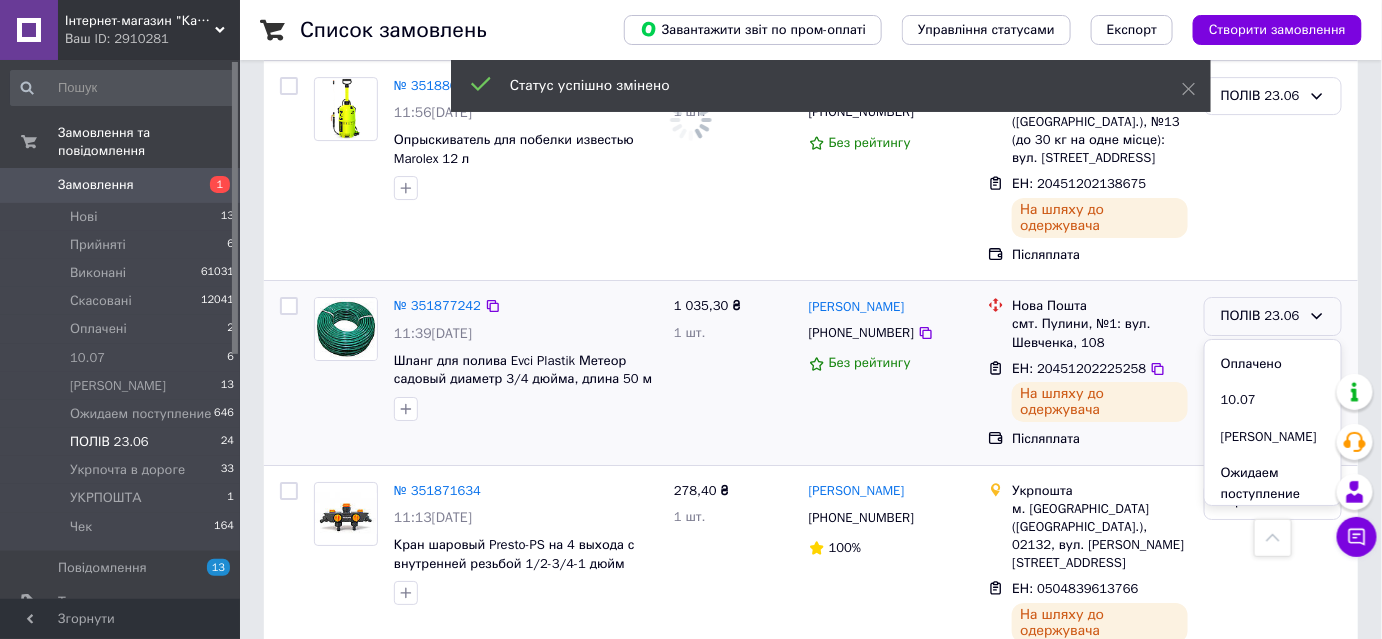 scroll, scrollTop: 240, scrollLeft: 0, axis: vertical 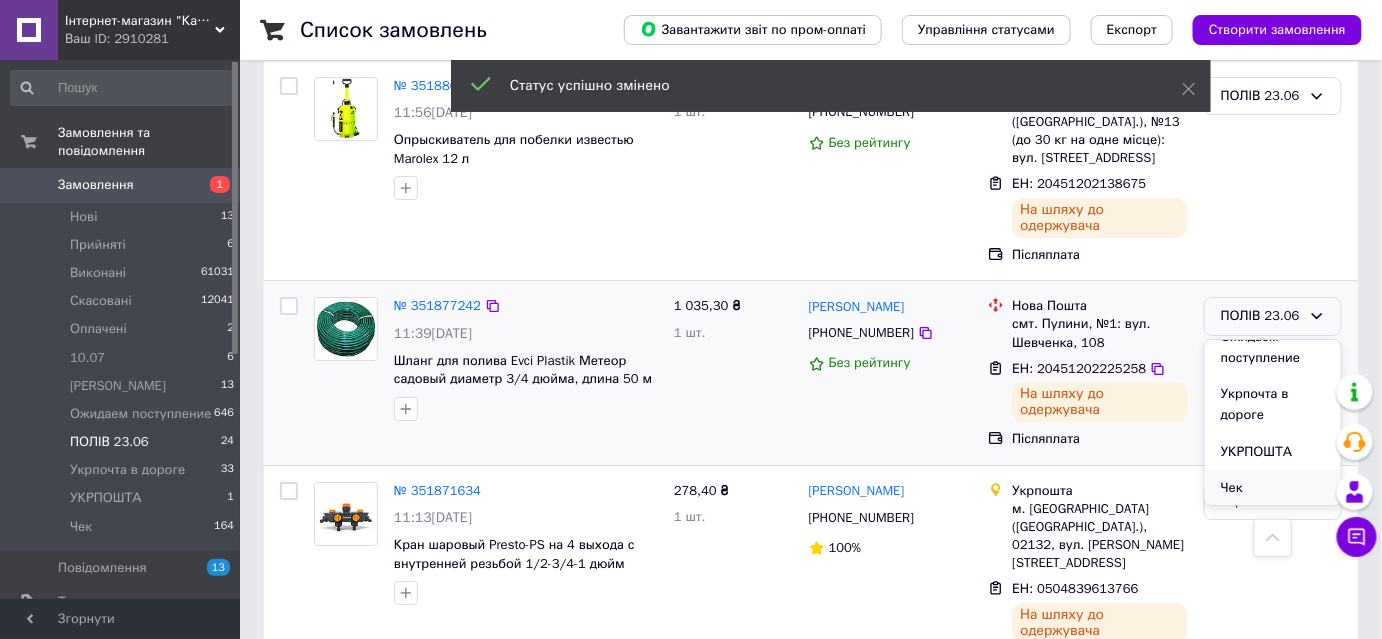 click on "Чек" at bounding box center (1273, 488) 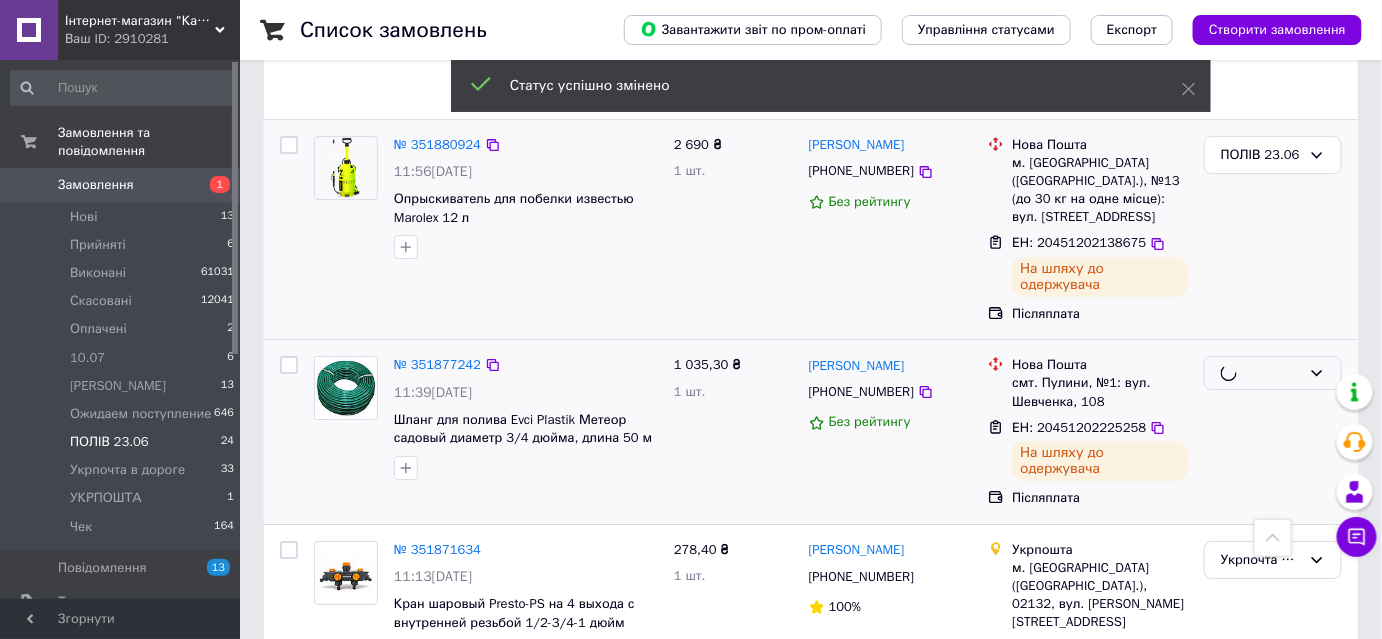 scroll, scrollTop: 2082, scrollLeft: 0, axis: vertical 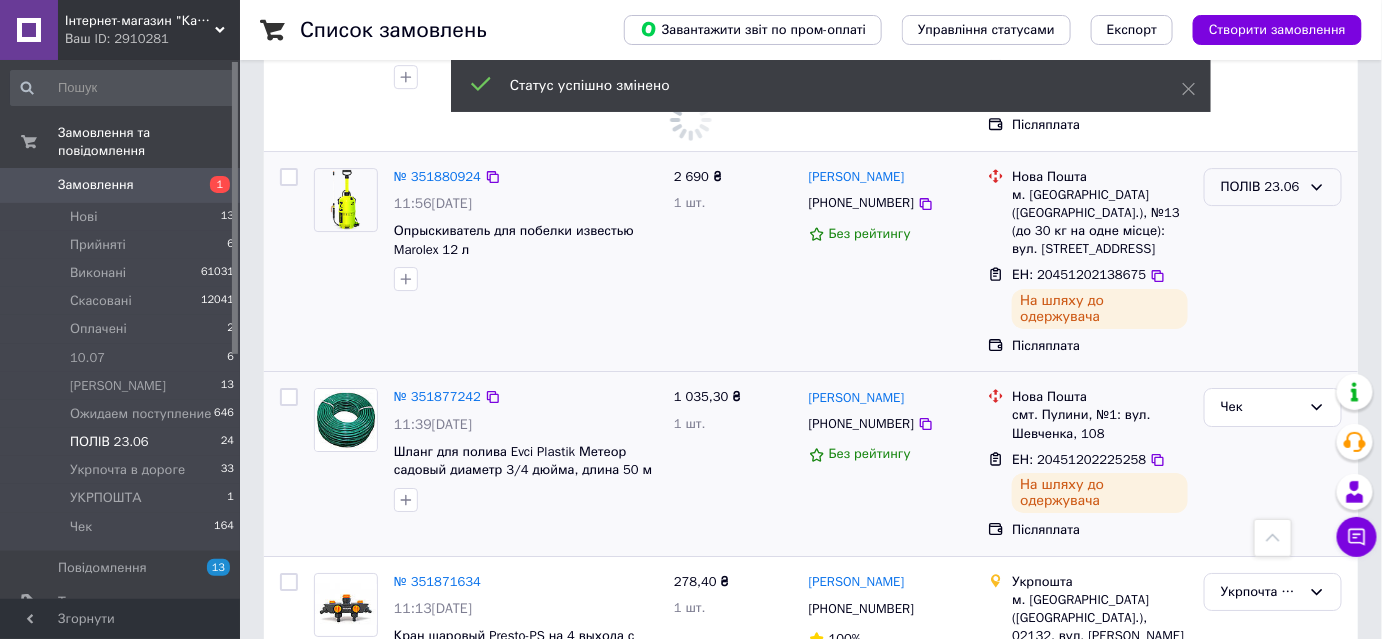 click on "ПОЛІВ 23.06" at bounding box center (1261, 187) 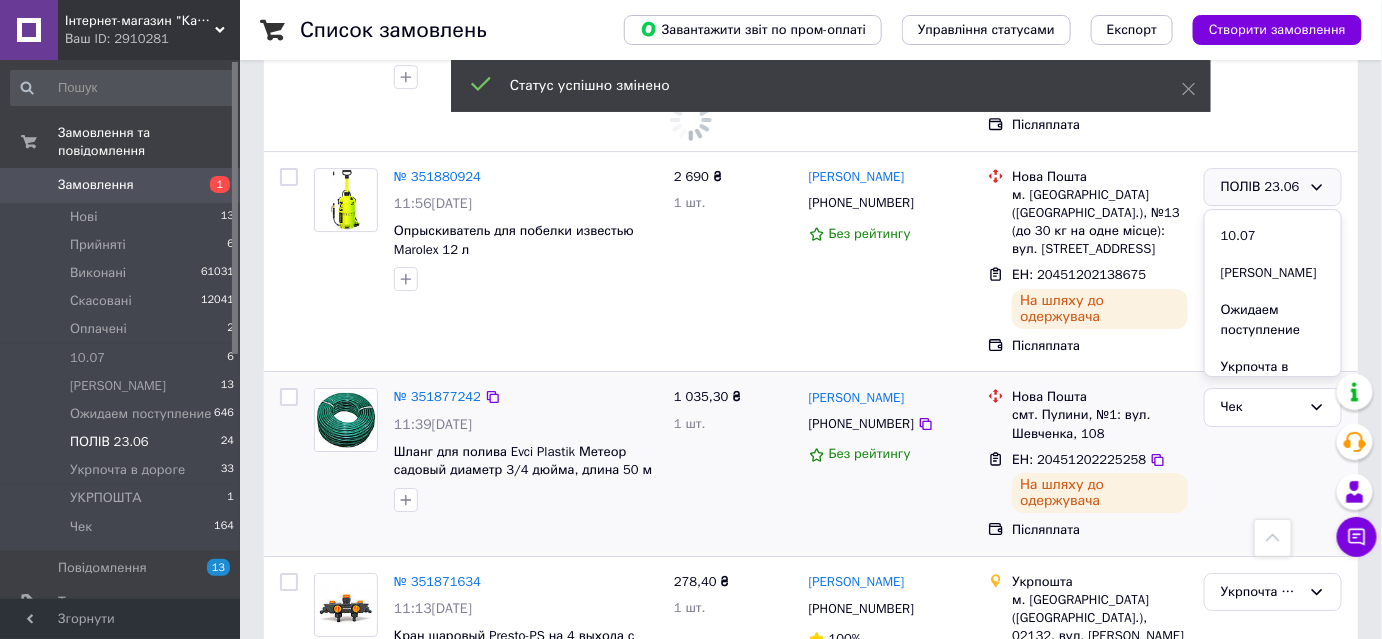 scroll, scrollTop: 240, scrollLeft: 0, axis: vertical 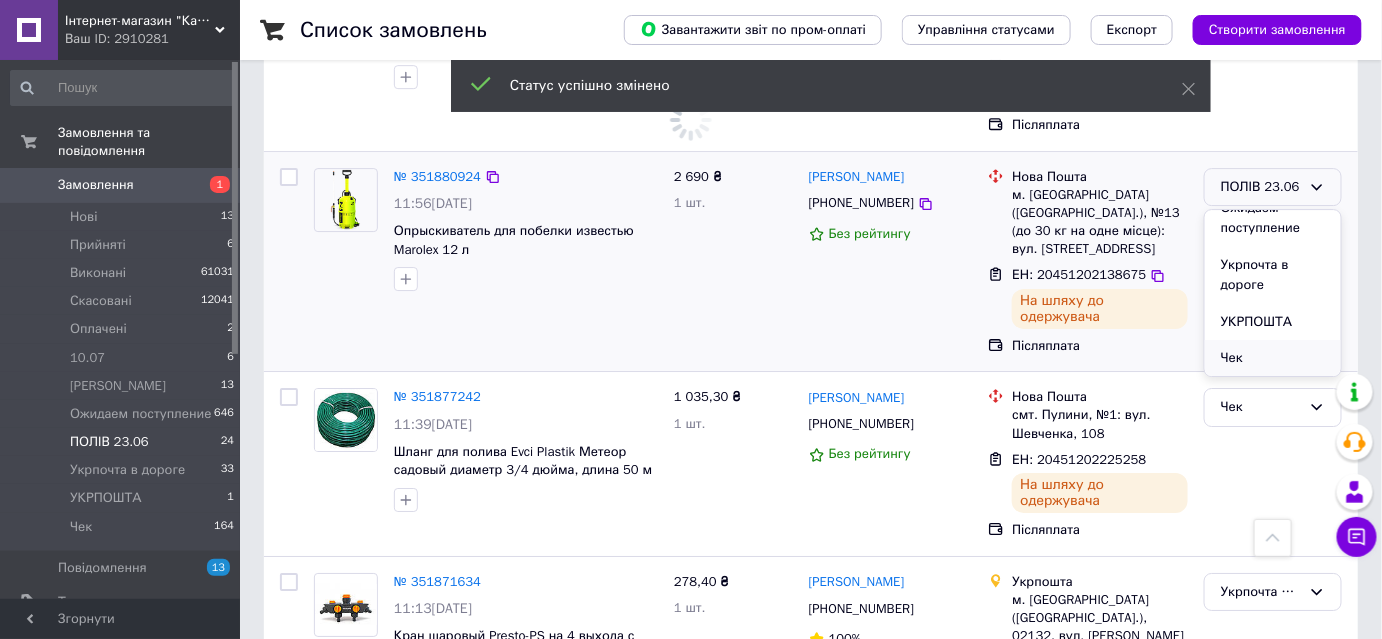 click on "Чек" at bounding box center (1273, 358) 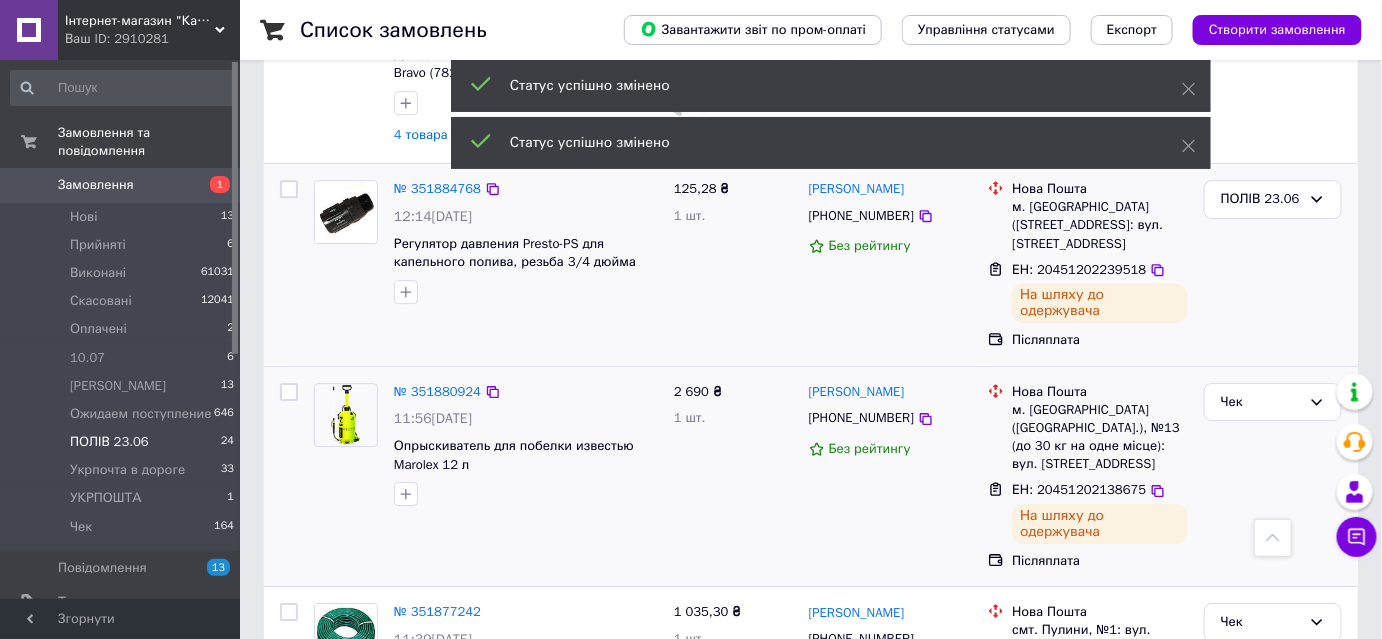 scroll, scrollTop: 1809, scrollLeft: 0, axis: vertical 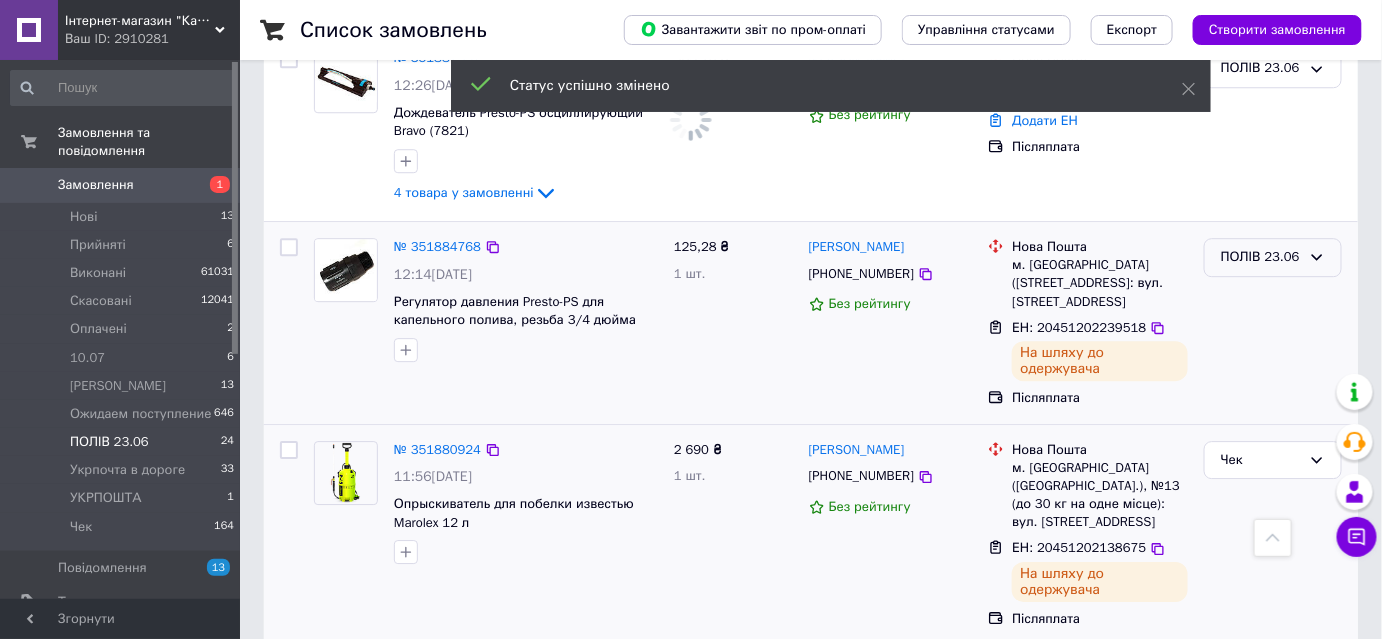 click on "ПОЛІВ 23.06" at bounding box center [1261, 257] 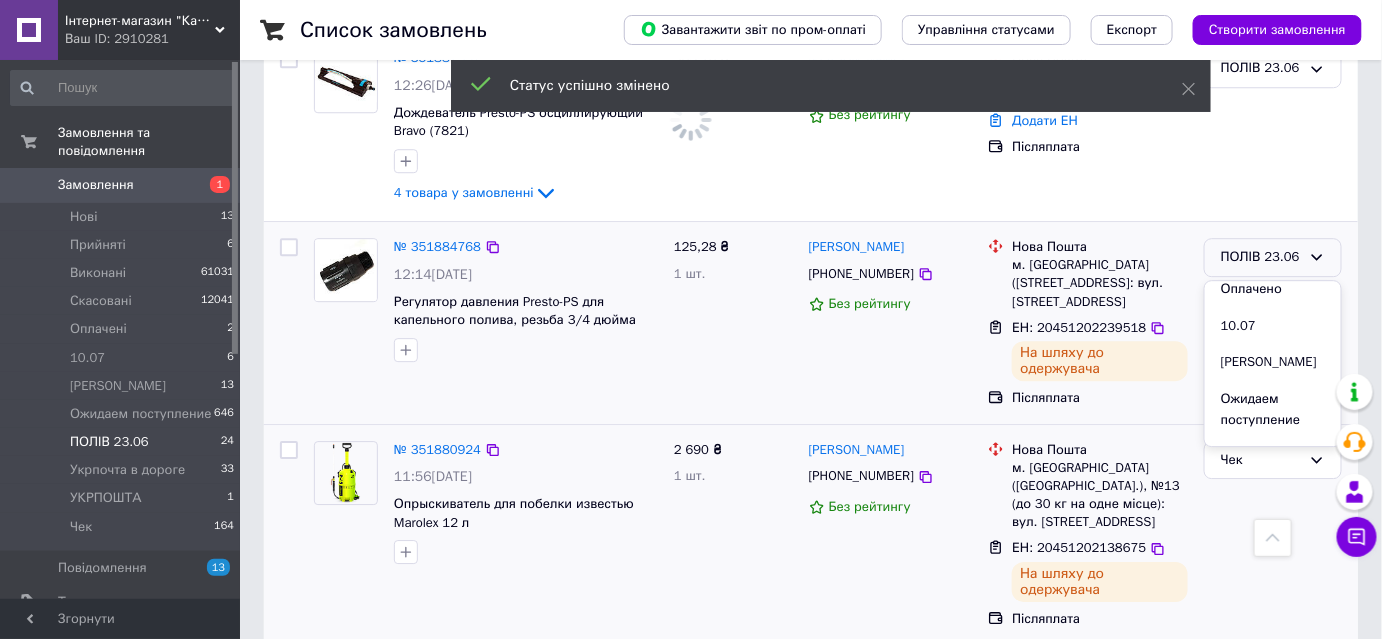 scroll, scrollTop: 241, scrollLeft: 0, axis: vertical 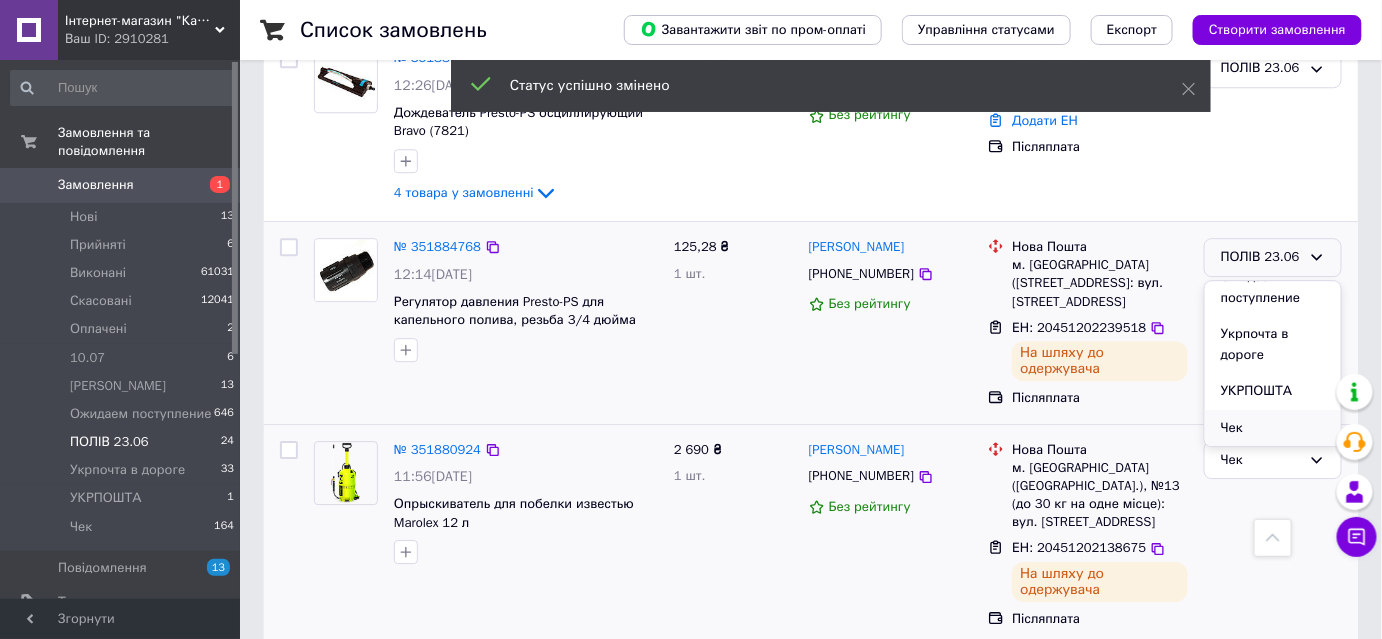 click on "Чек" at bounding box center [1273, 428] 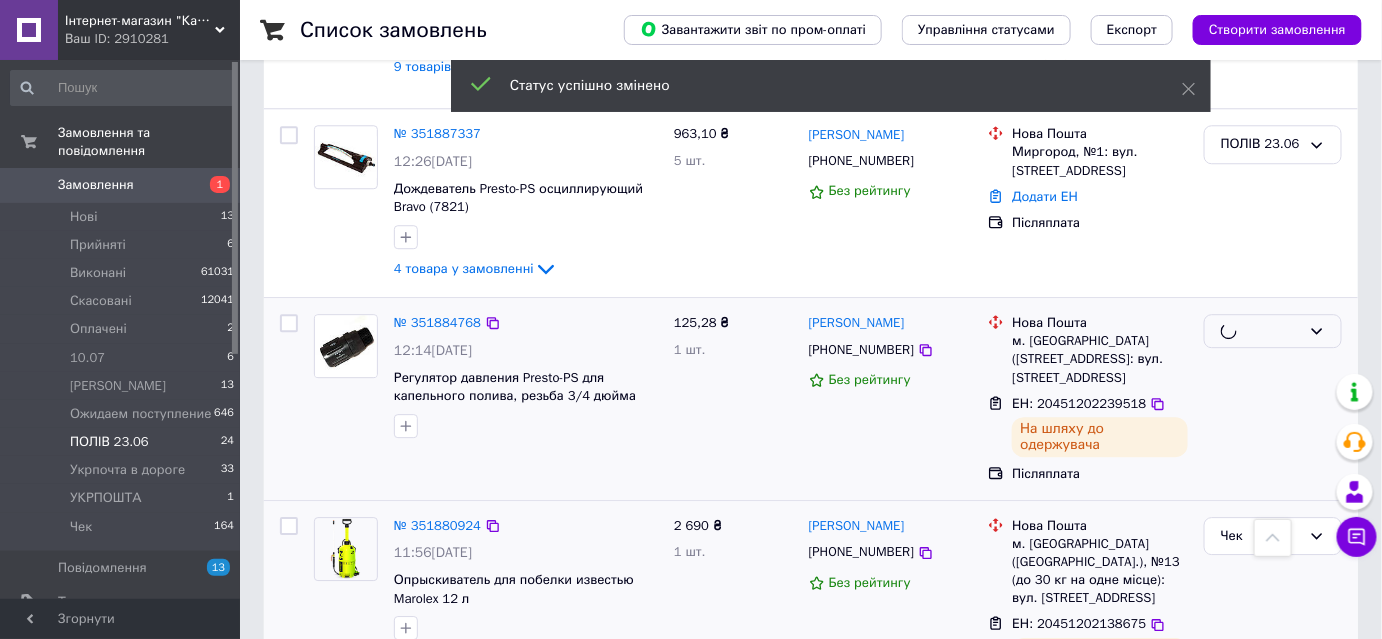 scroll, scrollTop: 1536, scrollLeft: 0, axis: vertical 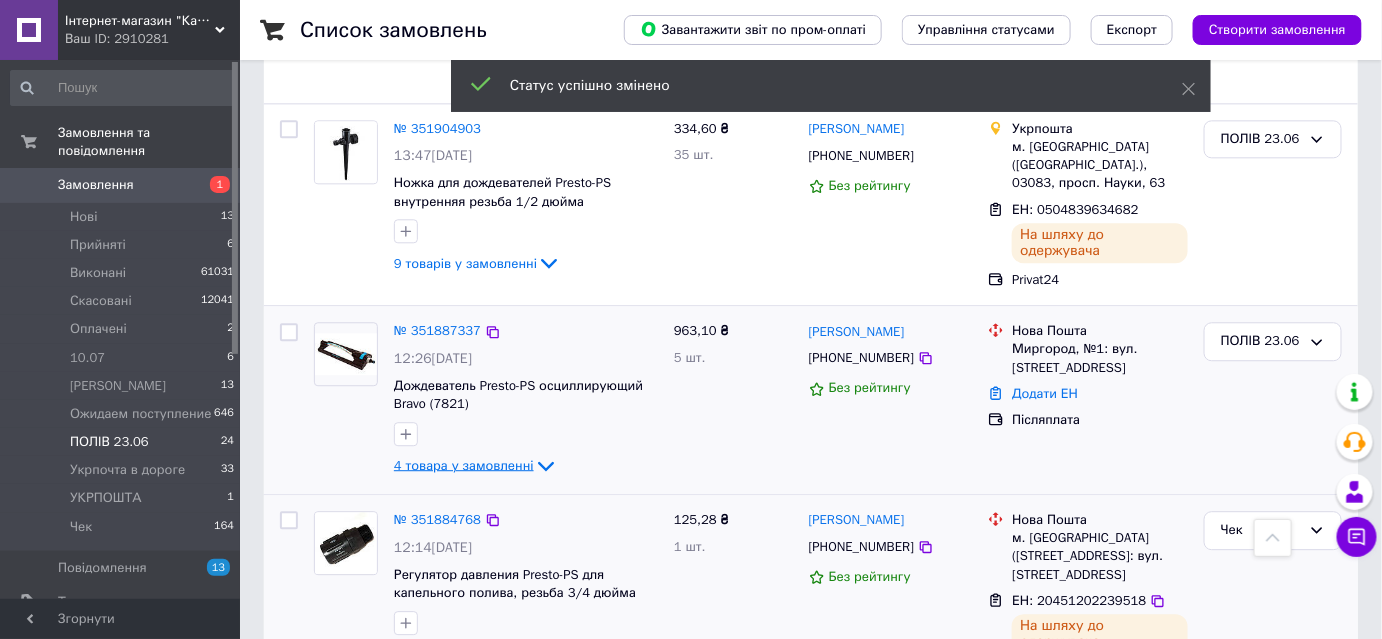 click on "4 товара у замовленні" at bounding box center [464, 465] 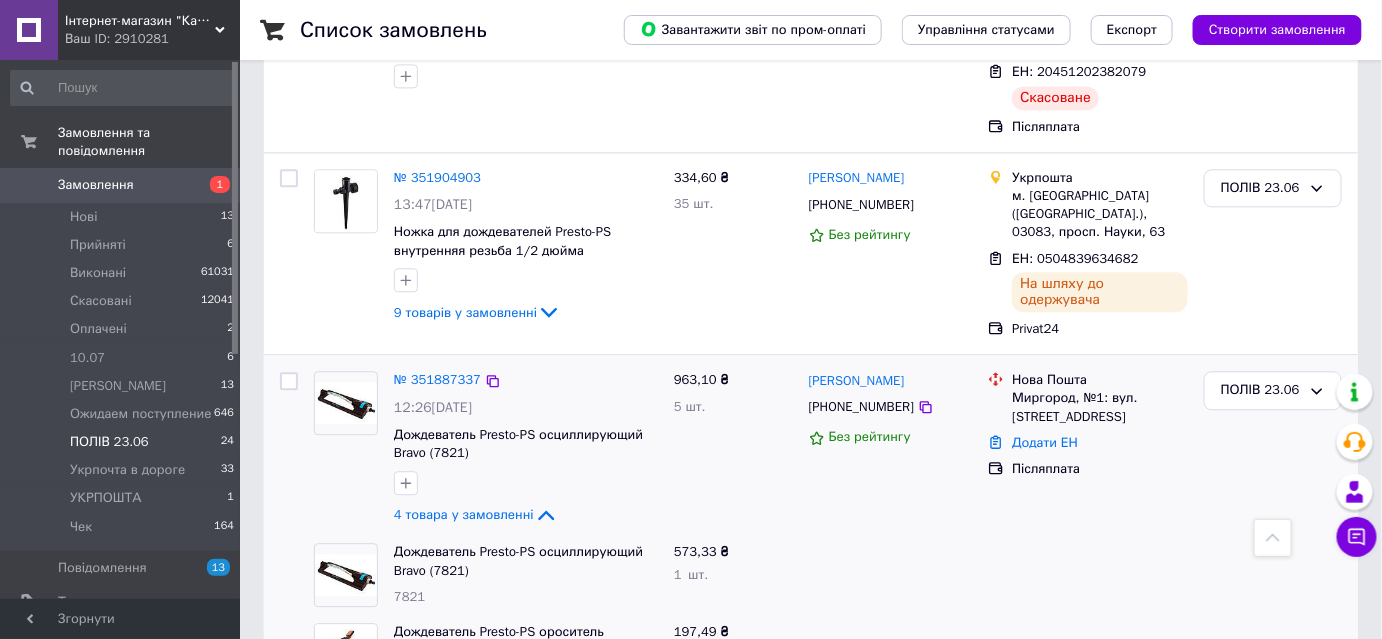 scroll, scrollTop: 1445, scrollLeft: 0, axis: vertical 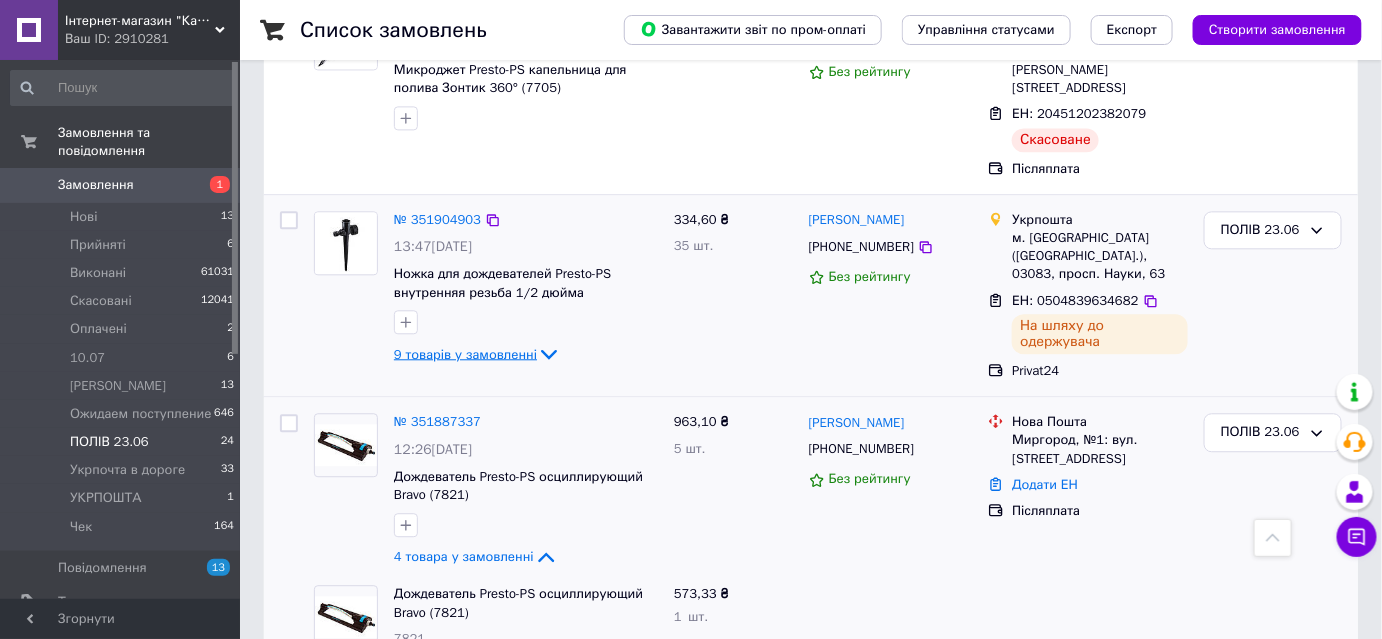 click on "9 товарів у замовленні" at bounding box center (465, 353) 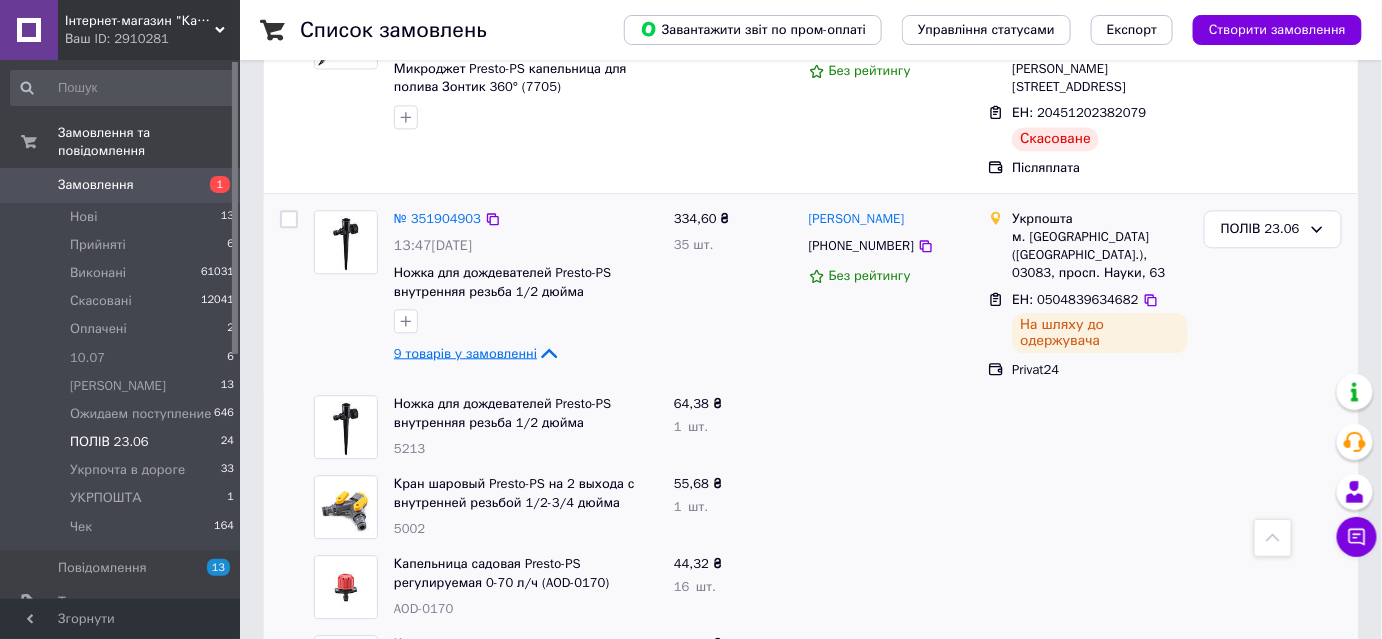 scroll, scrollTop: 1445, scrollLeft: 0, axis: vertical 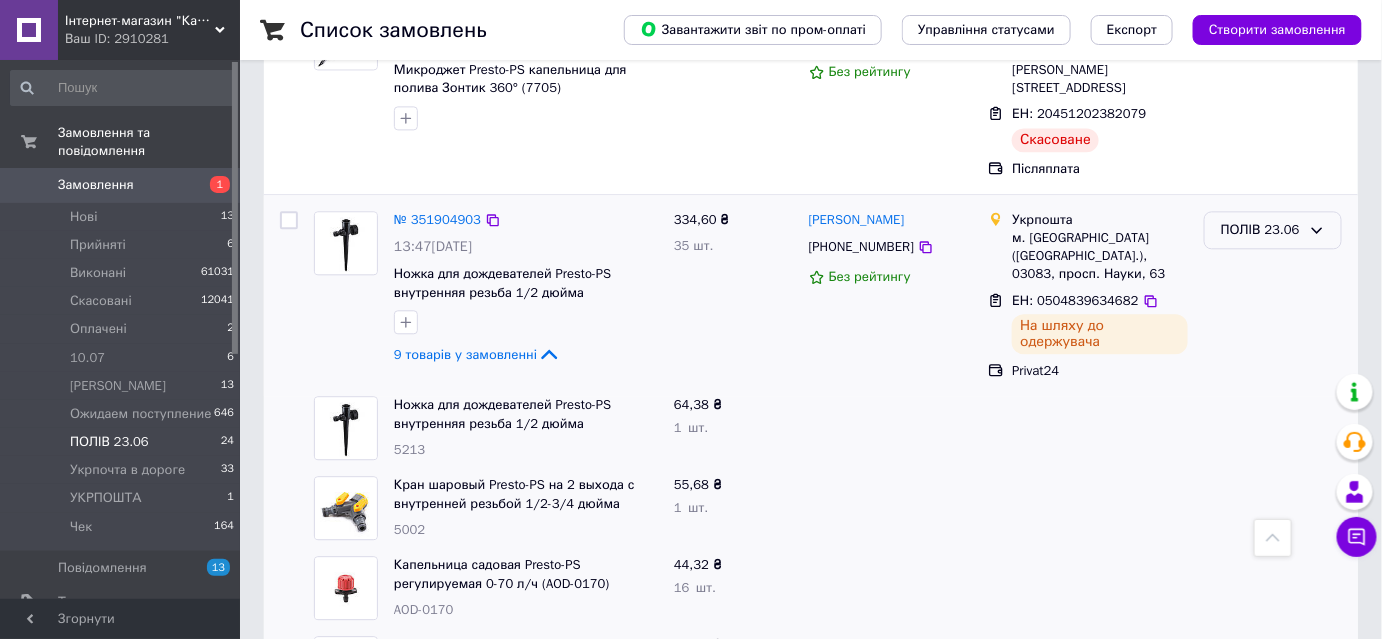 click on "ПОЛІВ 23.06" at bounding box center (1261, 230) 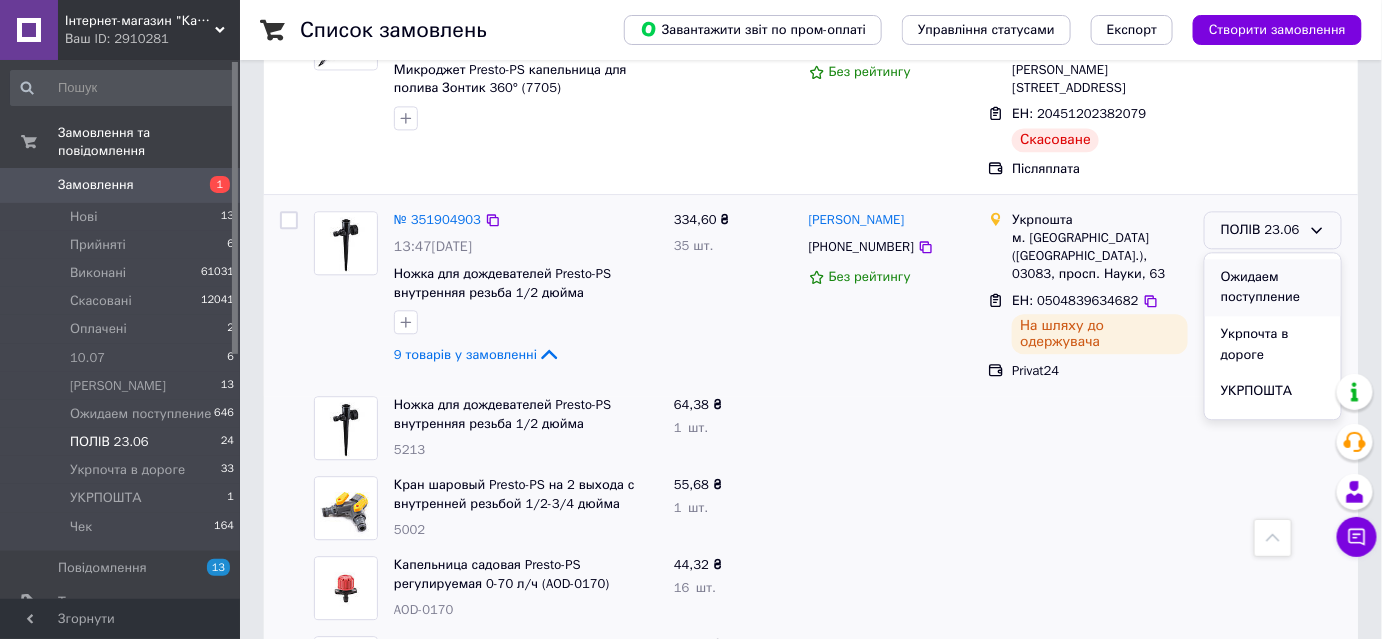 scroll, scrollTop: 241, scrollLeft: 0, axis: vertical 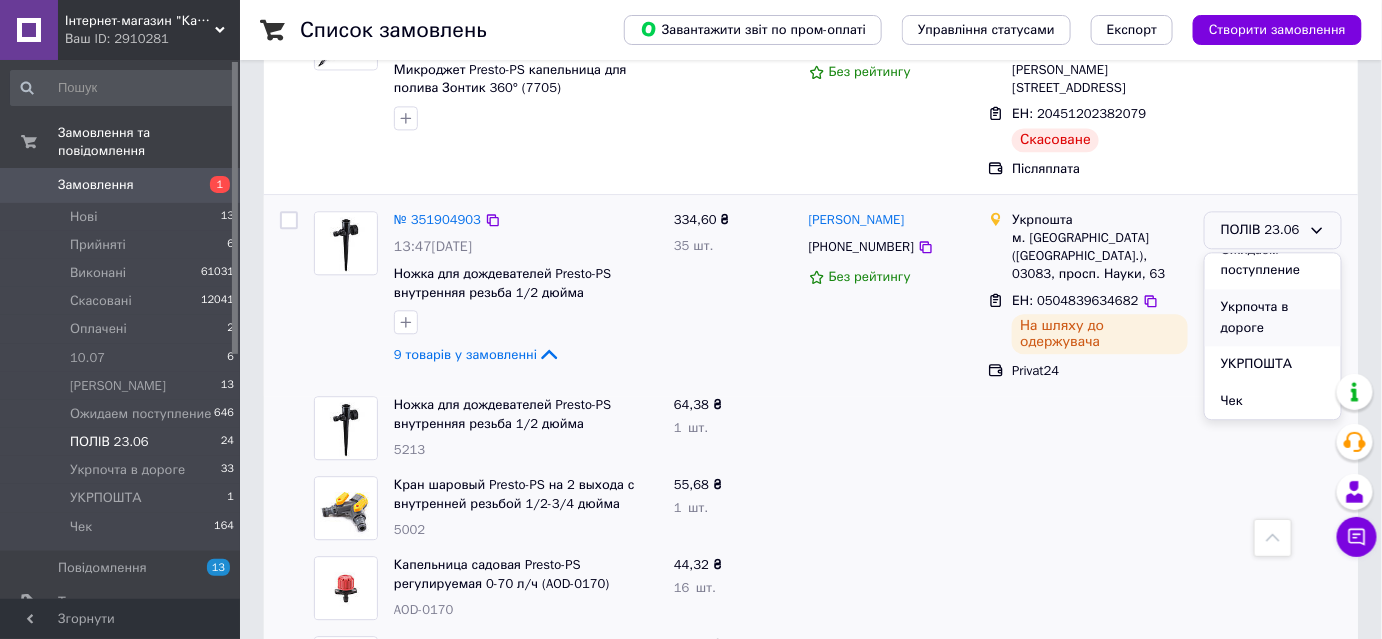 click on "Укрпочта в дороге" at bounding box center (1273, 317) 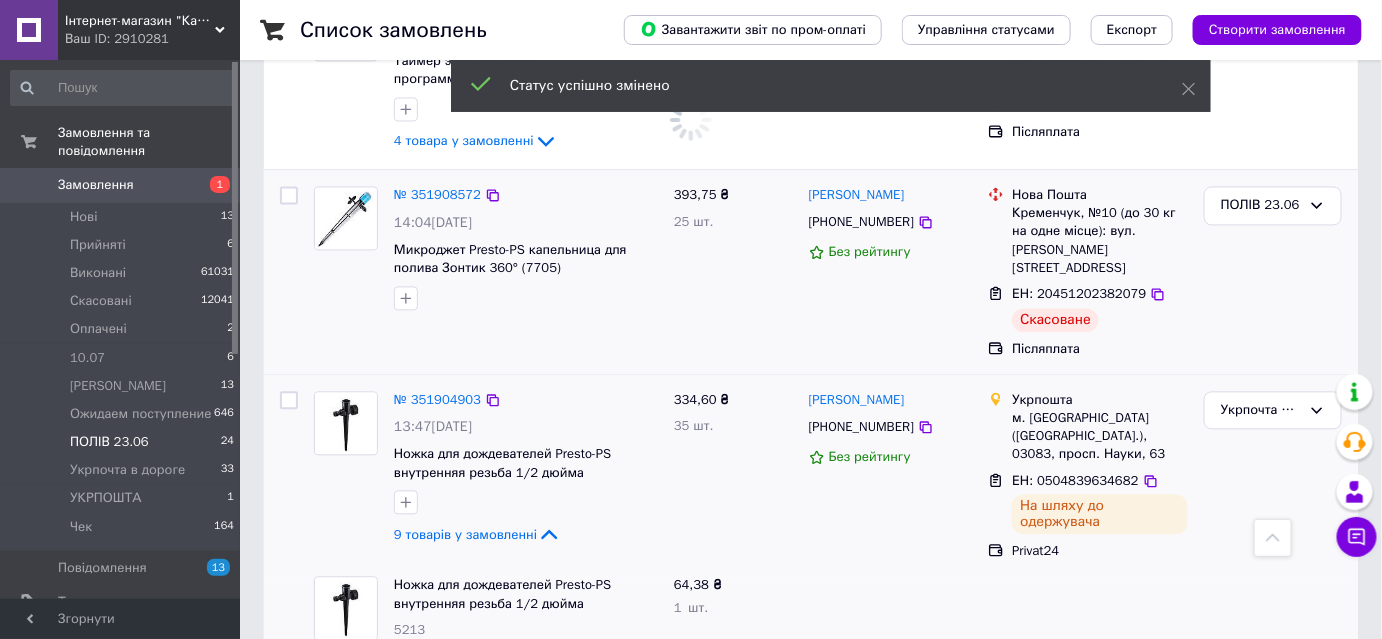 scroll, scrollTop: 1082, scrollLeft: 0, axis: vertical 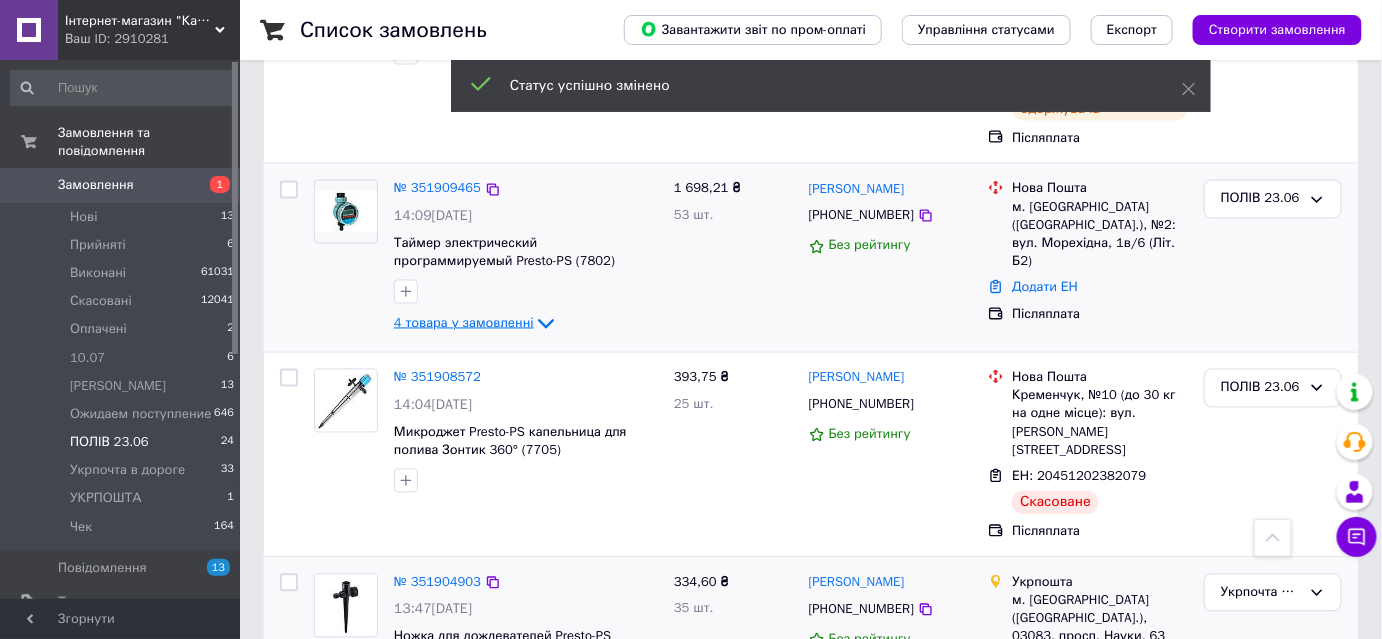 click on "4 товара у замовленні" at bounding box center [464, 323] 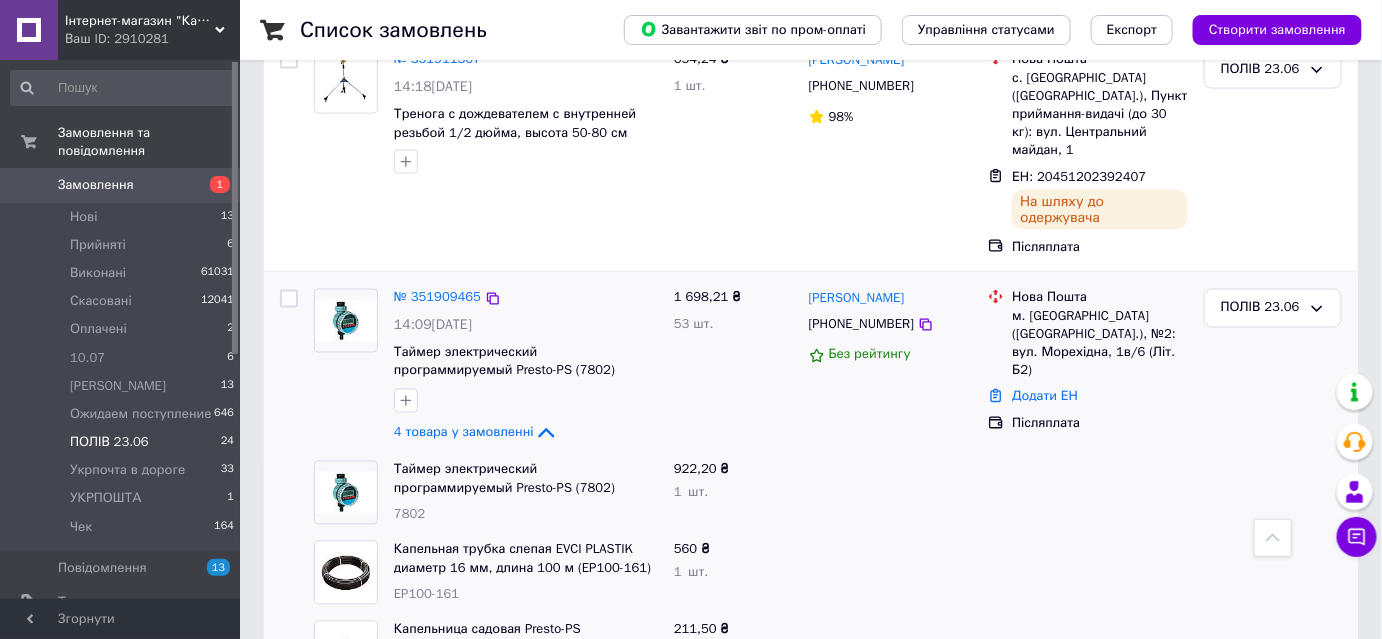 scroll, scrollTop: 900, scrollLeft: 0, axis: vertical 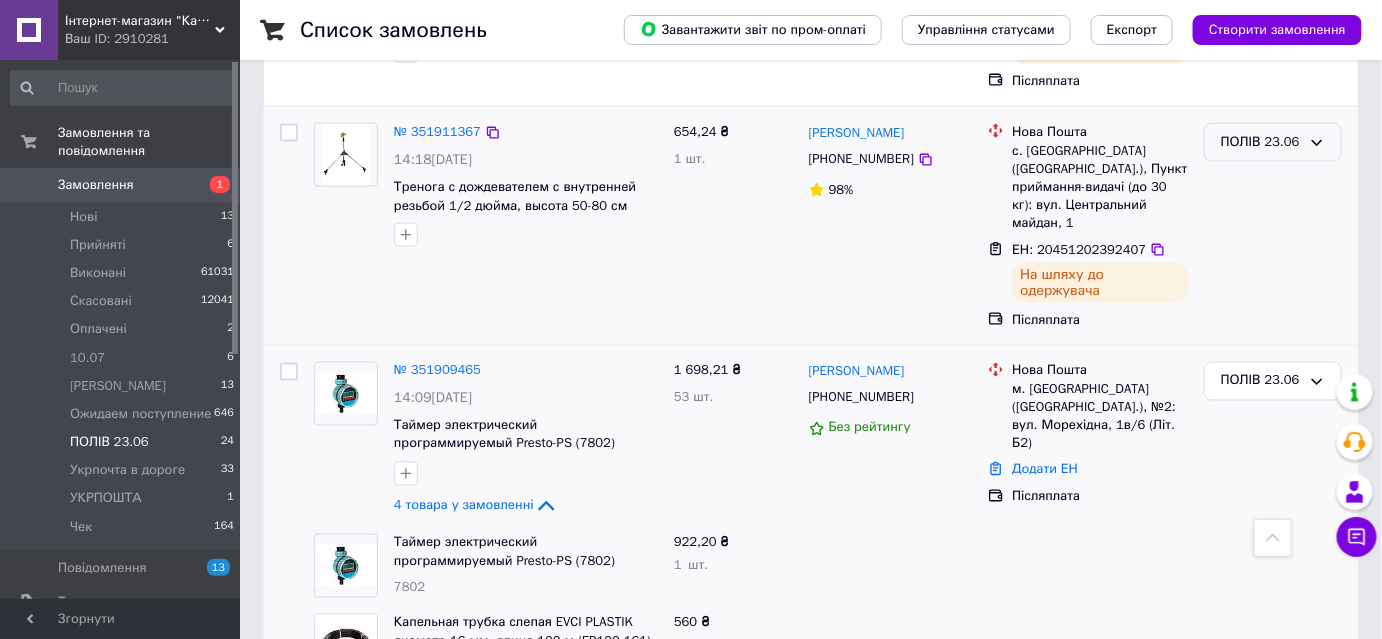 click on "ПОЛІВ 23.06" at bounding box center [1261, 142] 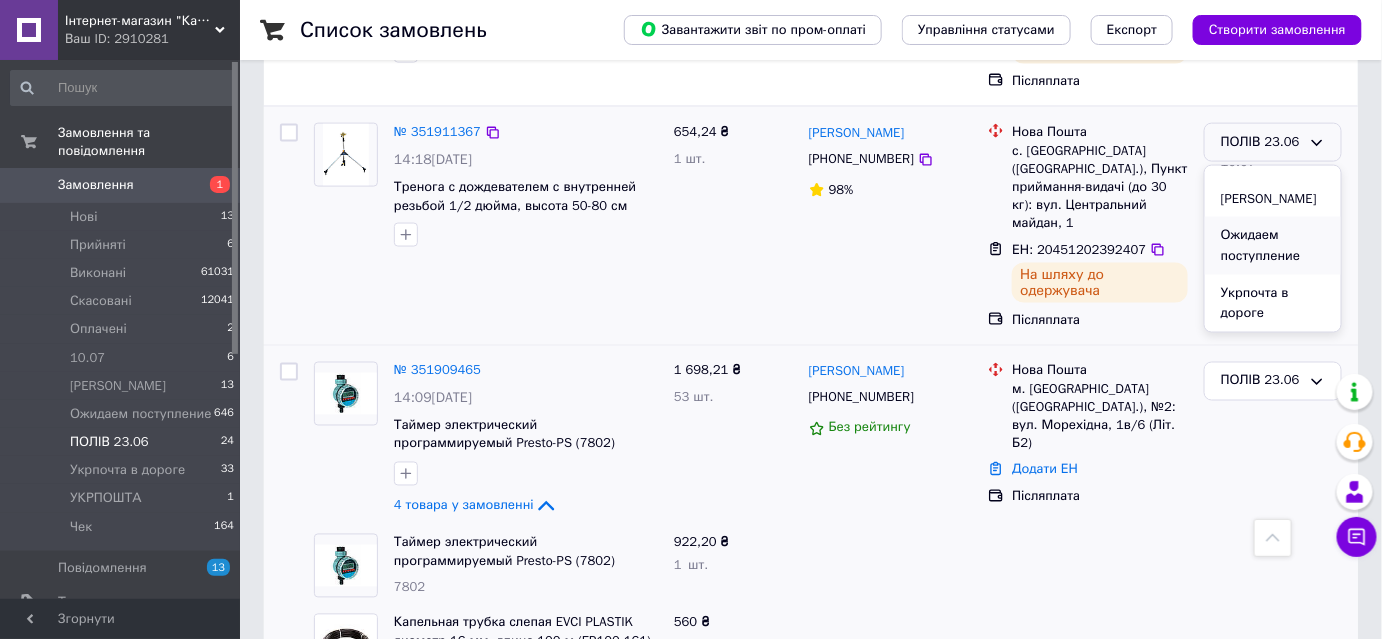 scroll, scrollTop: 240, scrollLeft: 0, axis: vertical 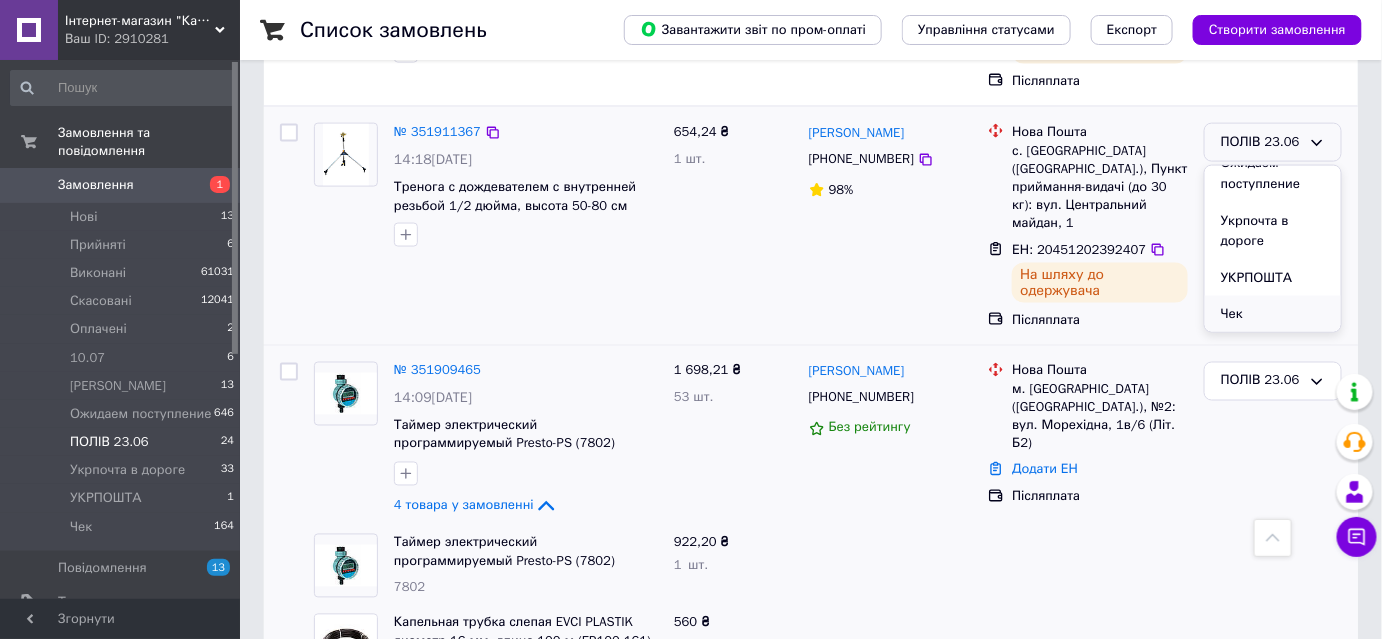 click on "Чек" at bounding box center [1273, 314] 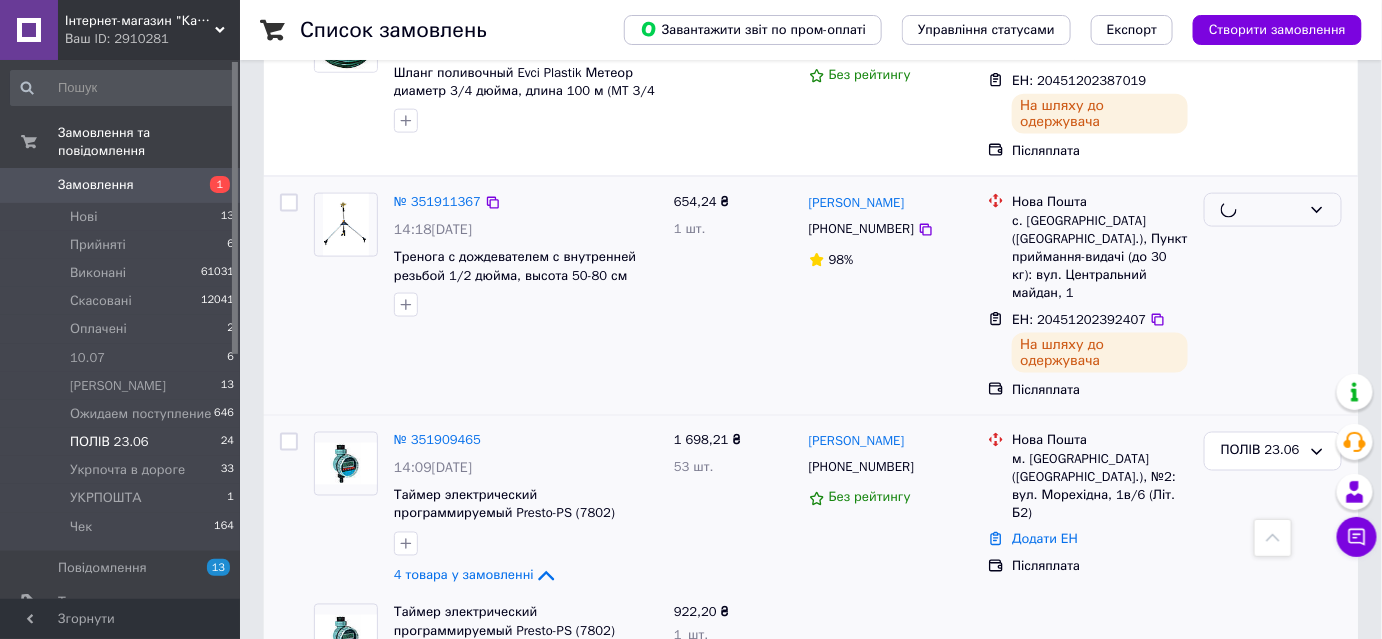 scroll, scrollTop: 718, scrollLeft: 0, axis: vertical 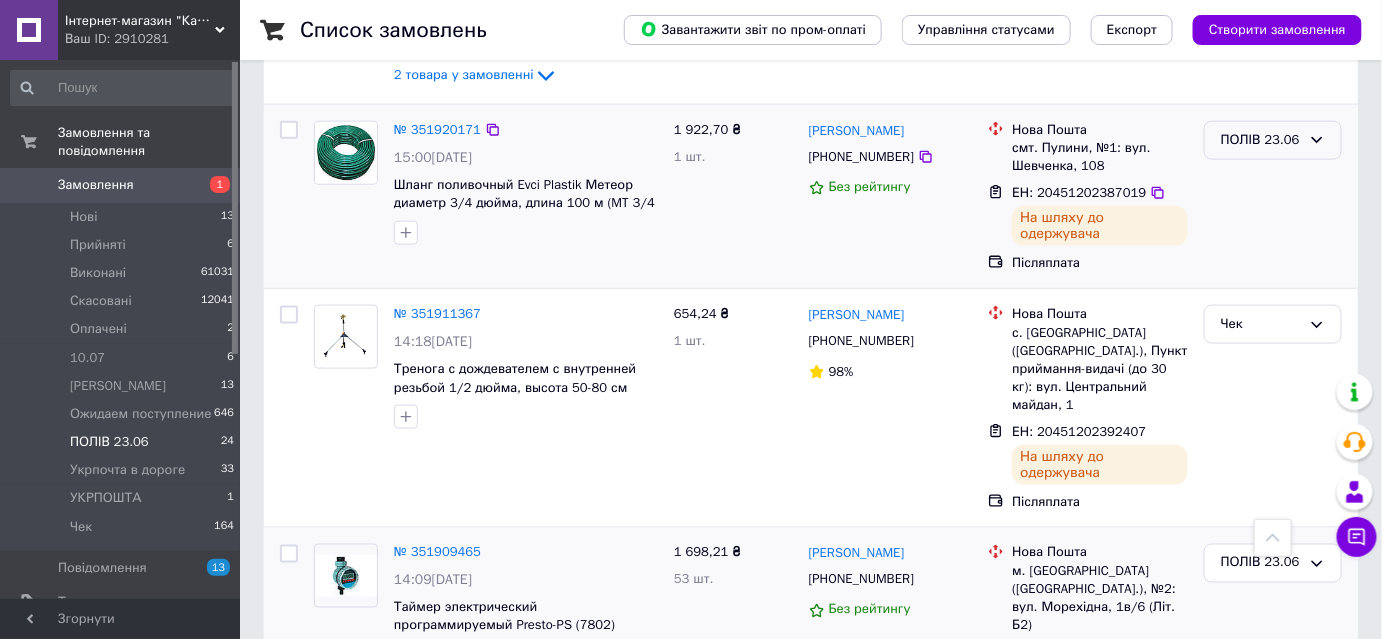 click on "ПОЛІВ 23.06" at bounding box center [1261, 140] 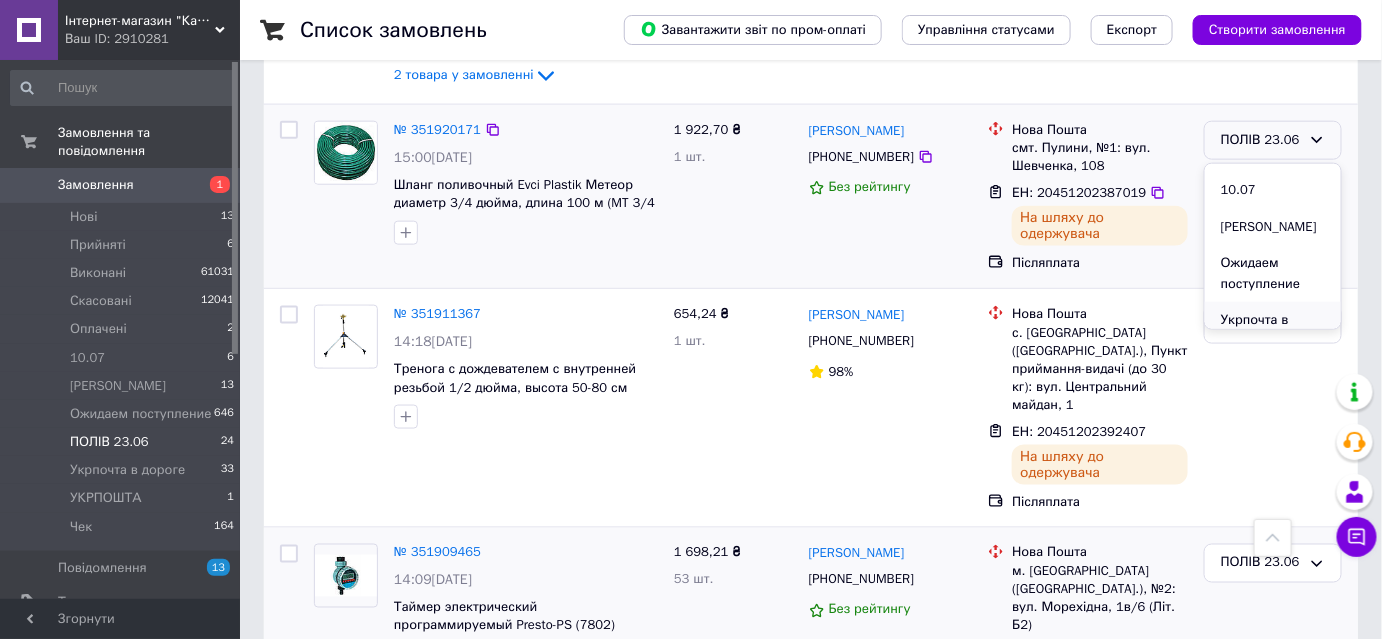 scroll, scrollTop: 240, scrollLeft: 0, axis: vertical 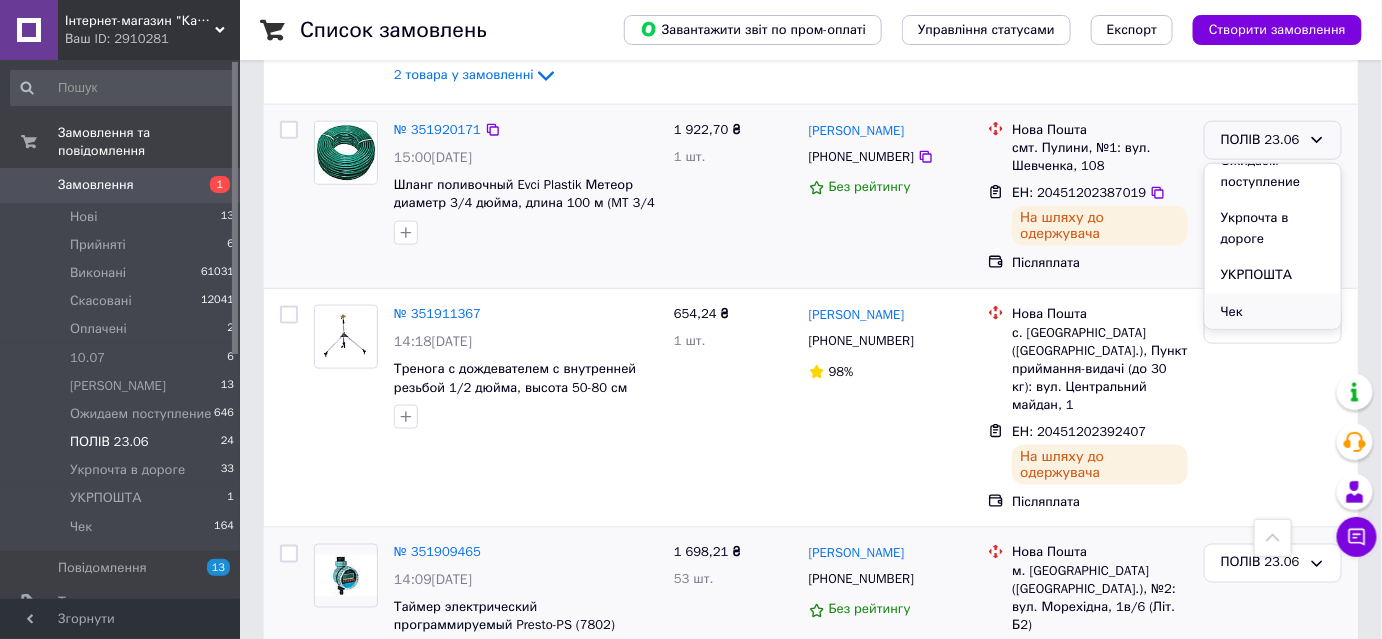 click on "Чек" at bounding box center [1273, 312] 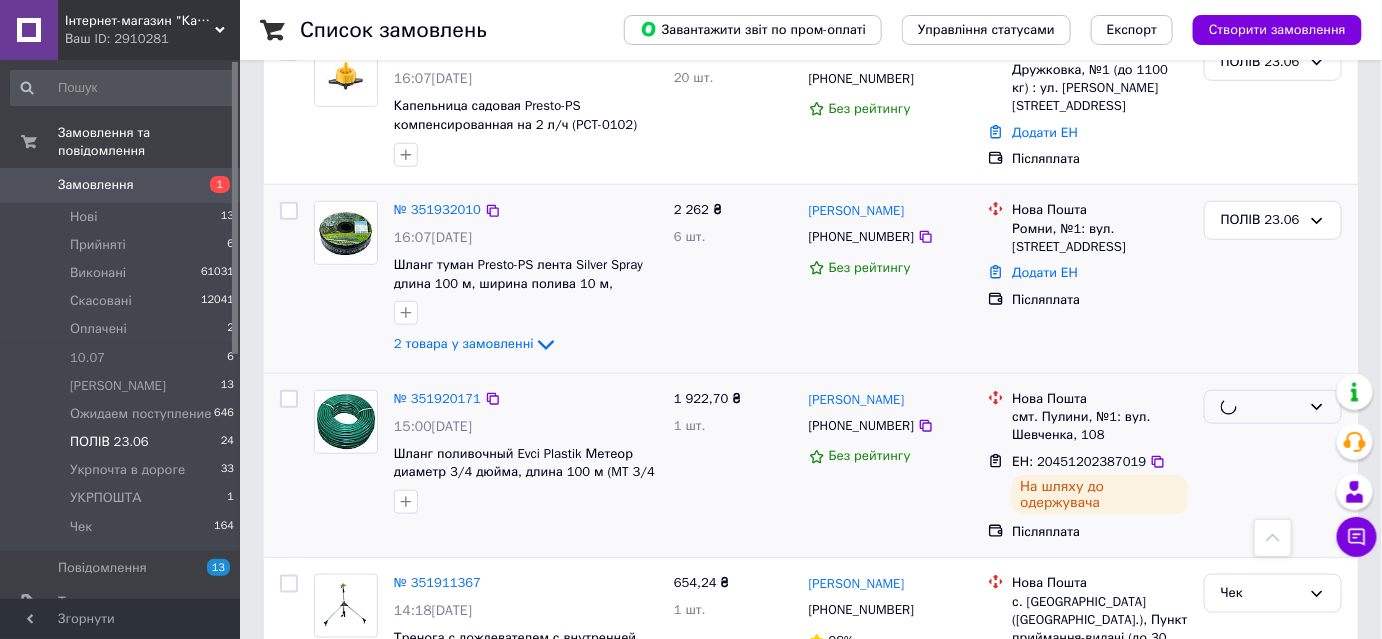 scroll, scrollTop: 445, scrollLeft: 0, axis: vertical 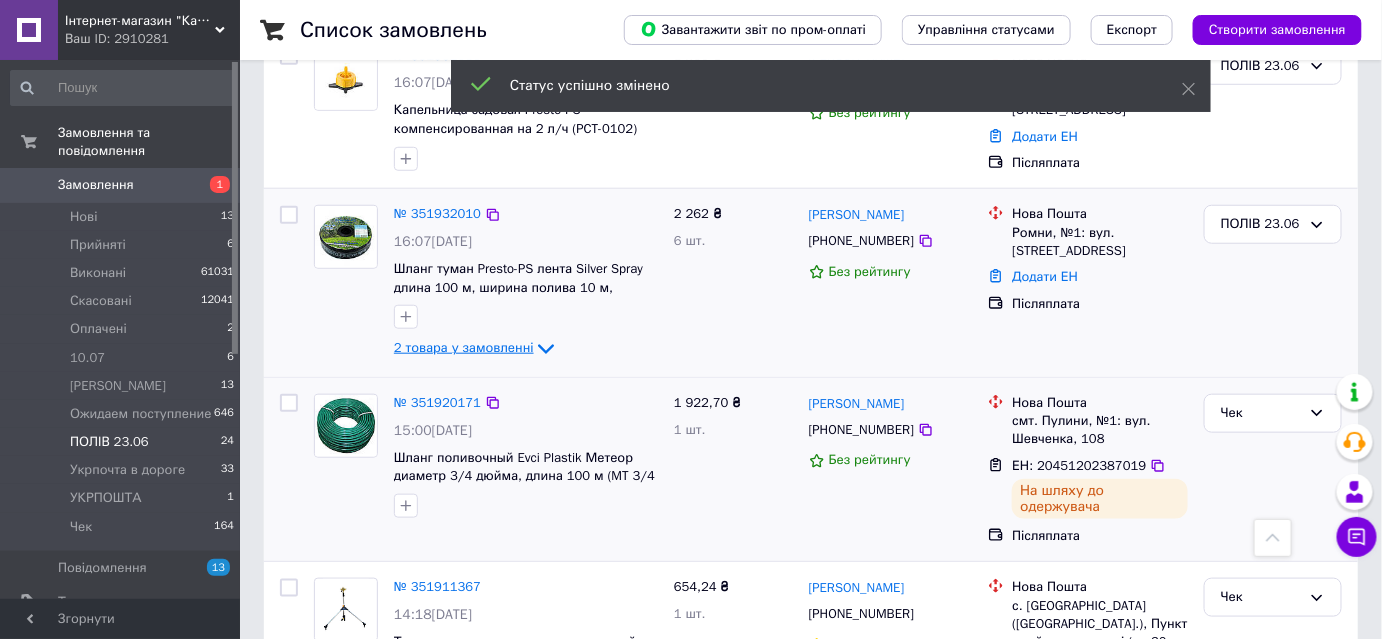 click on "2 товара у замовленні" at bounding box center [464, 348] 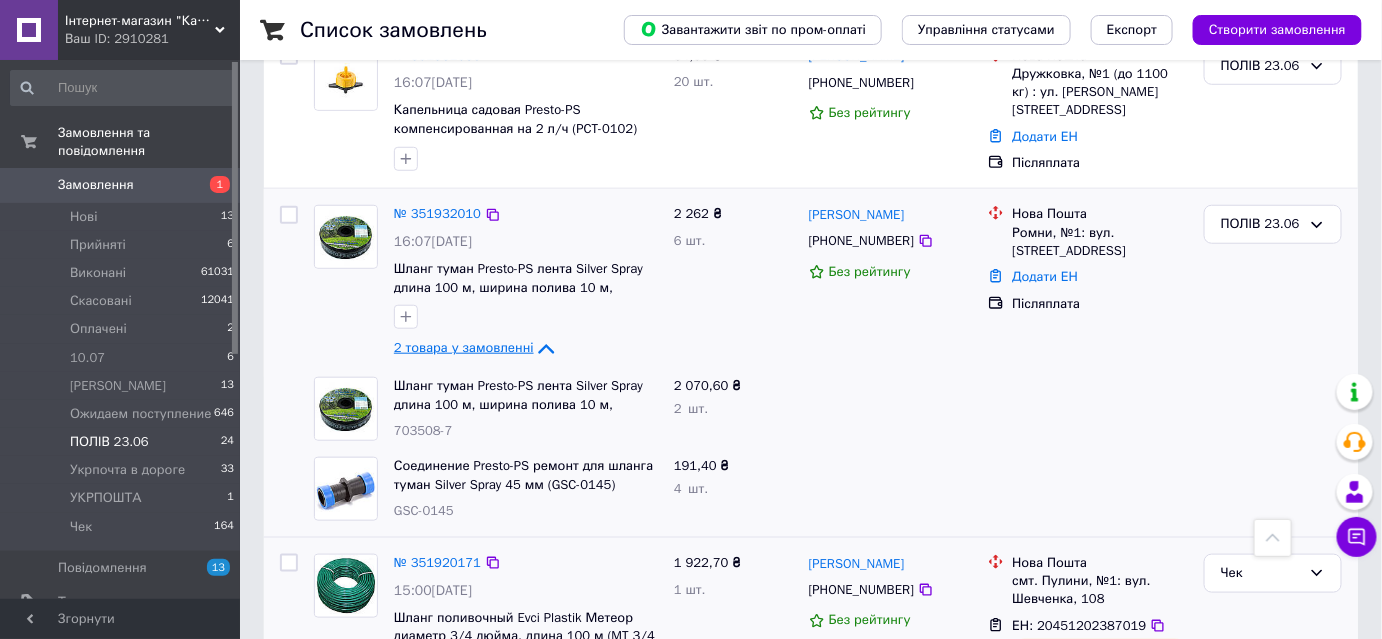 click on "2 товара у замовленні" at bounding box center (464, 348) 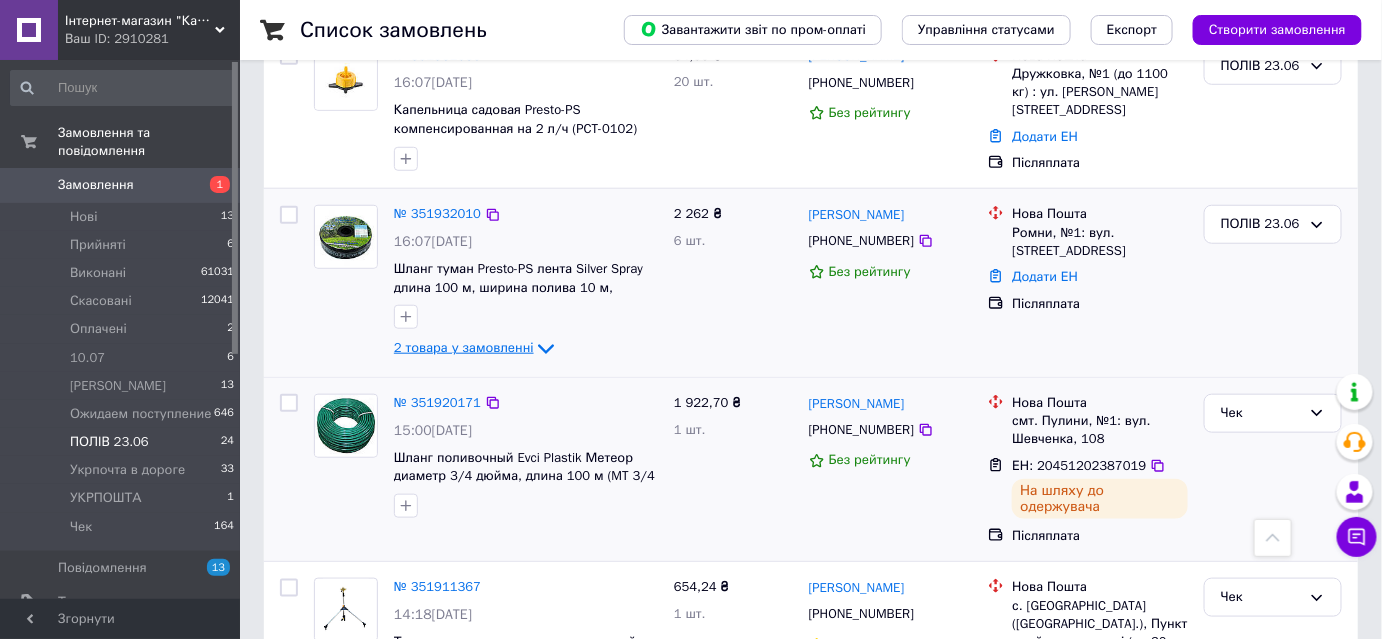 click on "2 товара у замовленні" at bounding box center (464, 348) 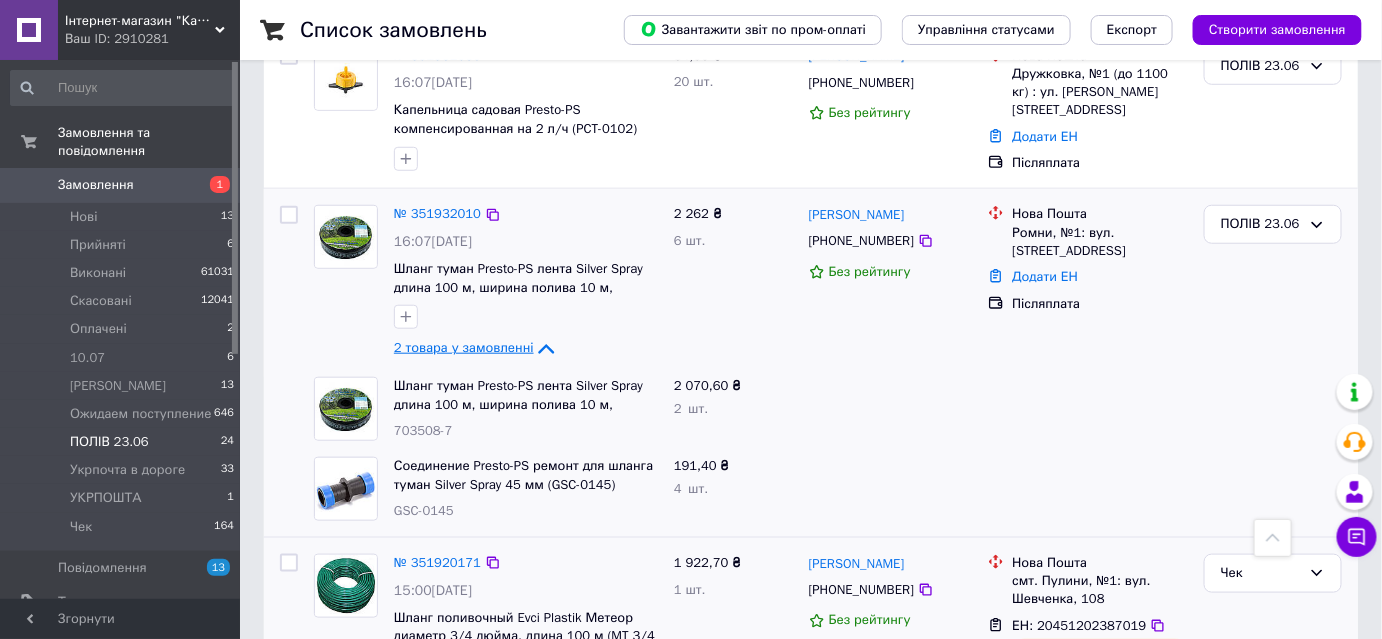 click on "2 товара у замовленні" at bounding box center (464, 348) 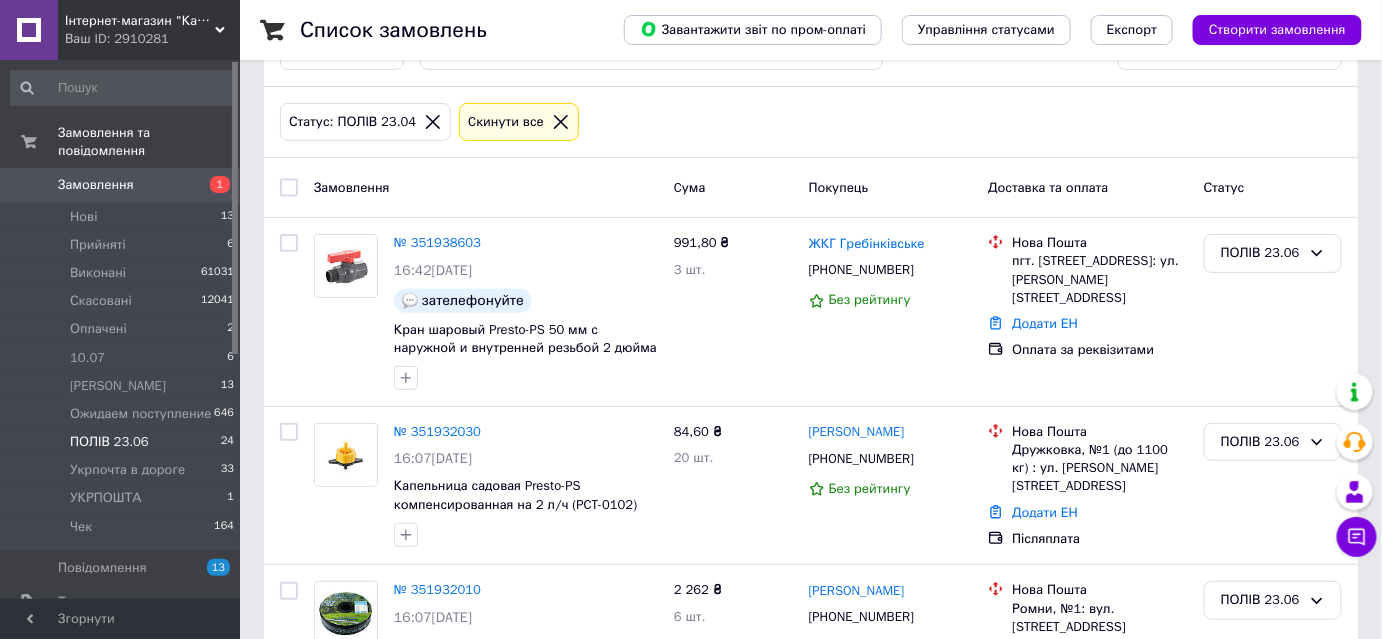 scroll, scrollTop: 0, scrollLeft: 0, axis: both 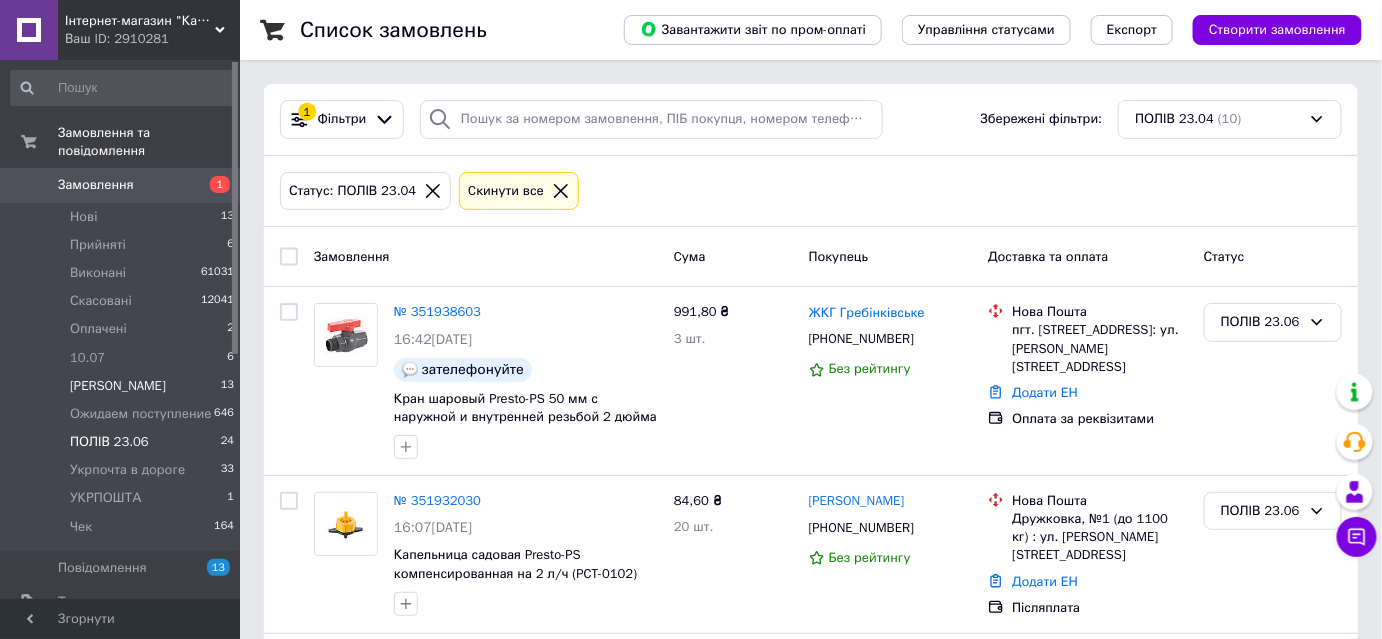 click on "[PERSON_NAME]" at bounding box center [118, 386] 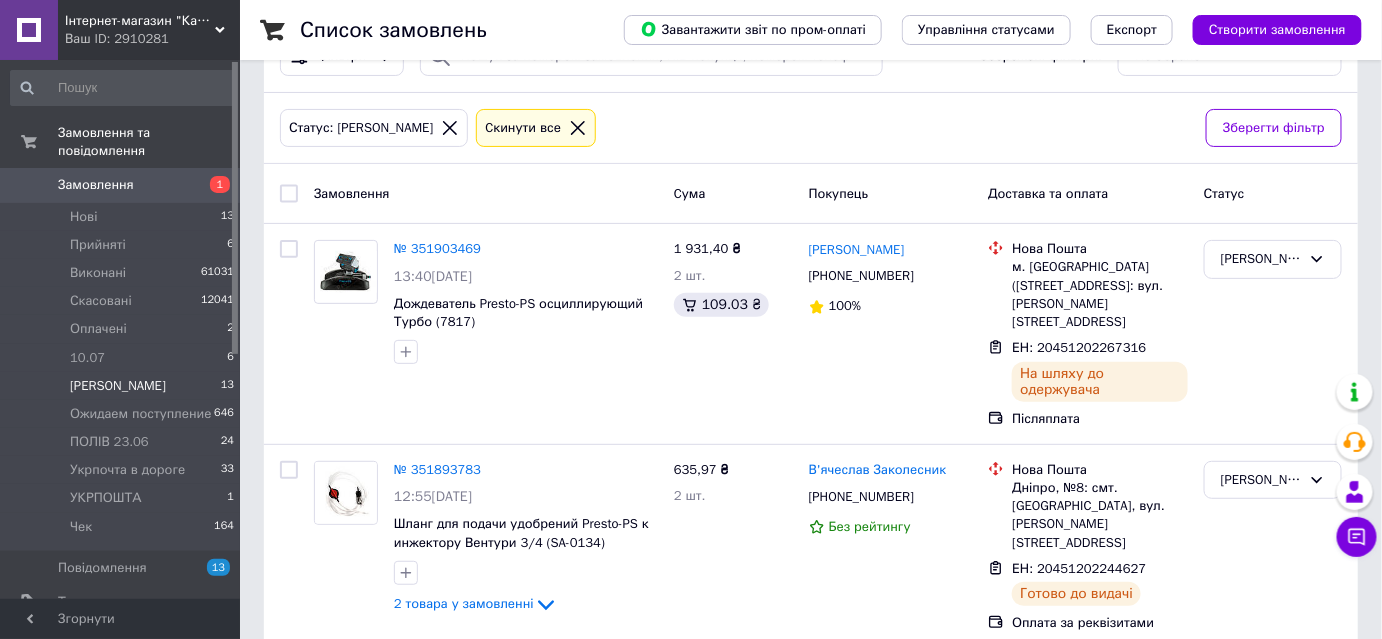 scroll, scrollTop: 90, scrollLeft: 0, axis: vertical 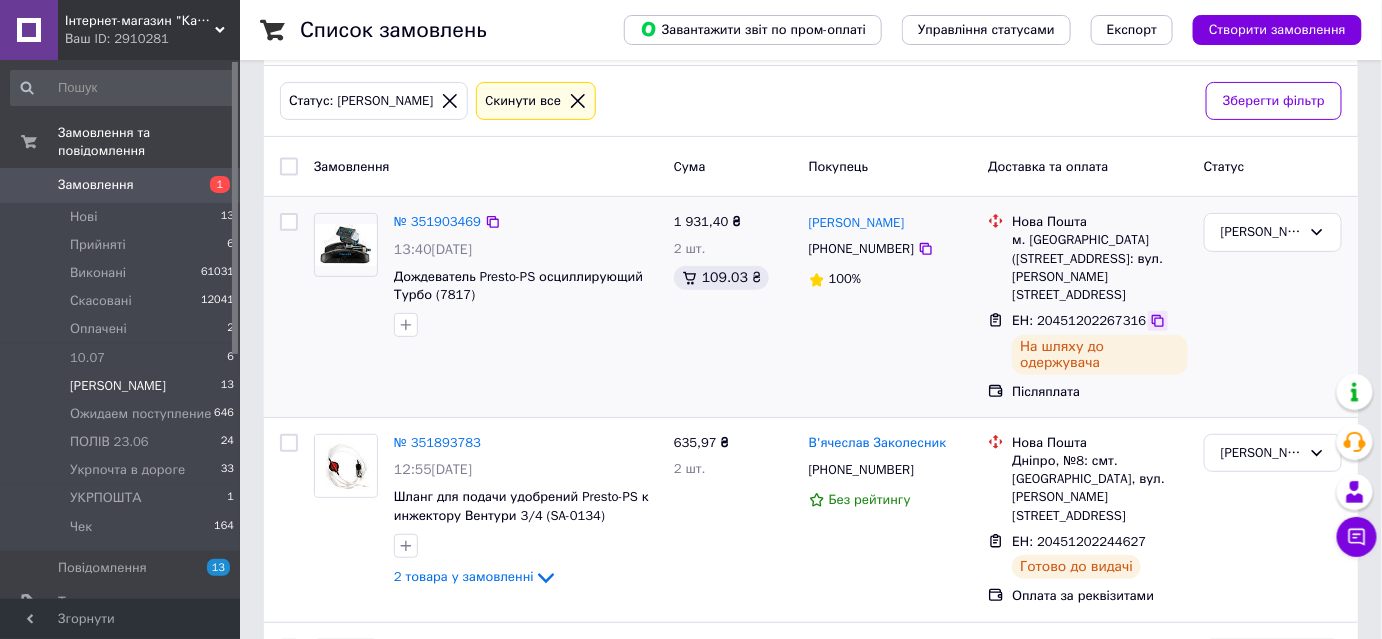 click 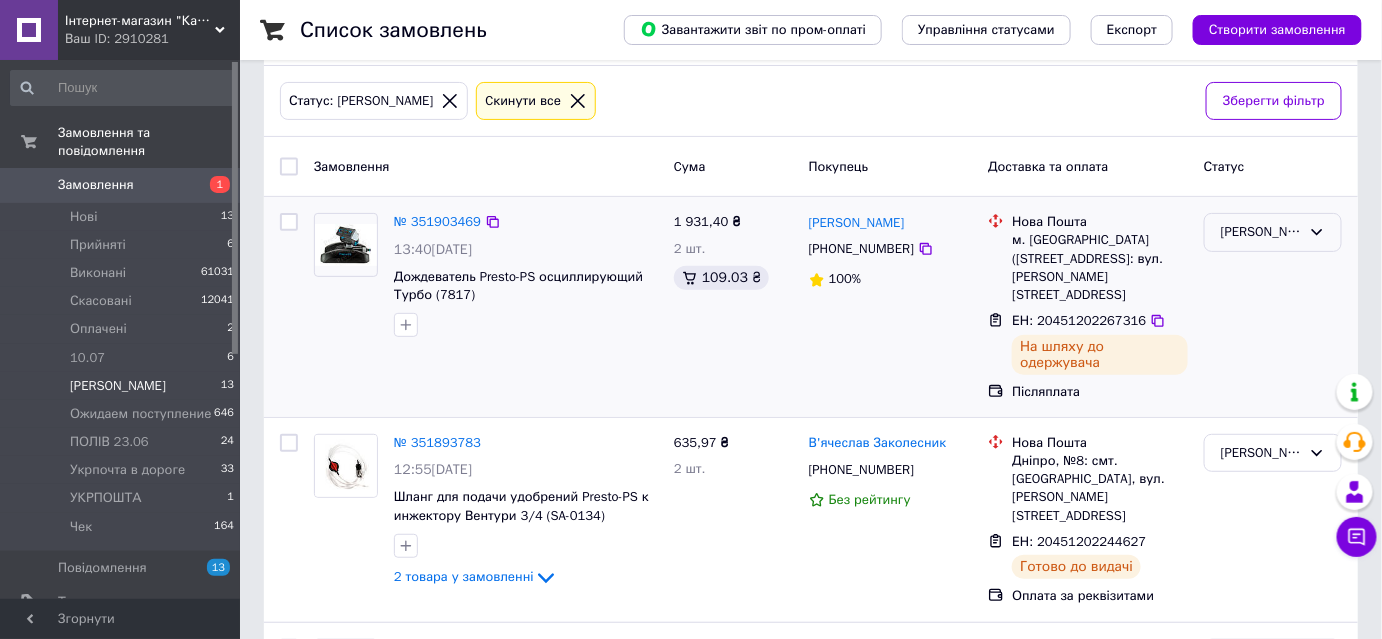 click on "[PERSON_NAME]" at bounding box center [1261, 232] 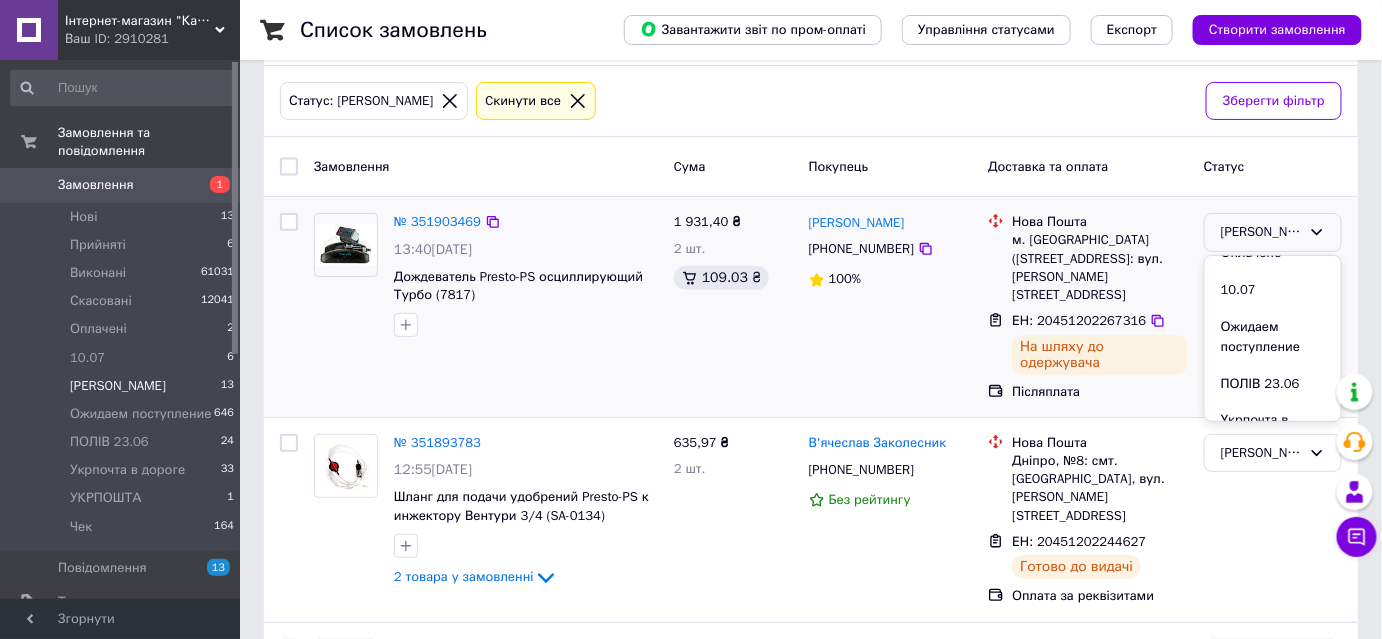scroll, scrollTop: 241, scrollLeft: 0, axis: vertical 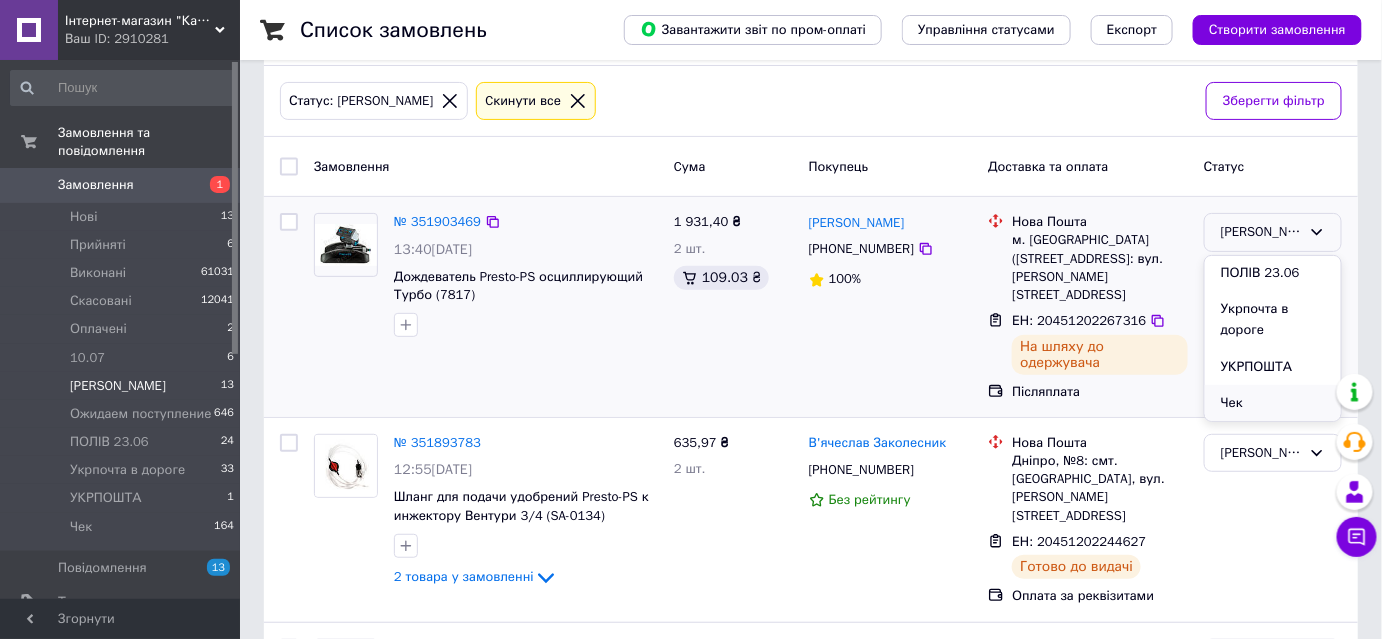 click on "Чек" at bounding box center (1273, 403) 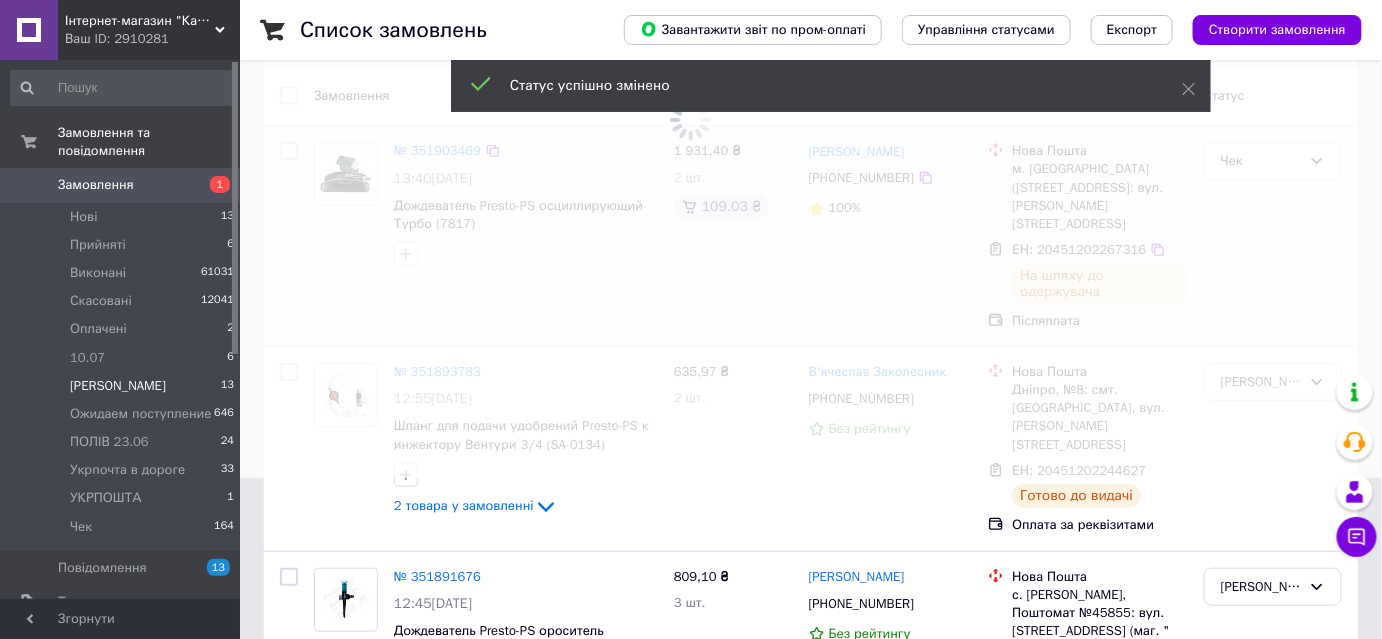 scroll, scrollTop: 272, scrollLeft: 0, axis: vertical 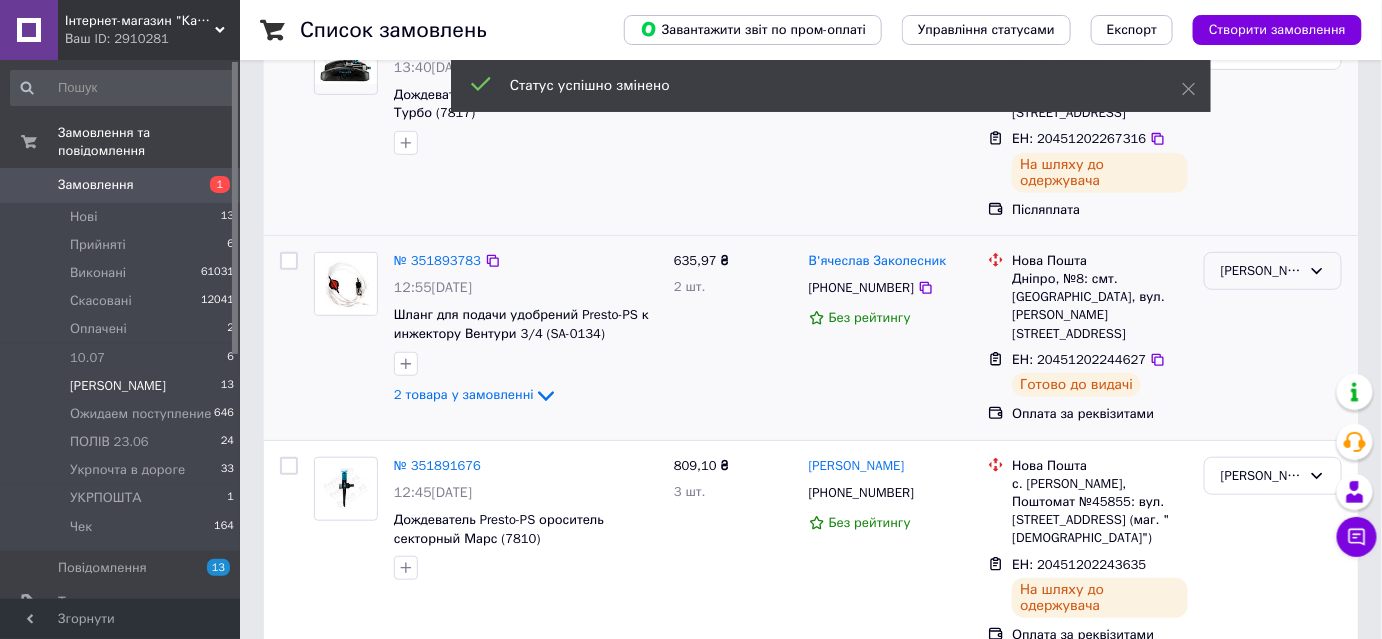 click on "[PERSON_NAME]" at bounding box center (1261, 271) 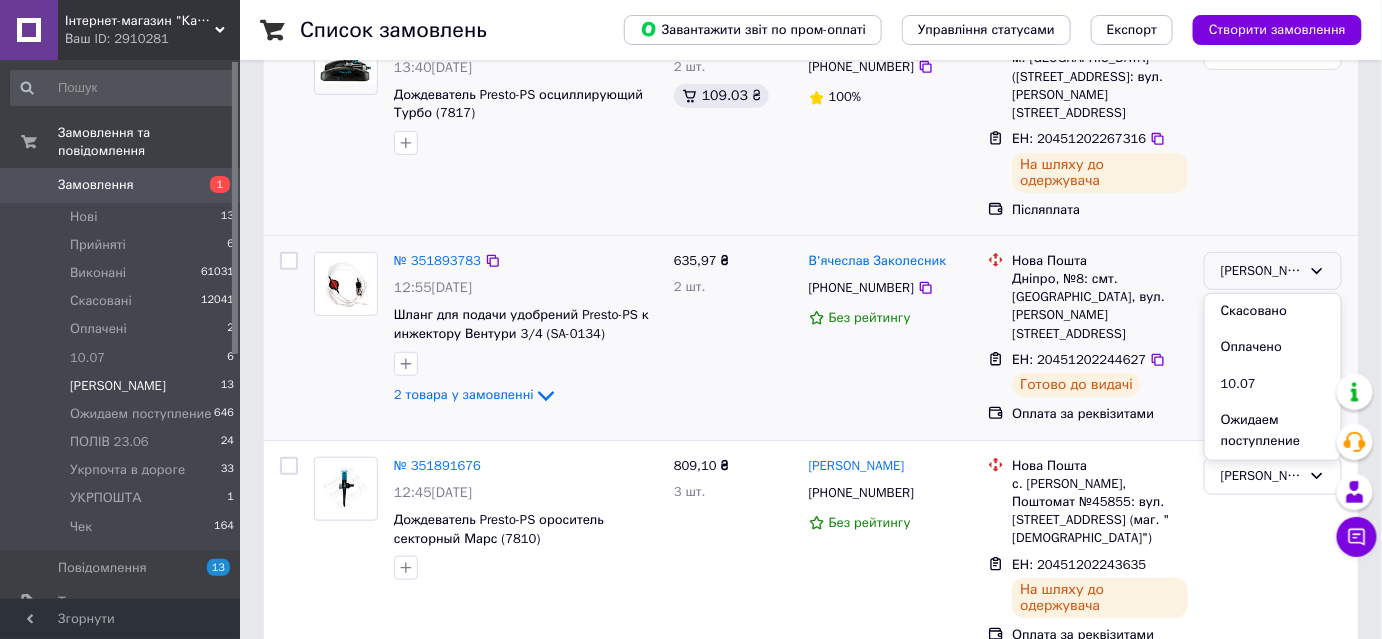 scroll, scrollTop: 241, scrollLeft: 0, axis: vertical 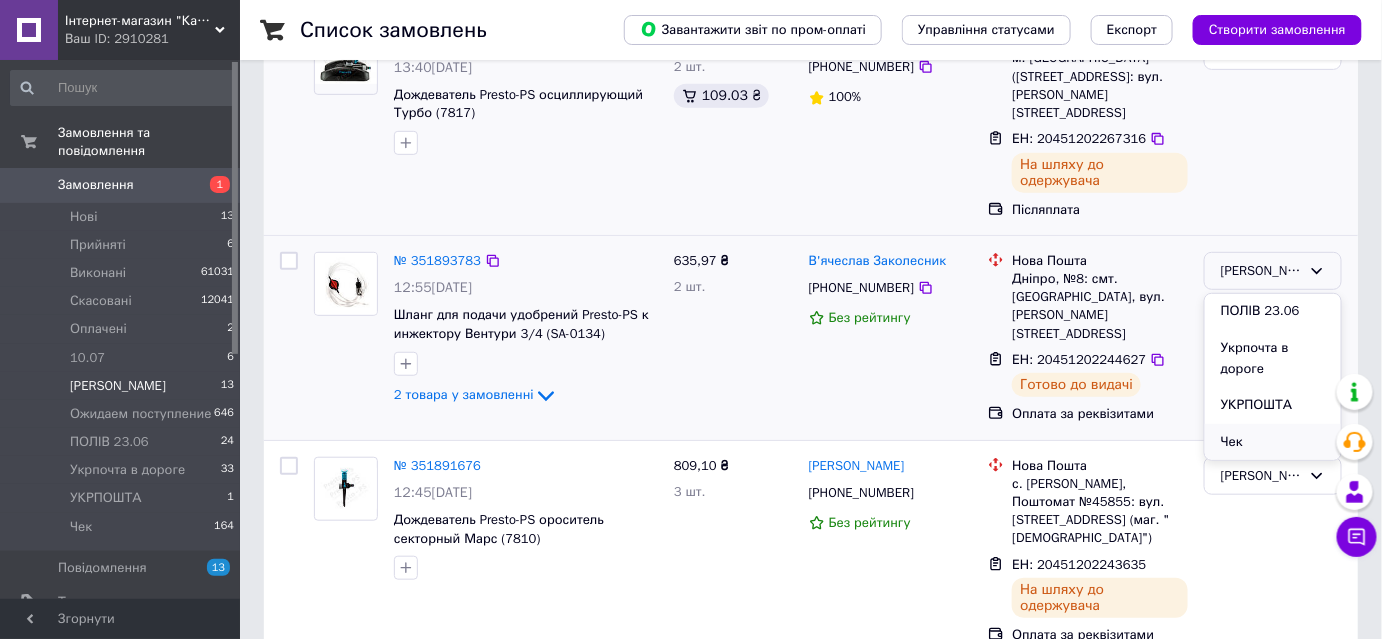 click on "Чек" at bounding box center [1273, 442] 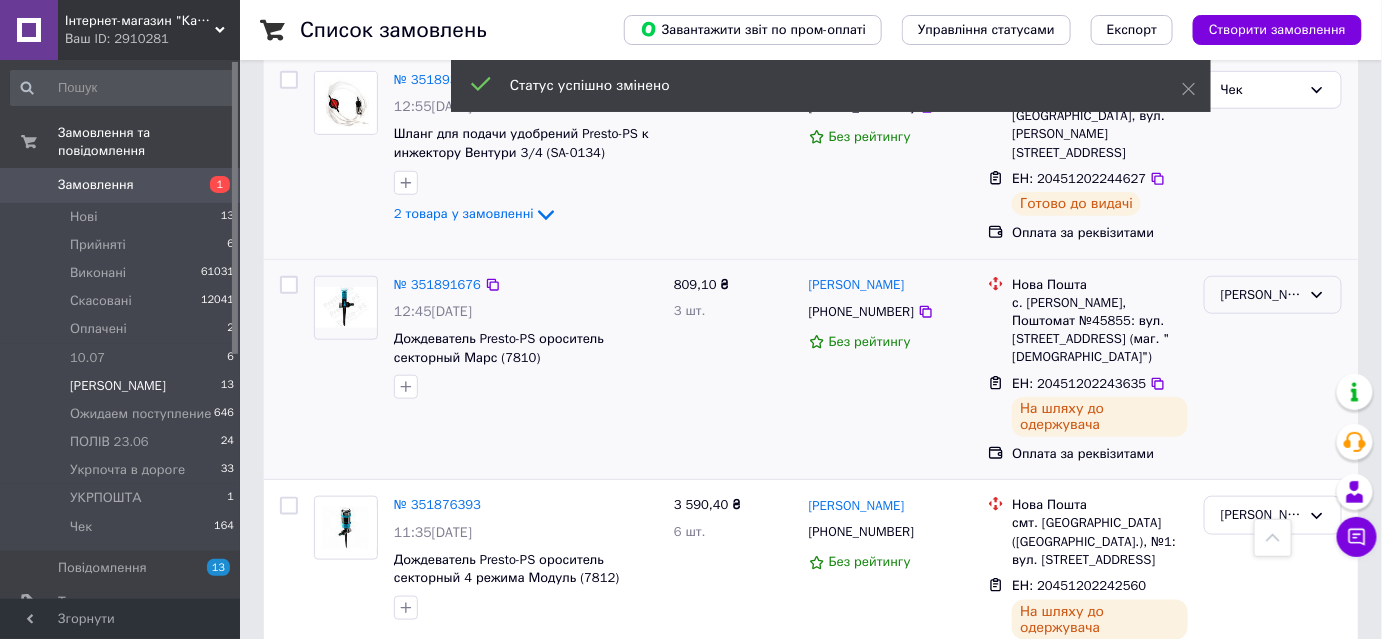 scroll, scrollTop: 454, scrollLeft: 0, axis: vertical 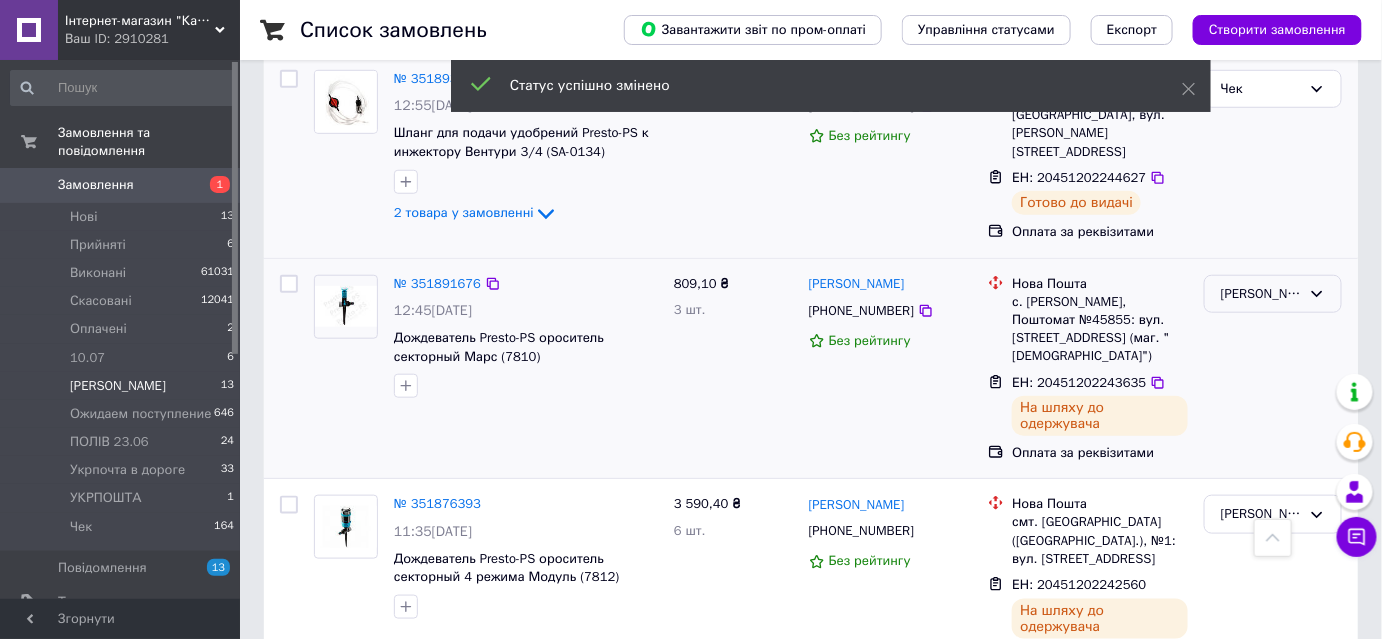 click on "[PERSON_NAME]" at bounding box center (1261, 294) 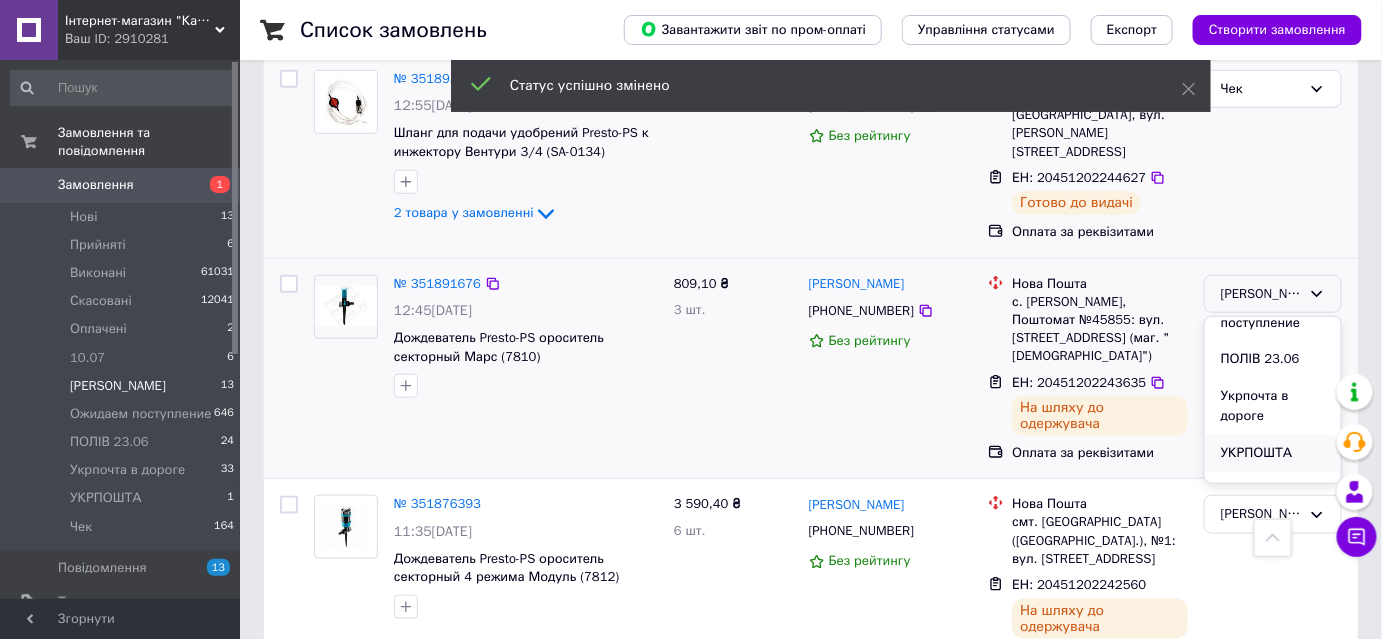 scroll, scrollTop: 241, scrollLeft: 0, axis: vertical 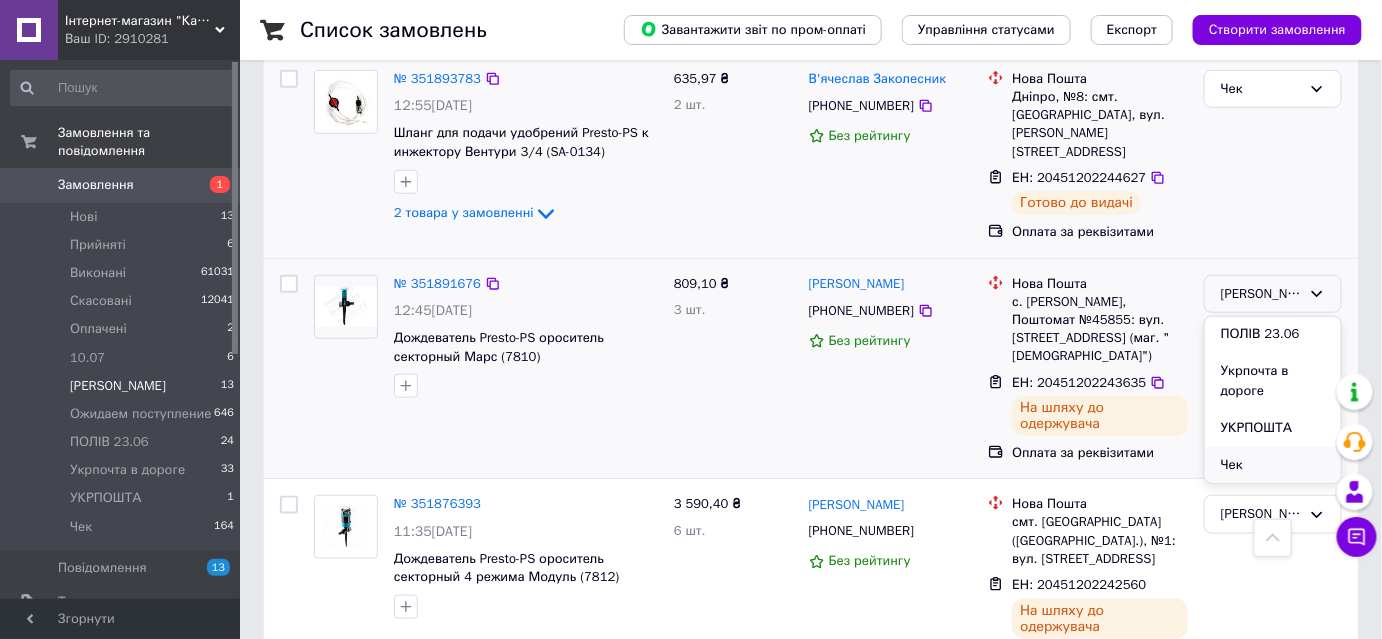 click on "Чек" at bounding box center (1273, 465) 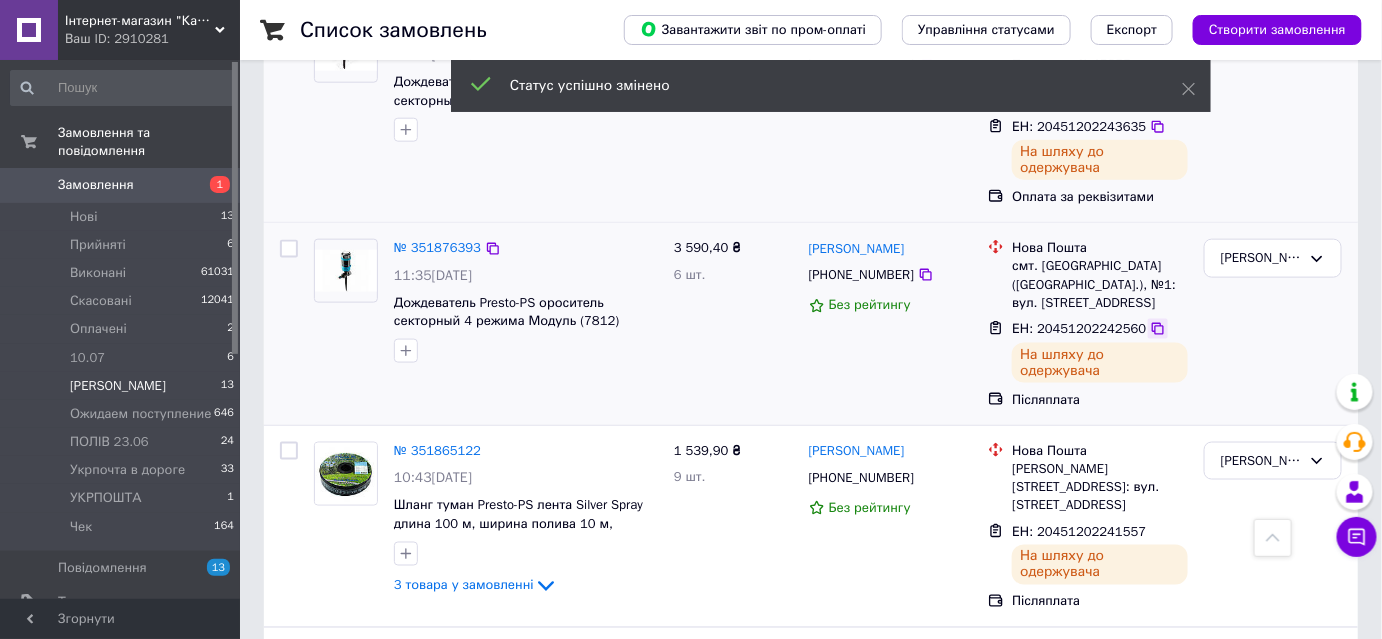 scroll, scrollTop: 727, scrollLeft: 0, axis: vertical 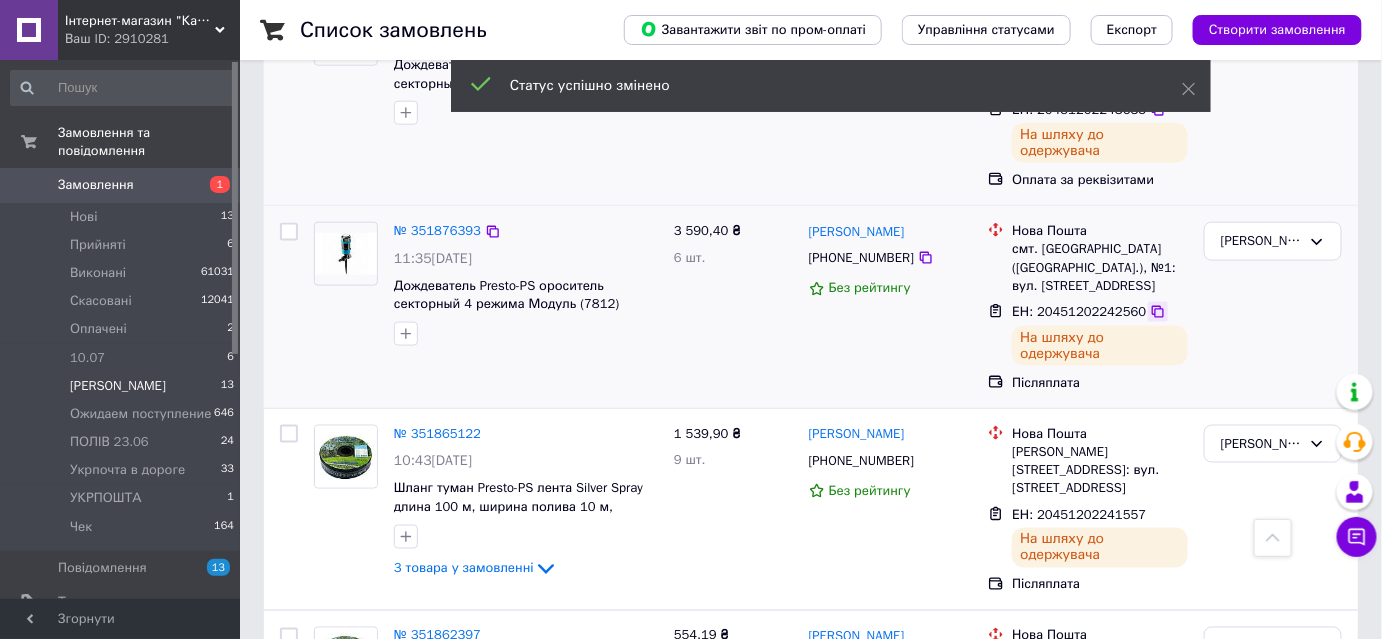 click 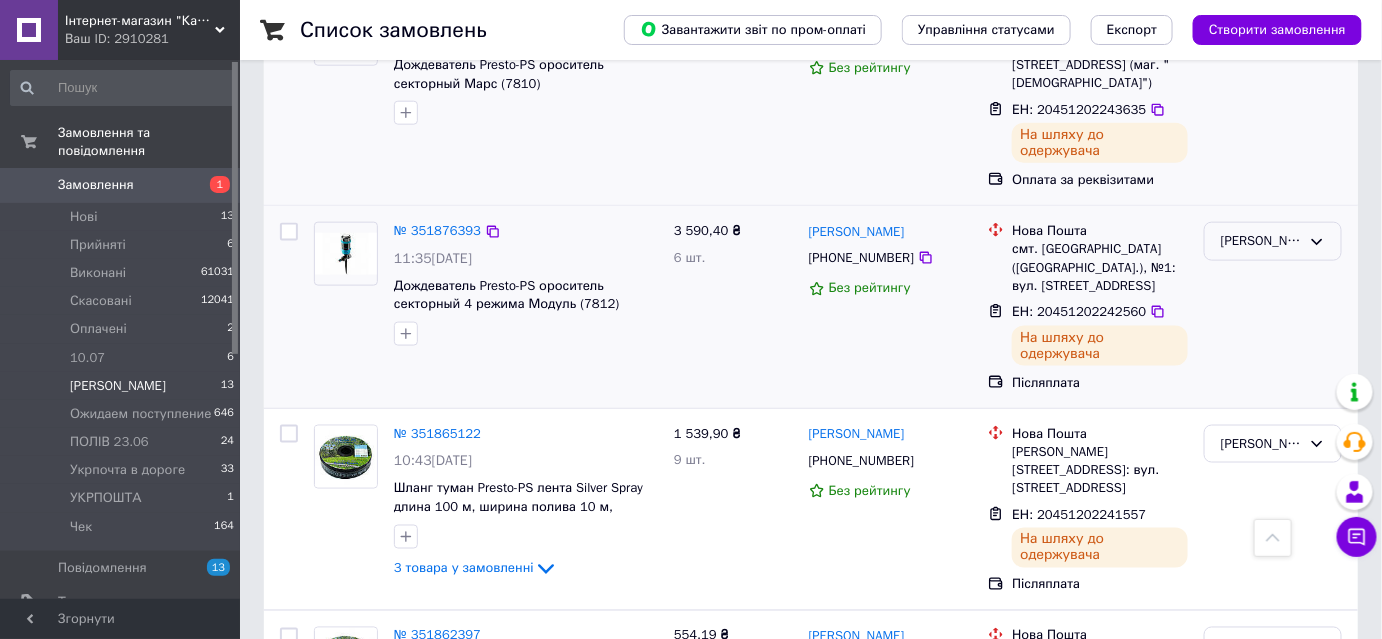 click on "[PERSON_NAME]" at bounding box center [1261, 241] 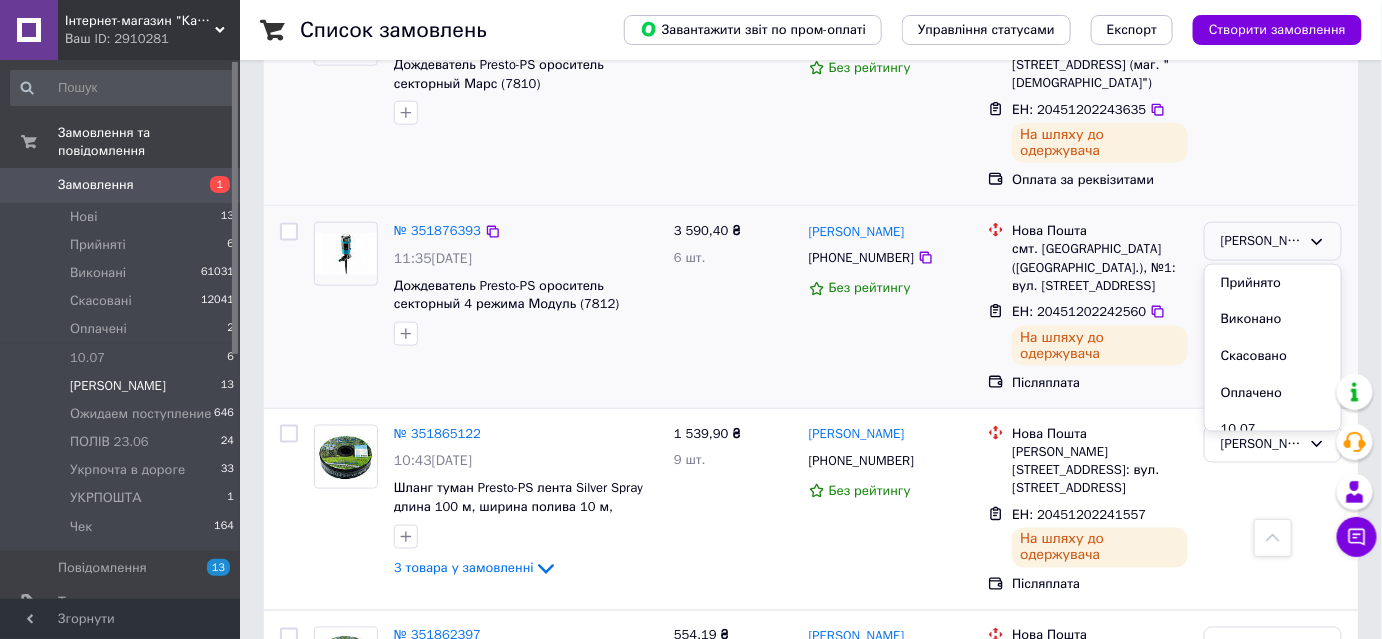 scroll, scrollTop: 240, scrollLeft: 0, axis: vertical 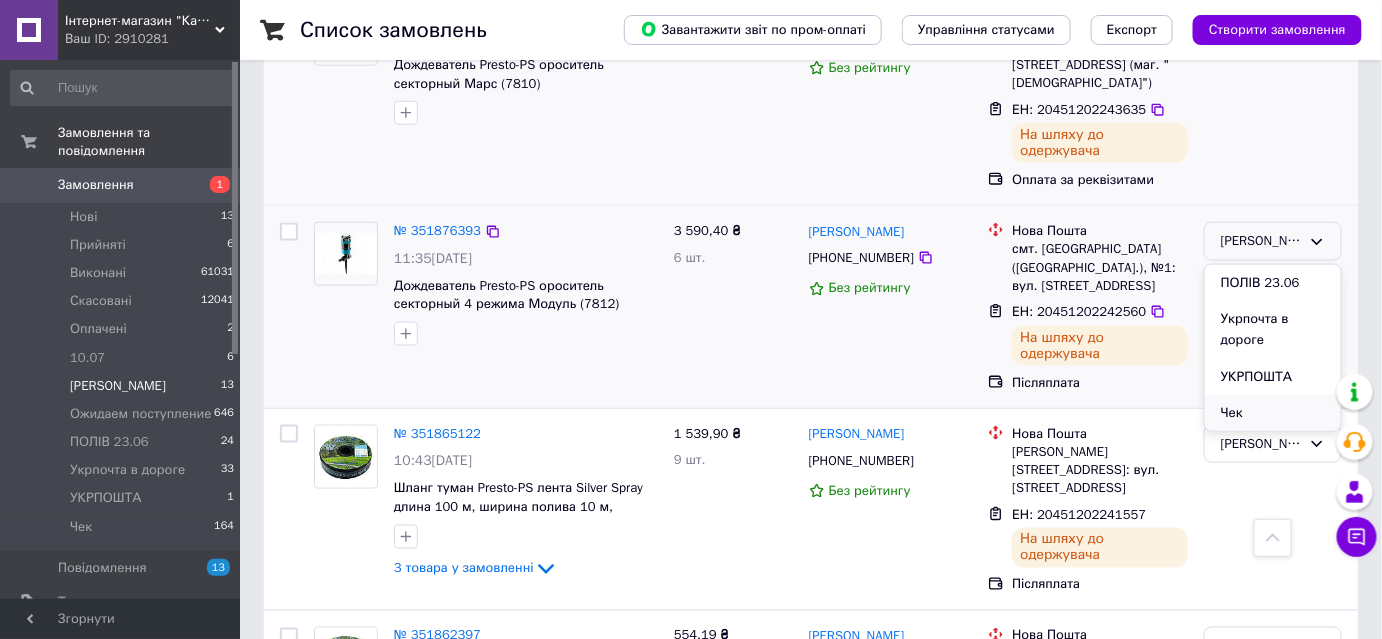 click on "Чек" at bounding box center [1273, 413] 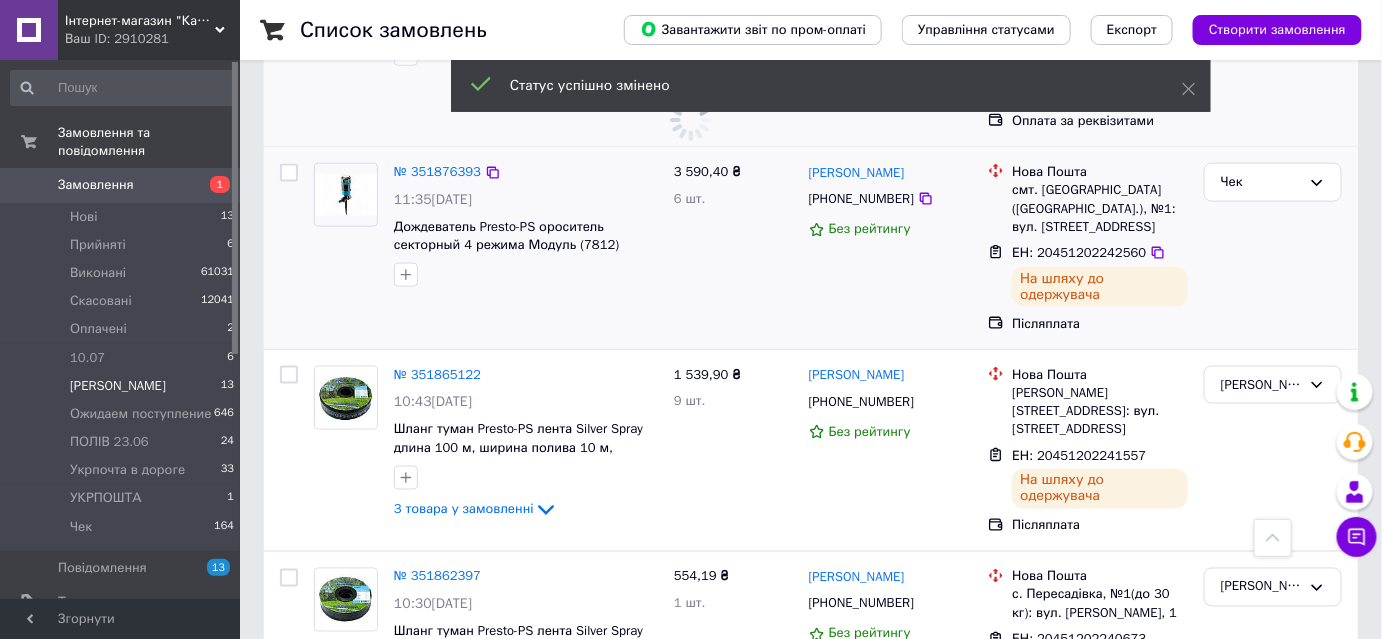 scroll, scrollTop: 818, scrollLeft: 0, axis: vertical 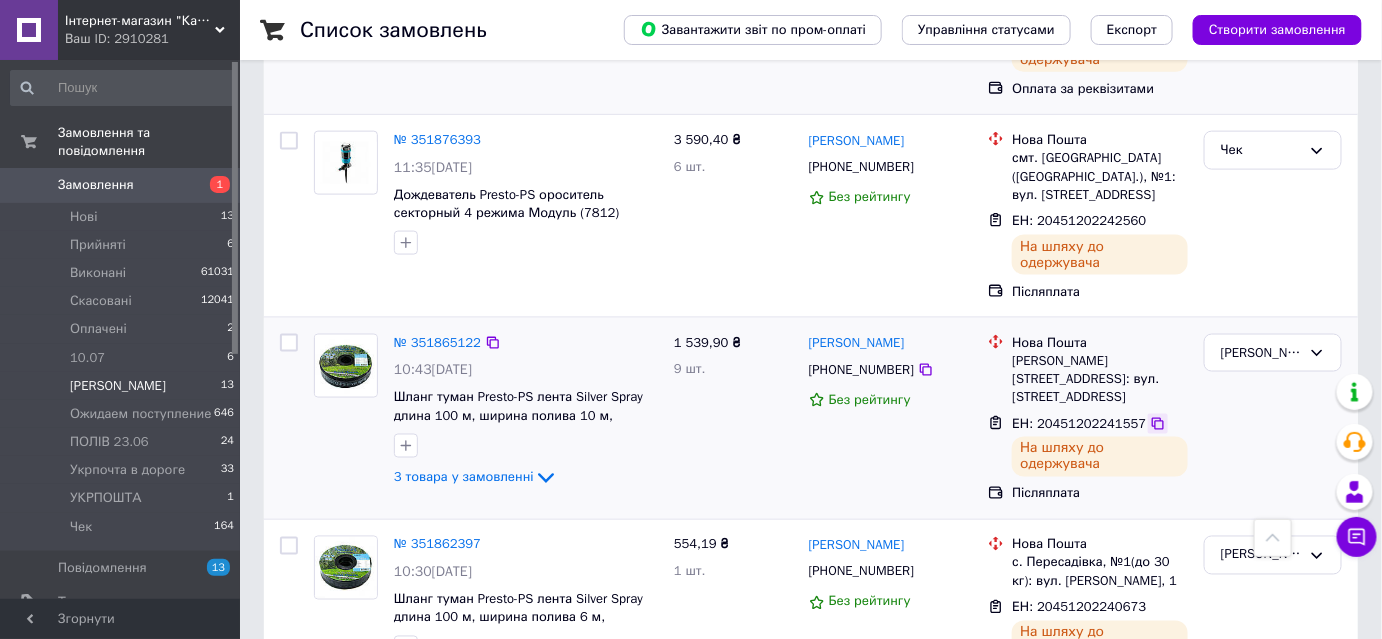 click 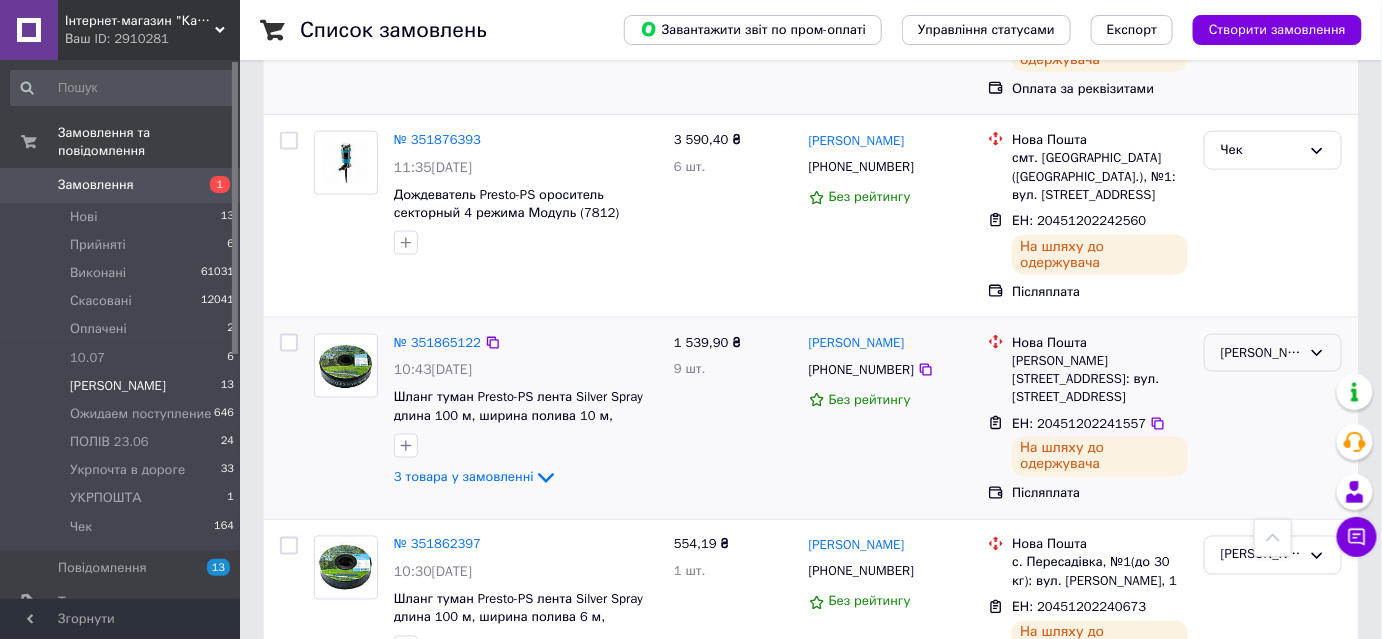 click on "[PERSON_NAME]" at bounding box center (1261, 353) 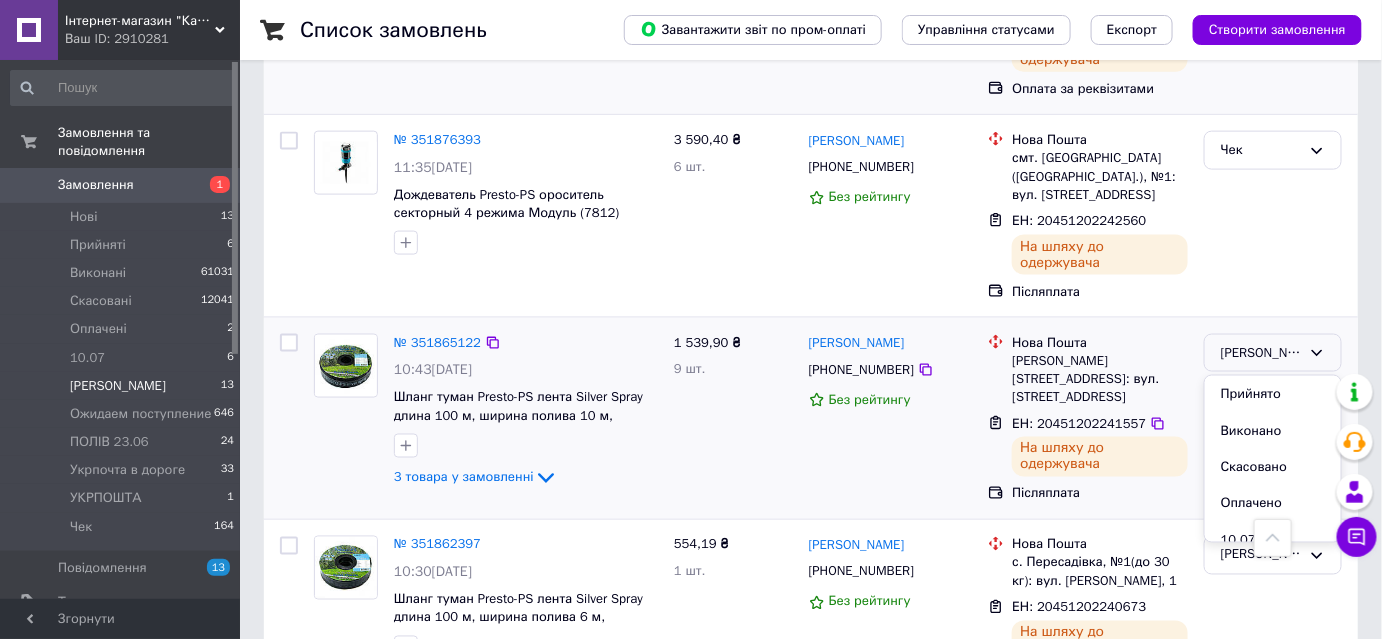 scroll, scrollTop: 240, scrollLeft: 0, axis: vertical 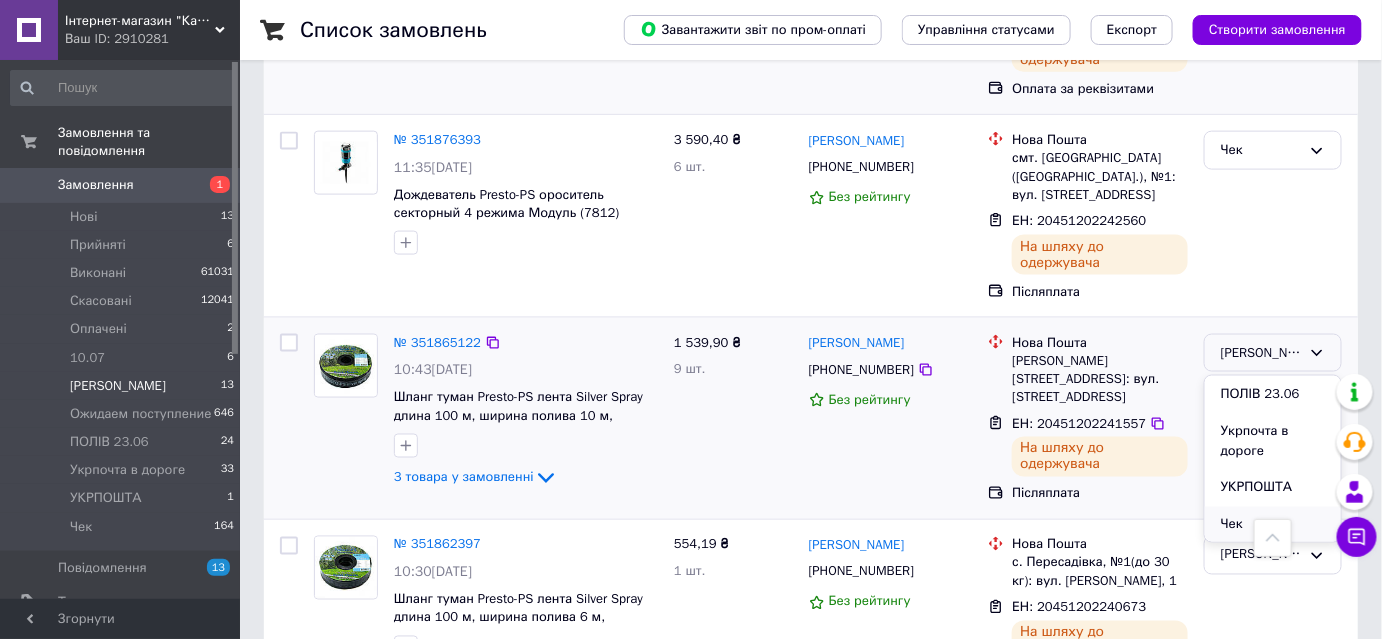 click on "Чек" at bounding box center (1273, 525) 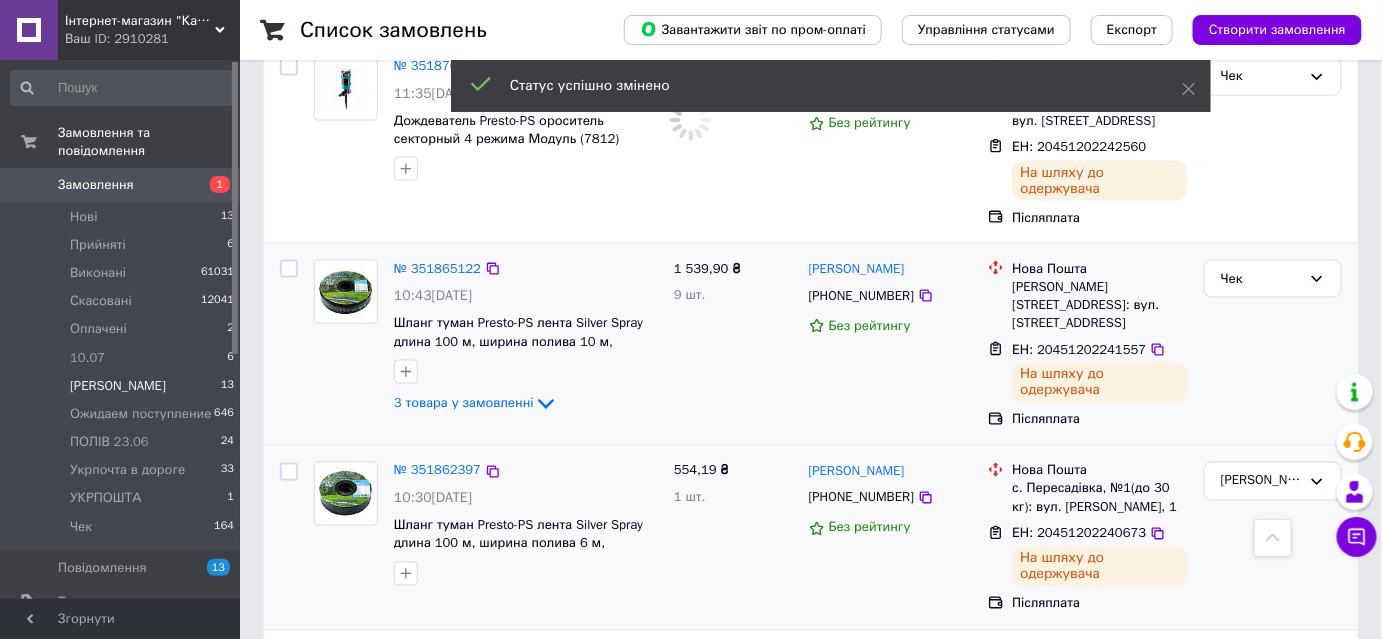 scroll, scrollTop: 1000, scrollLeft: 0, axis: vertical 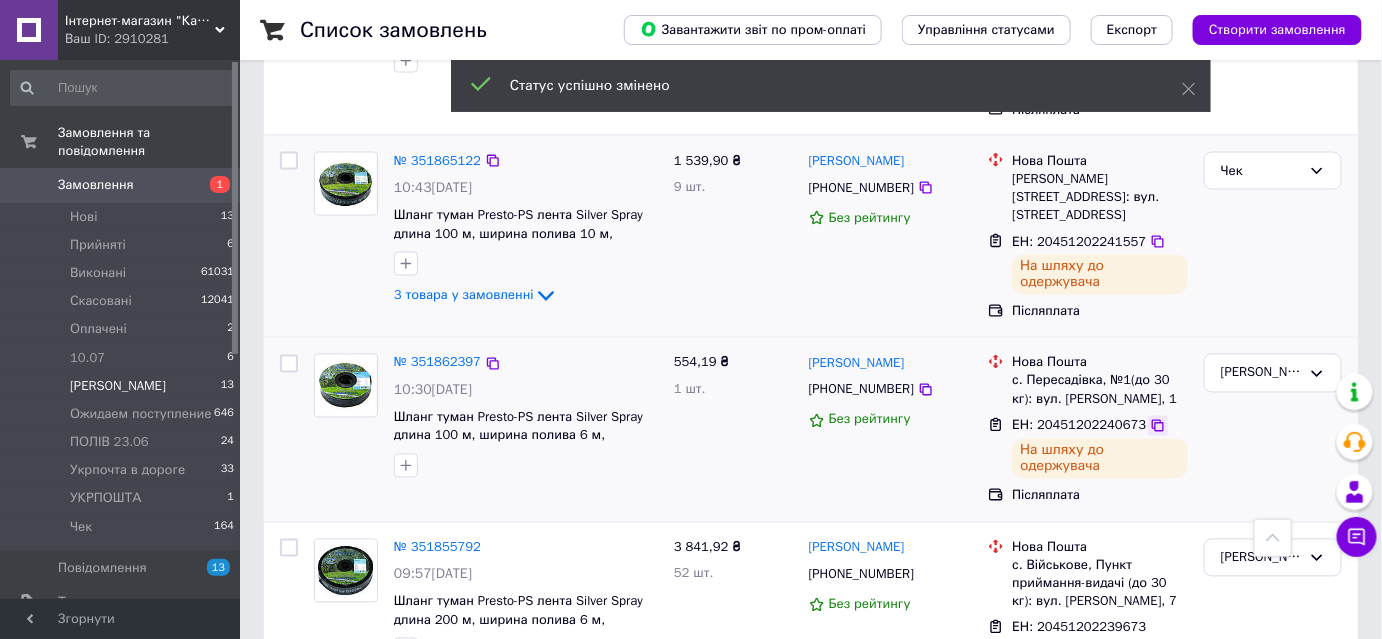 click 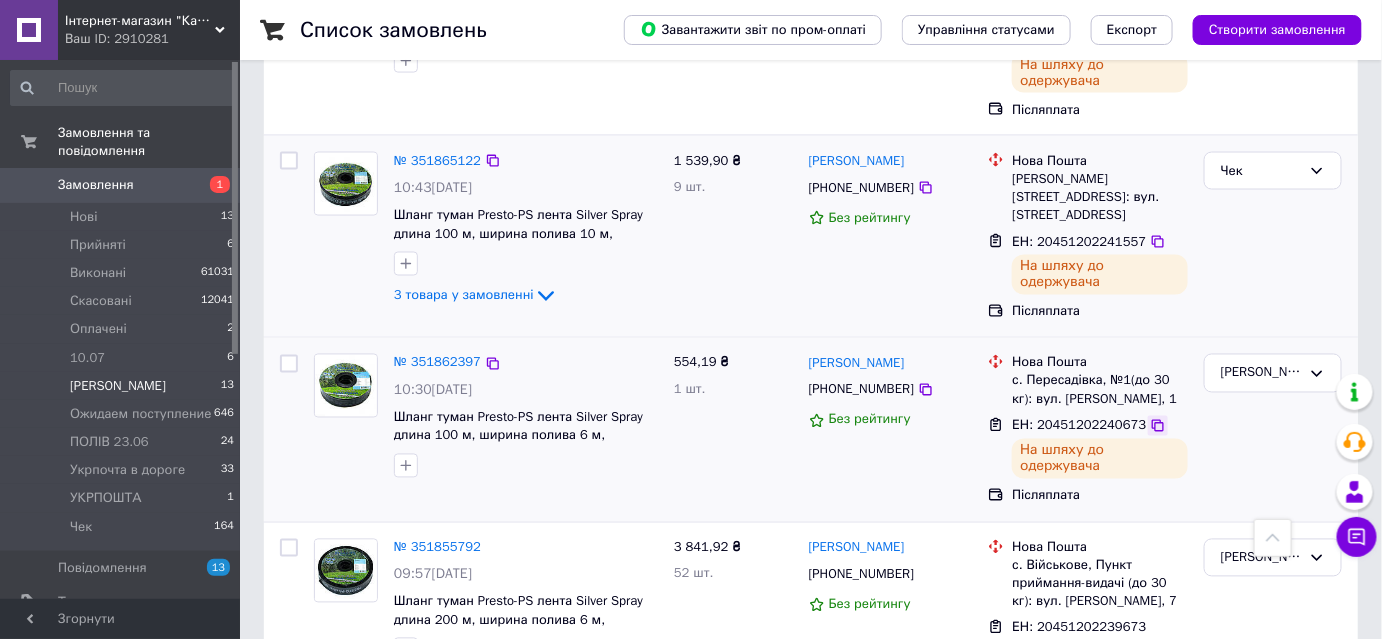 click 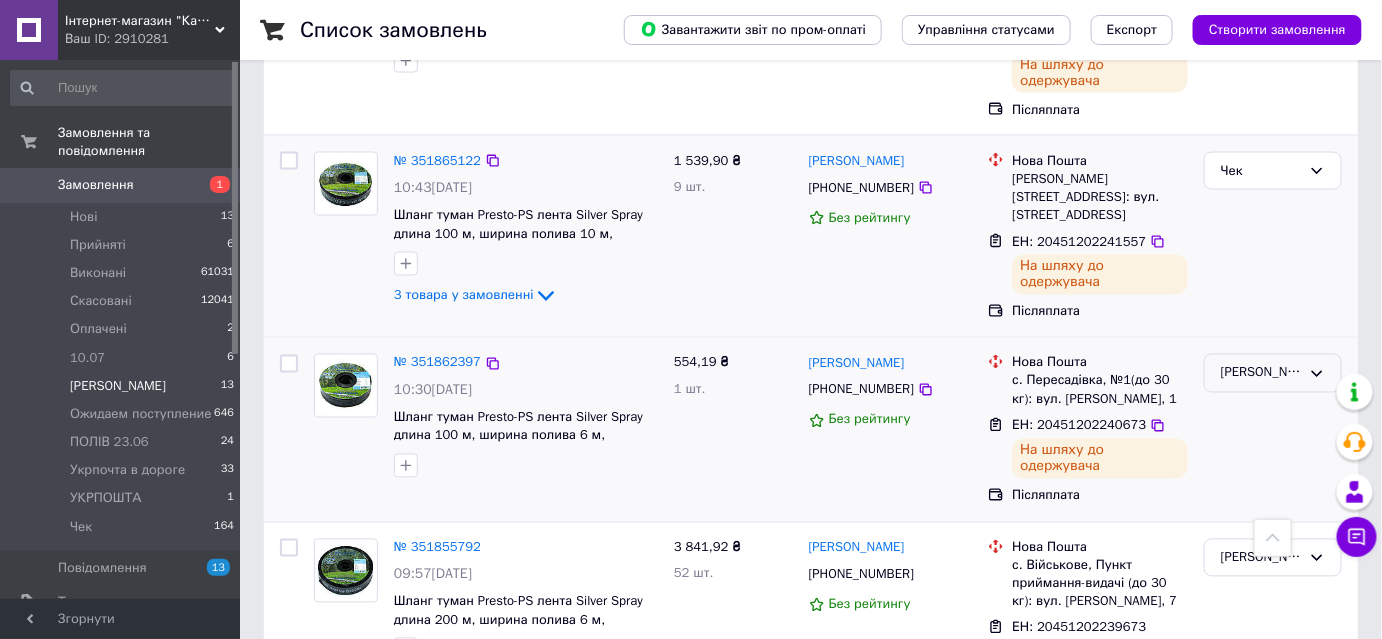 click on "[PERSON_NAME]" at bounding box center (1261, 373) 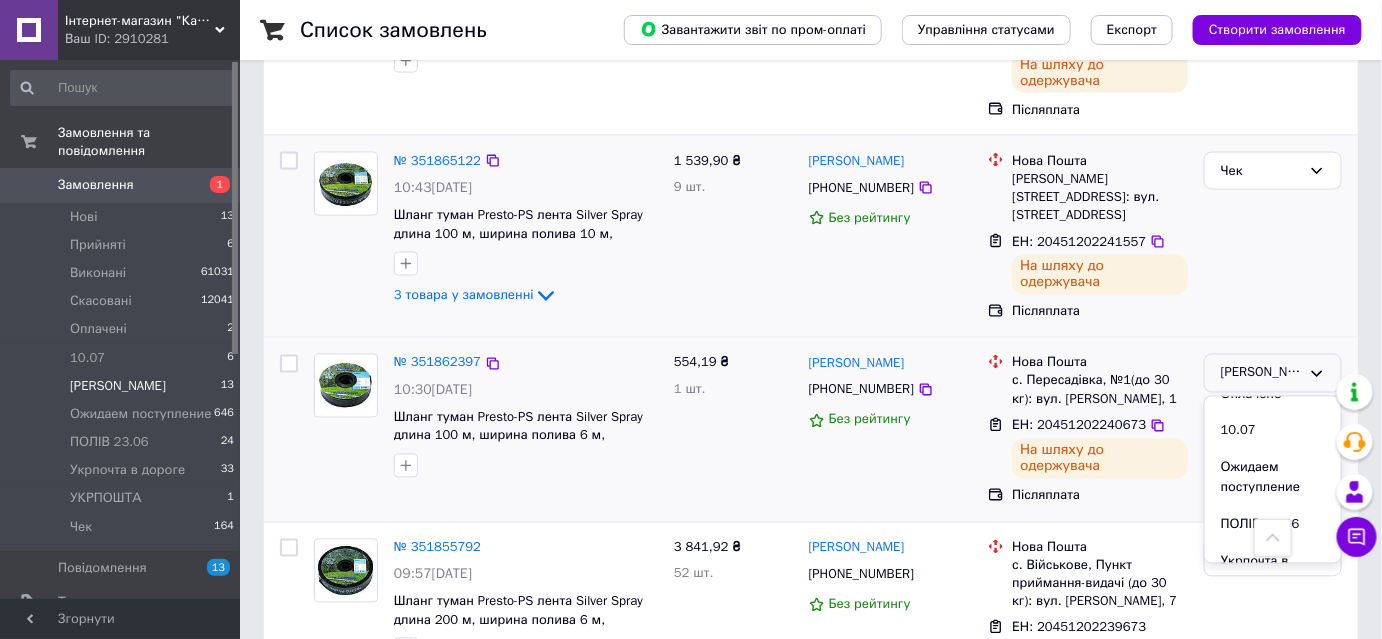 scroll, scrollTop: 241, scrollLeft: 0, axis: vertical 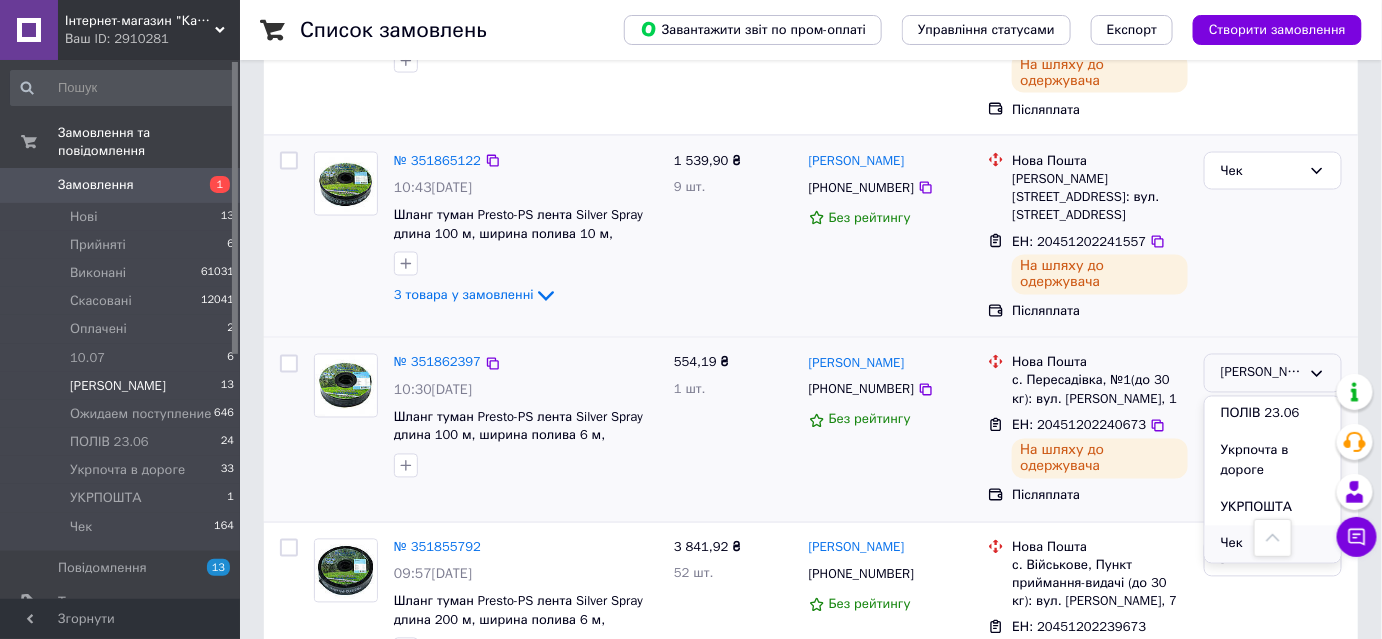 click on "Чек" at bounding box center [1273, 544] 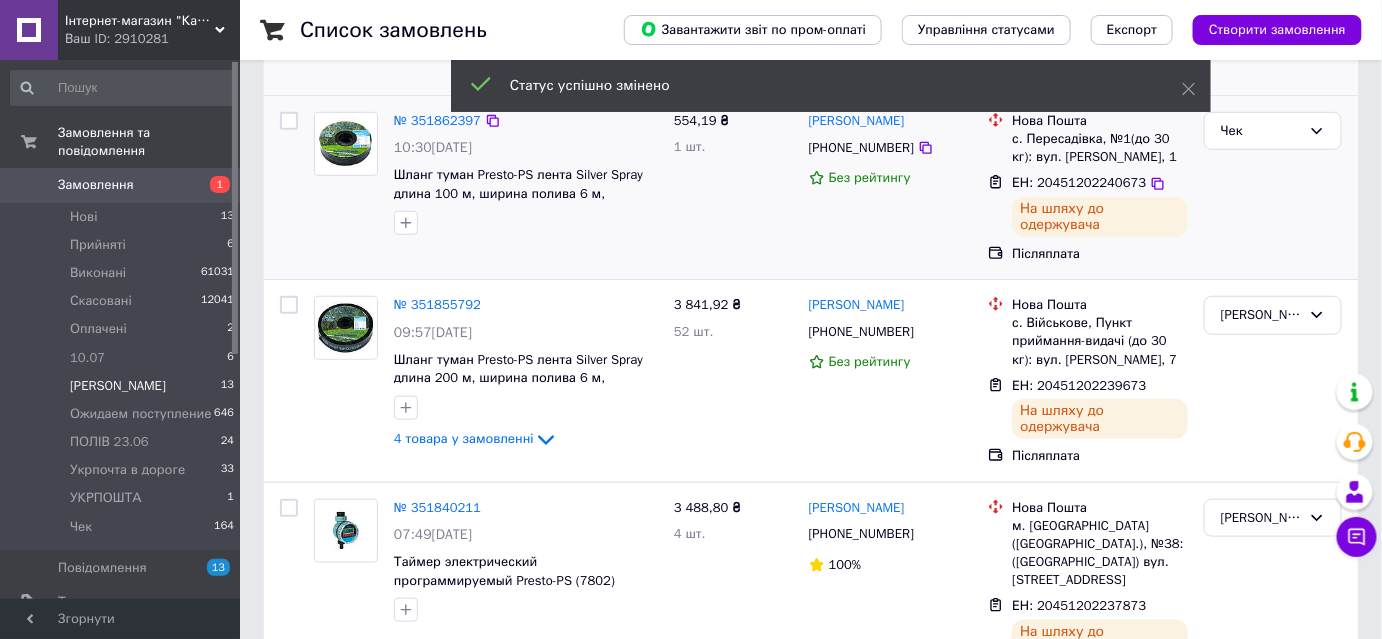 scroll, scrollTop: 477, scrollLeft: 0, axis: vertical 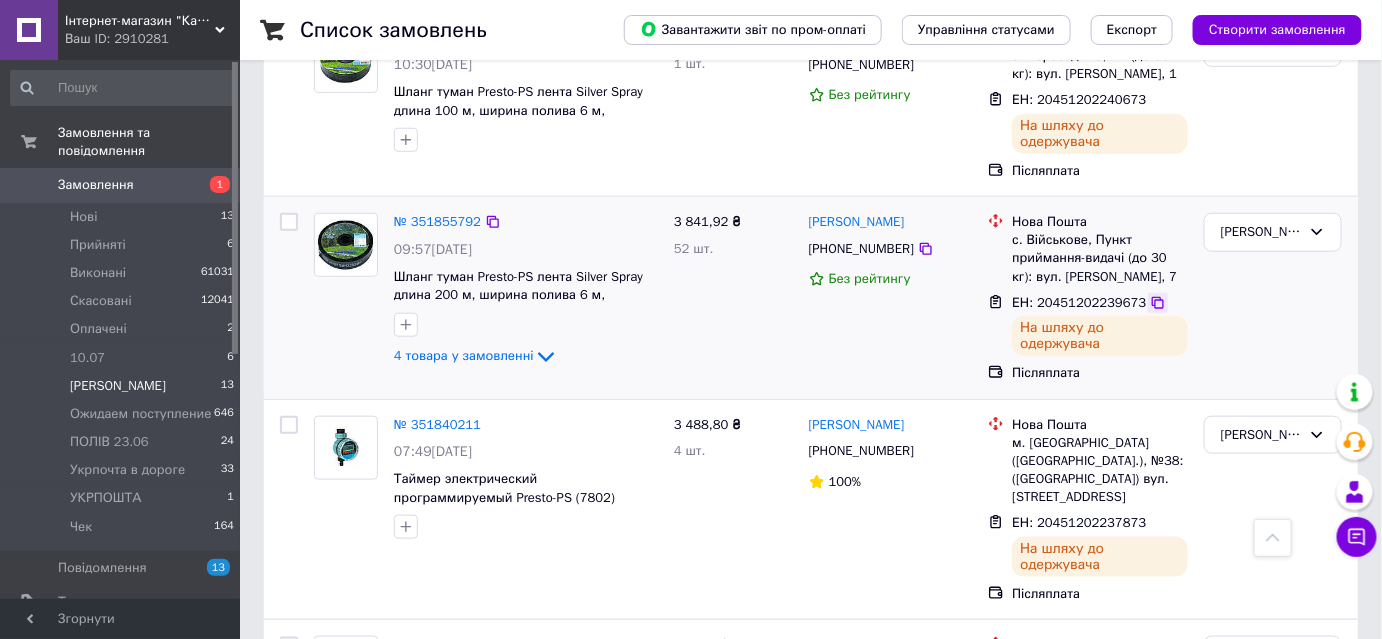 click 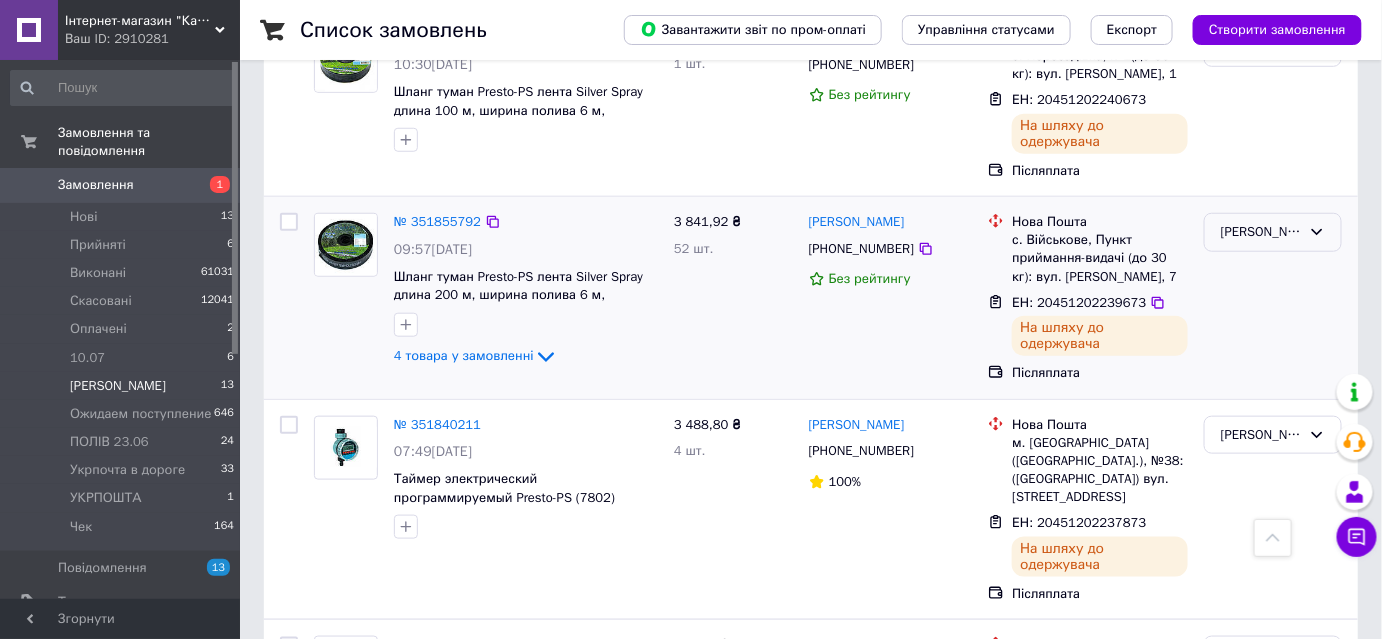 click on "[PERSON_NAME]" at bounding box center [1261, 232] 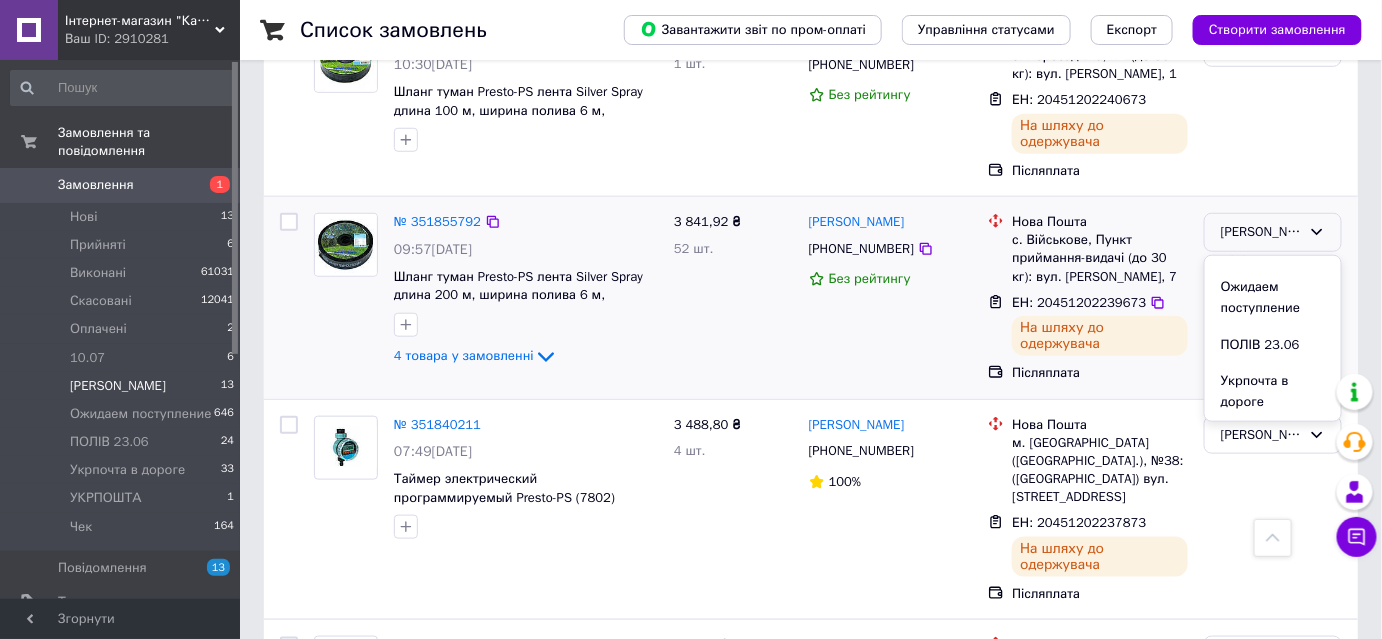 scroll, scrollTop: 241, scrollLeft: 0, axis: vertical 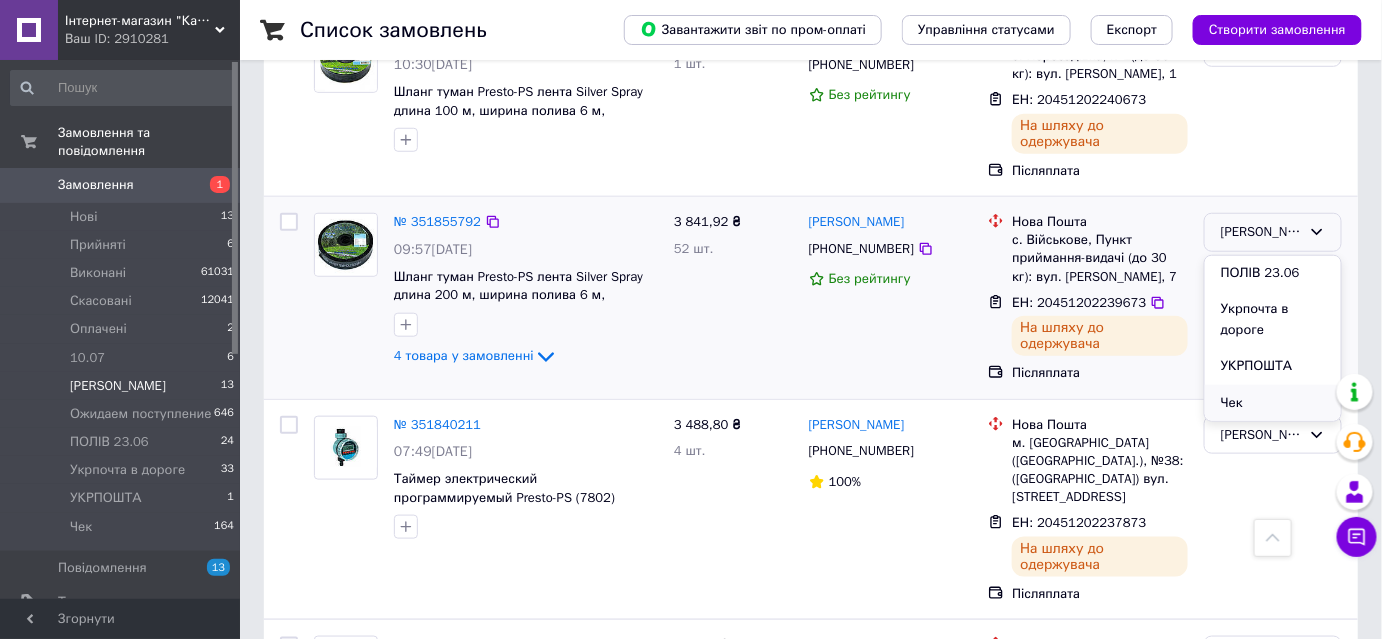 click on "Чек" at bounding box center [1273, 403] 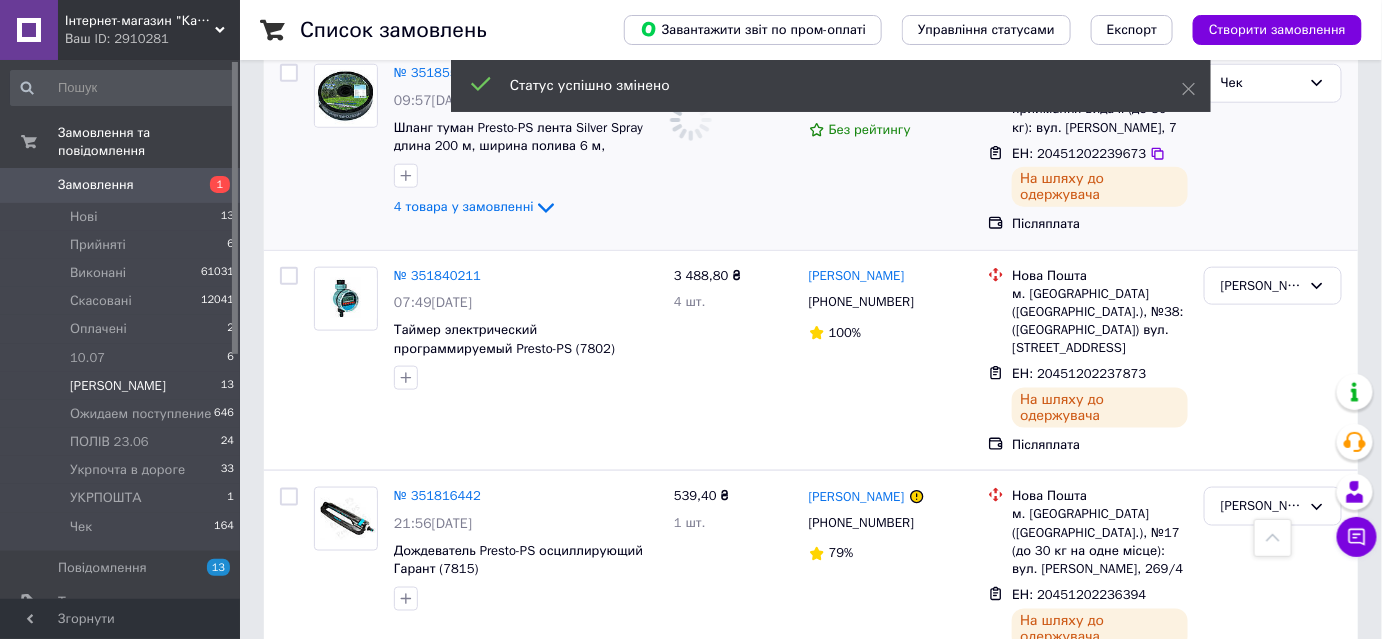 scroll, scrollTop: 658, scrollLeft: 0, axis: vertical 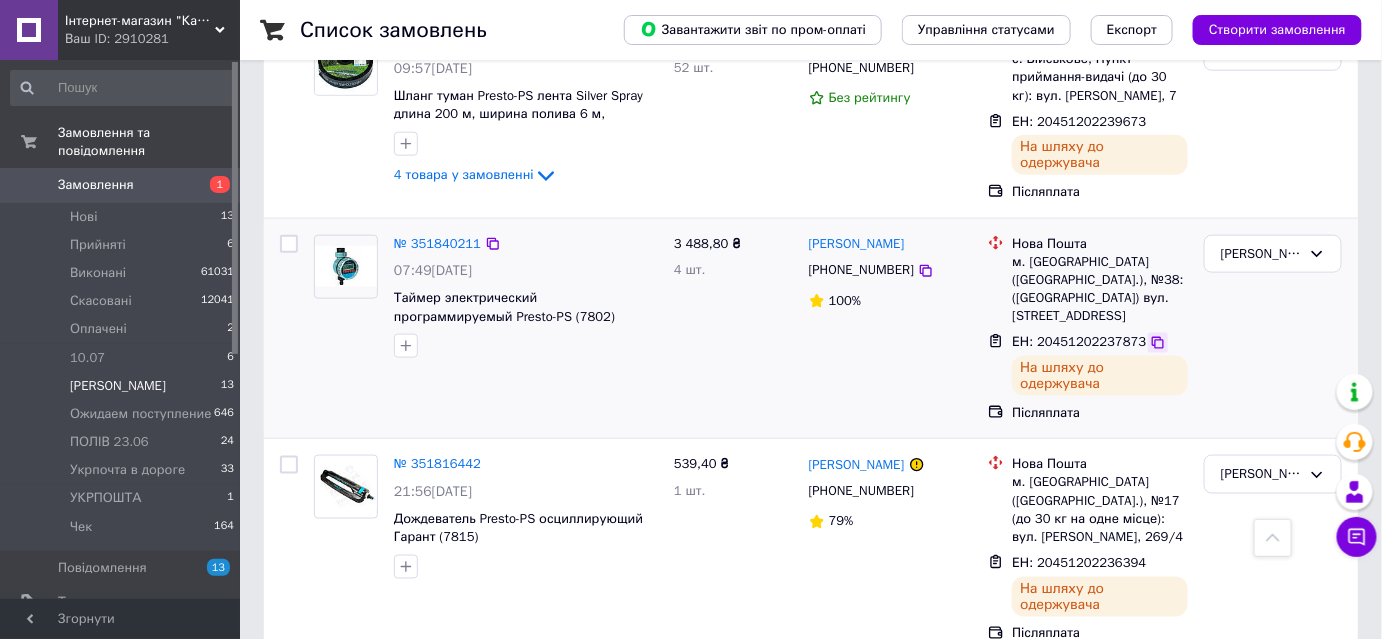 click 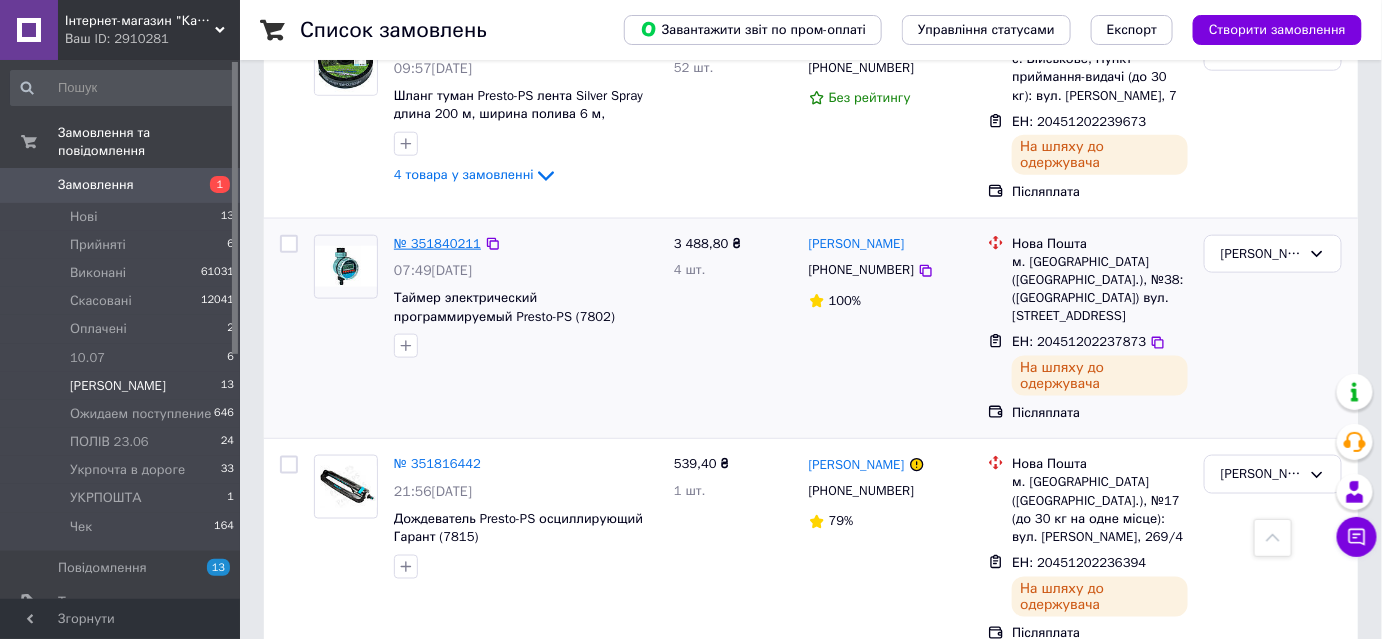 click on "№ 351840211" at bounding box center [437, 243] 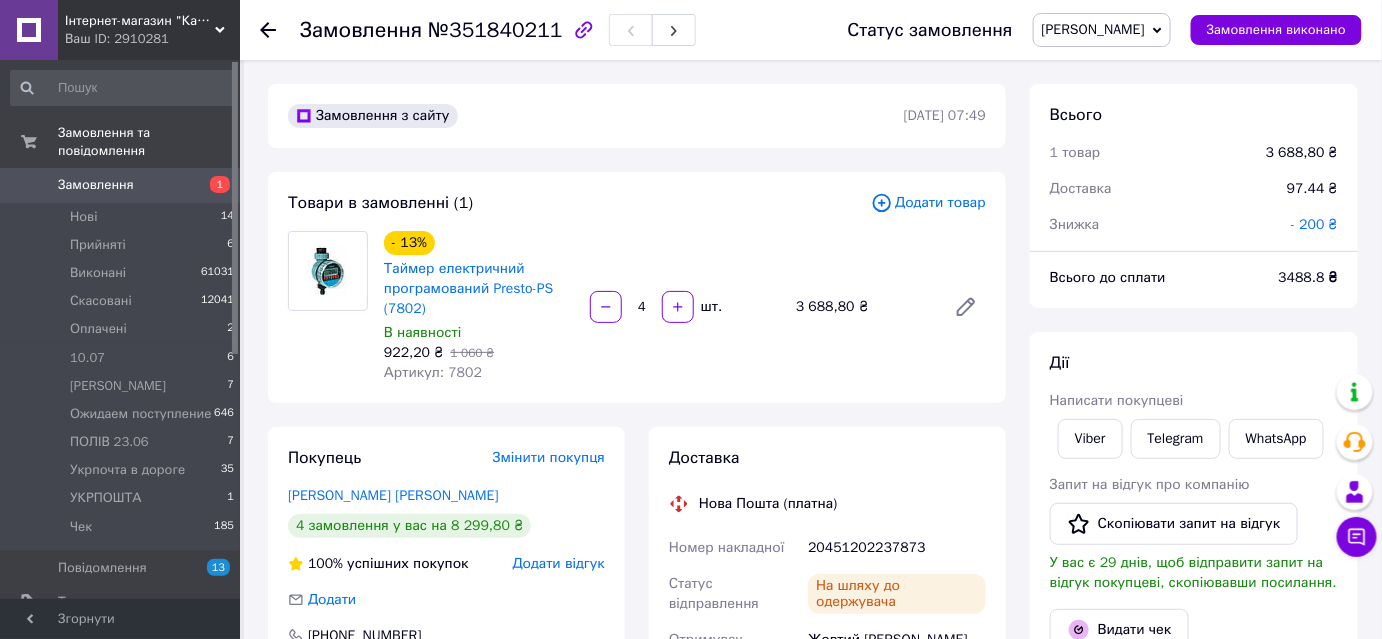 click on "[PERSON_NAME]" at bounding box center (1093, 29) 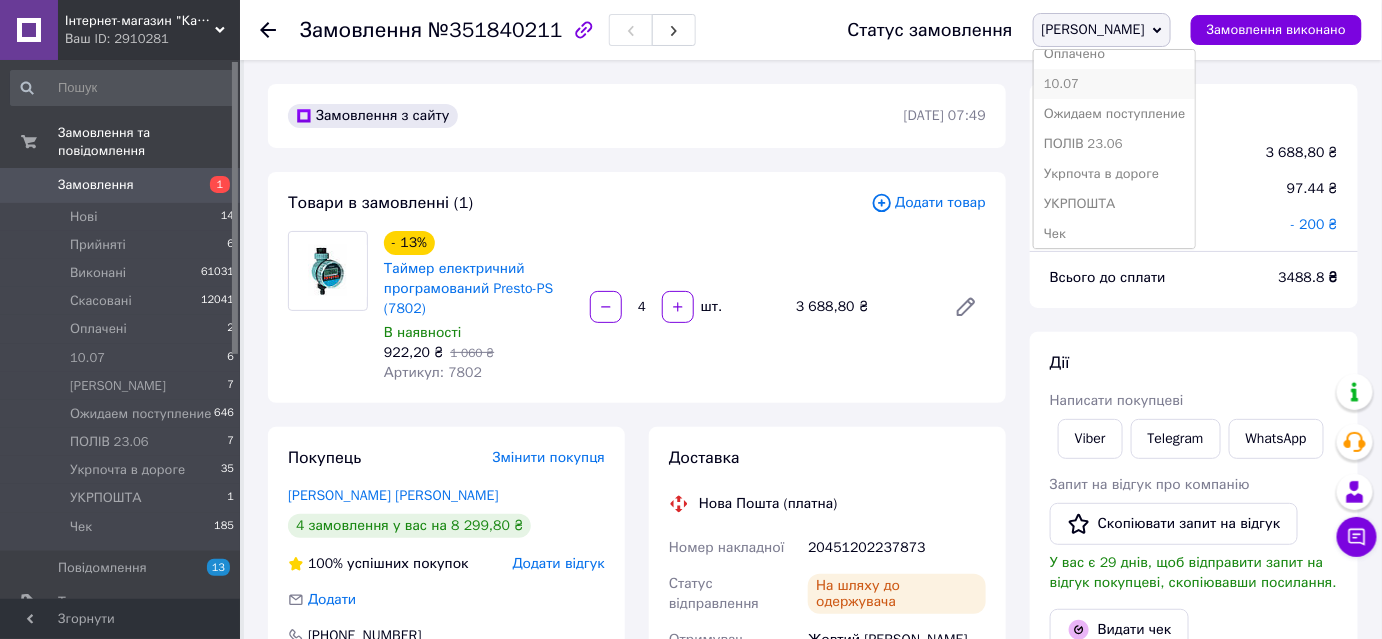 scroll, scrollTop: 111, scrollLeft: 0, axis: vertical 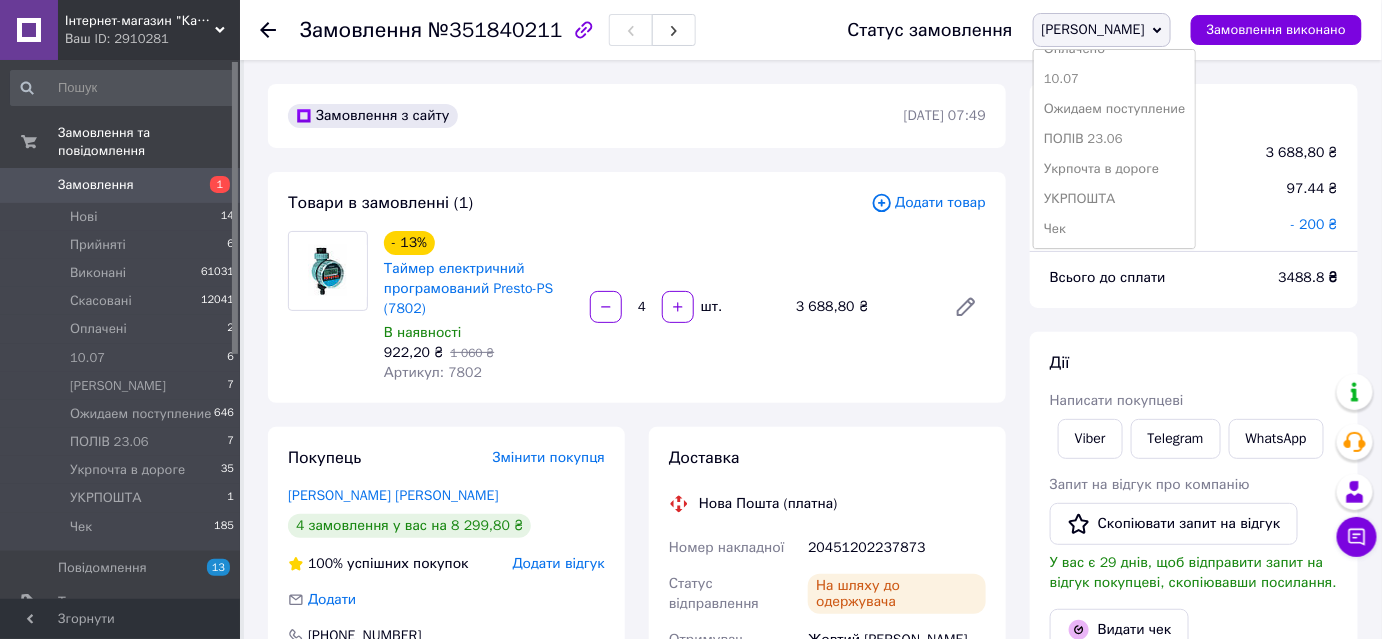 click on "Чек" at bounding box center (1115, 229) 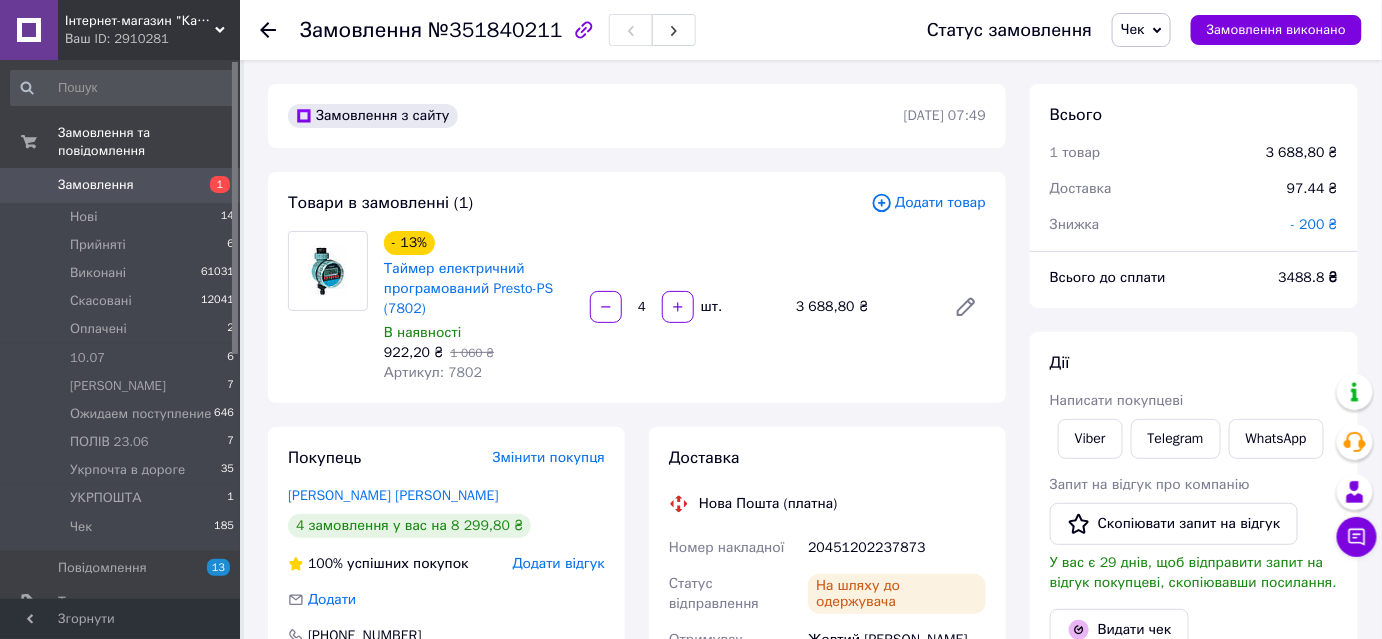 click 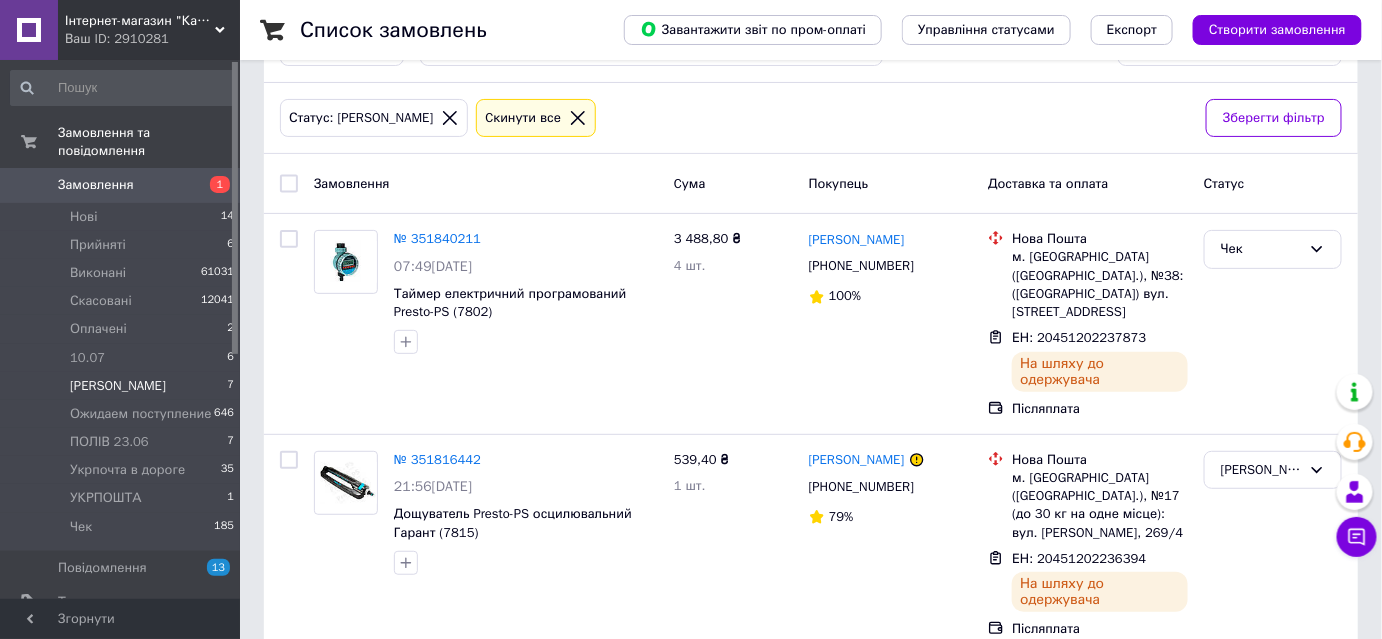 scroll, scrollTop: 181, scrollLeft: 0, axis: vertical 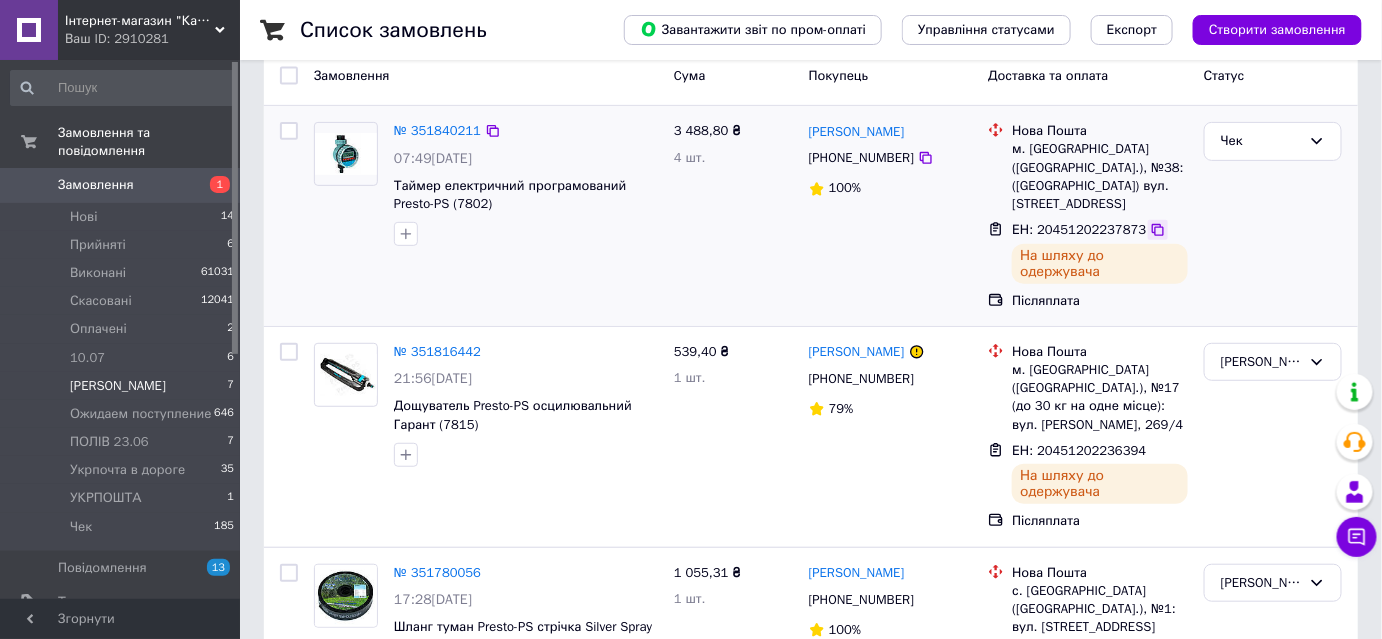 click 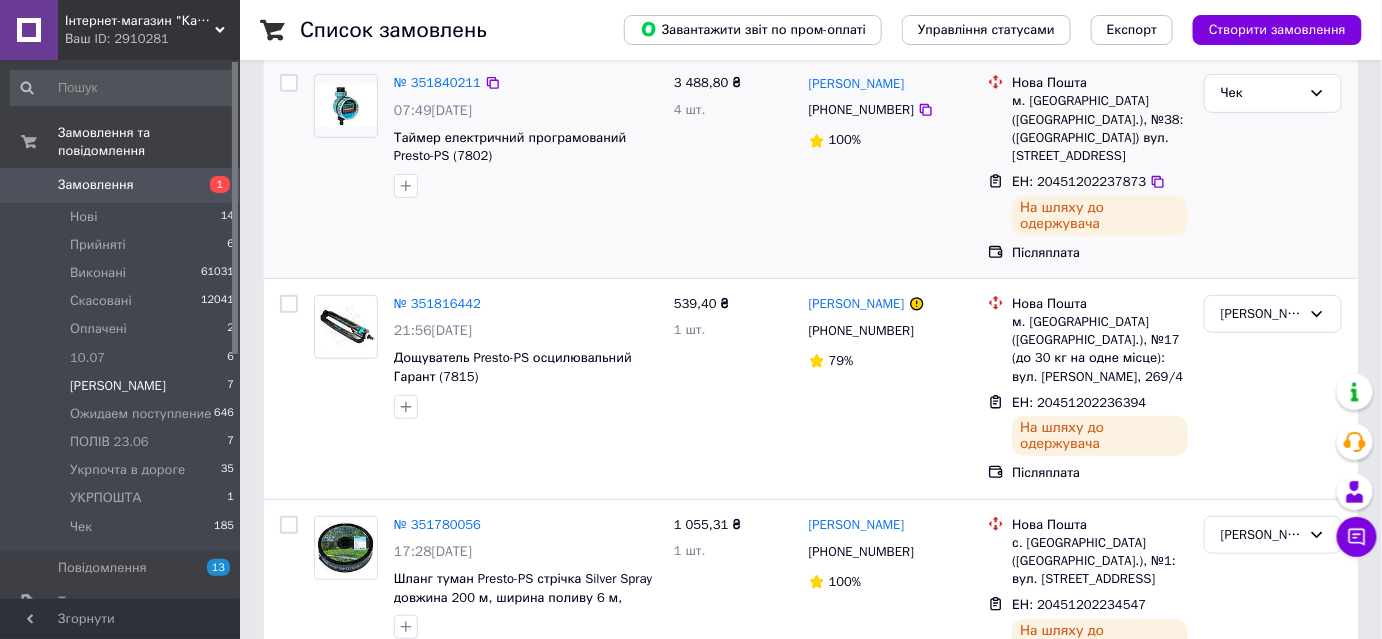 scroll, scrollTop: 272, scrollLeft: 0, axis: vertical 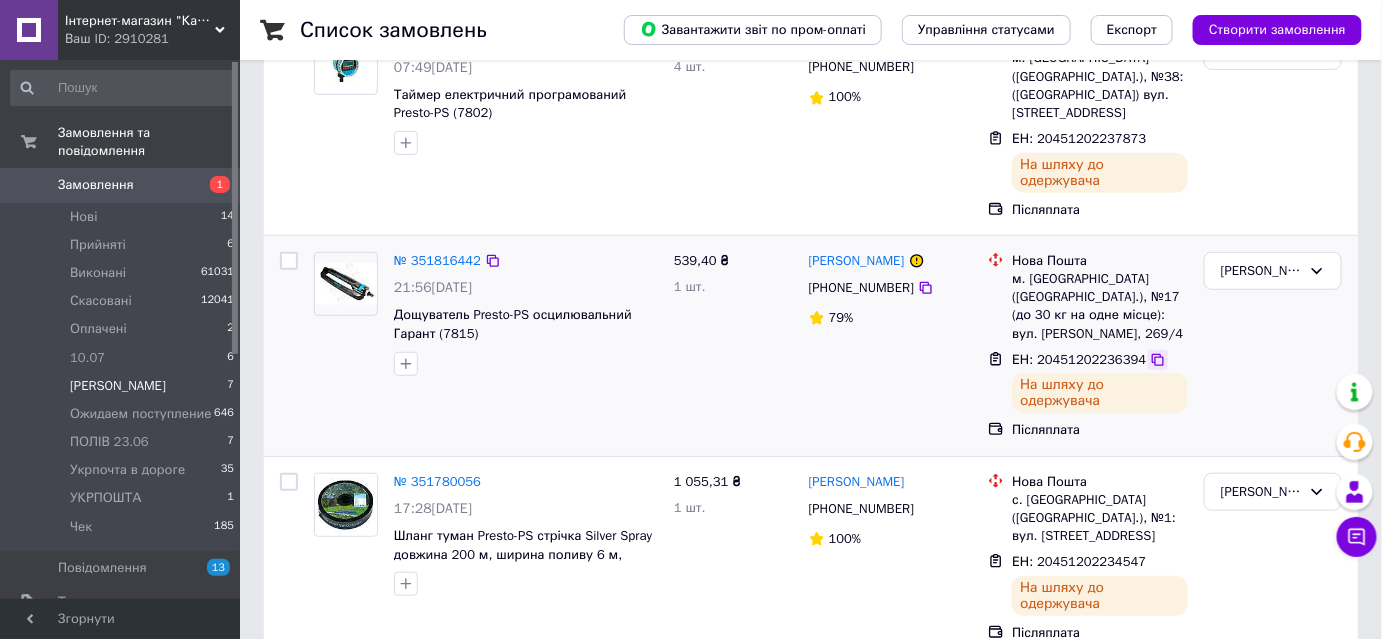 click 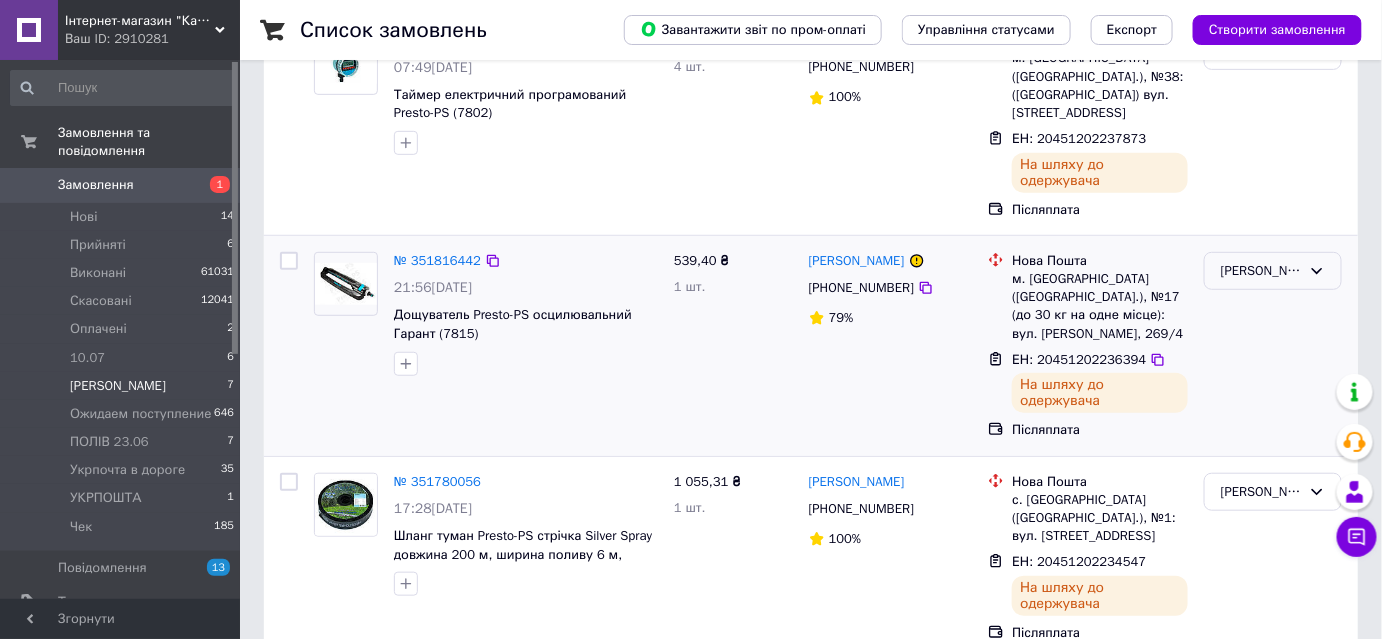click on "[PERSON_NAME]" at bounding box center (1261, 271) 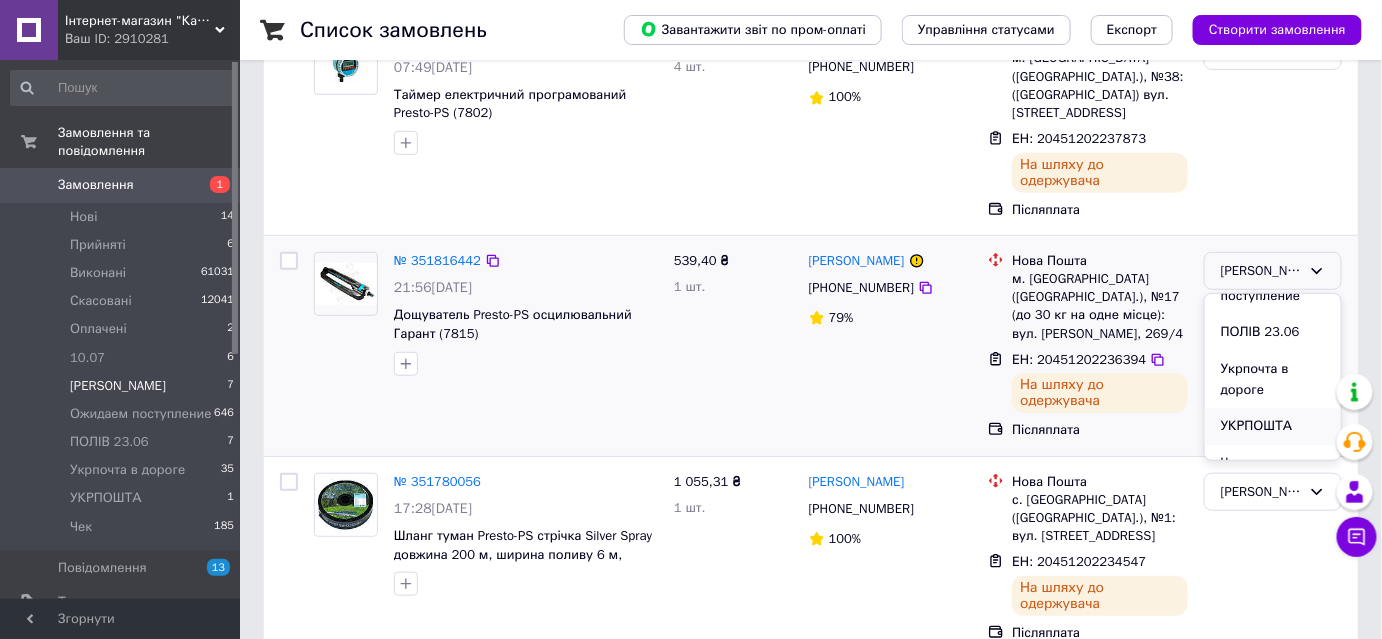 scroll, scrollTop: 241, scrollLeft: 0, axis: vertical 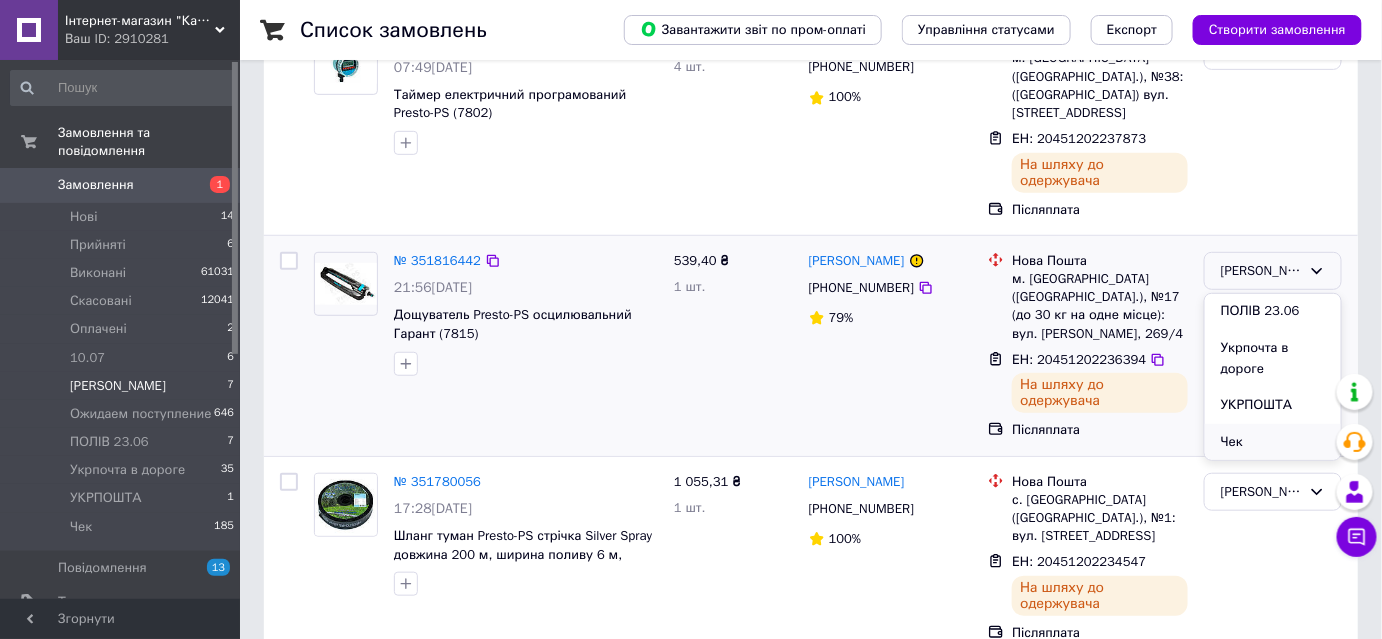 click on "Чек" at bounding box center (1273, 442) 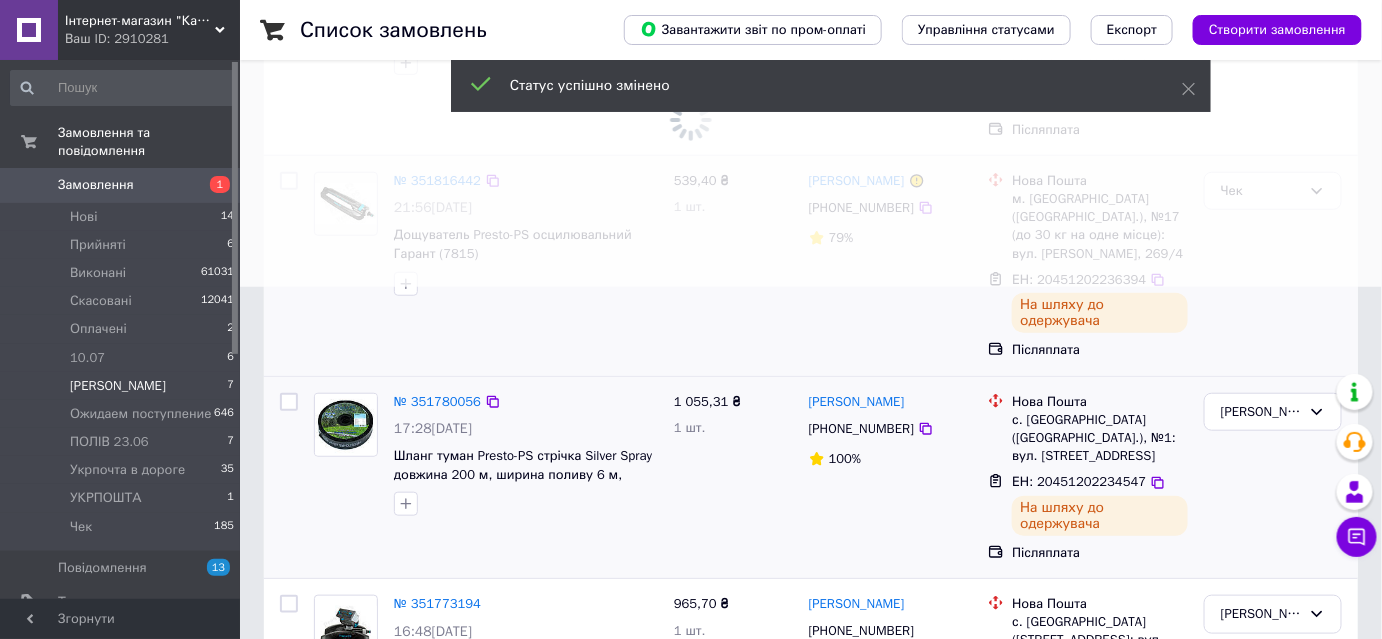 scroll, scrollTop: 363, scrollLeft: 0, axis: vertical 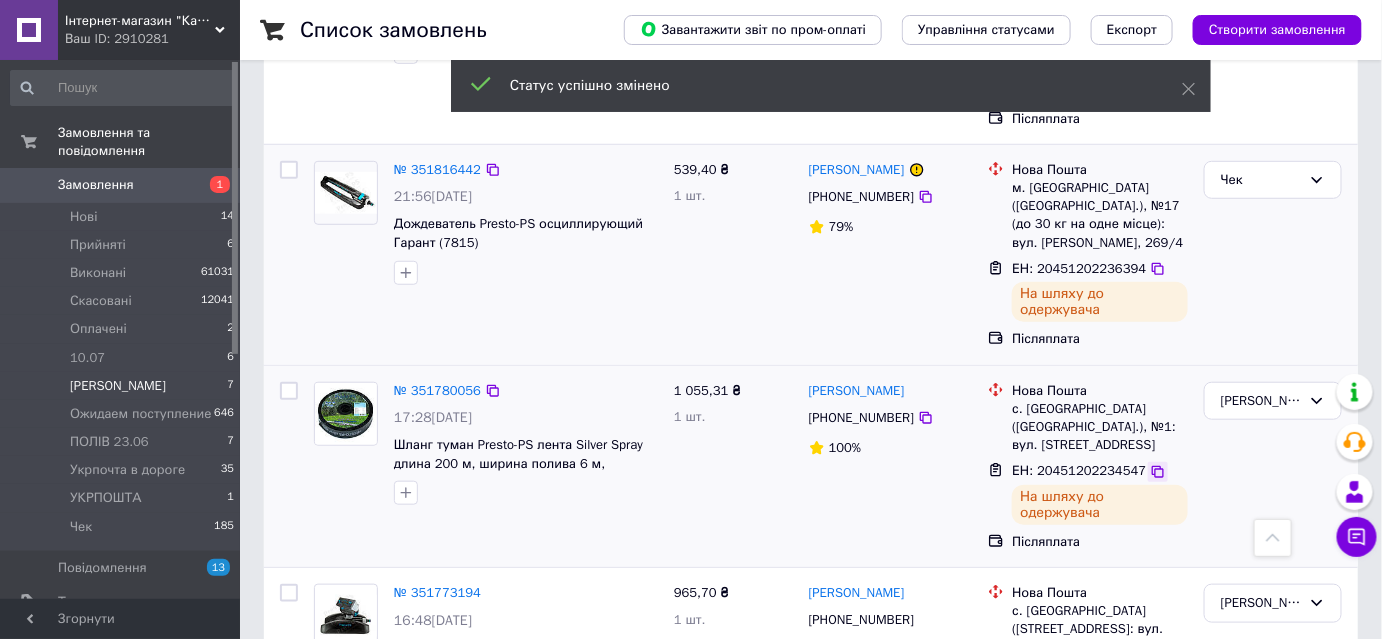 click 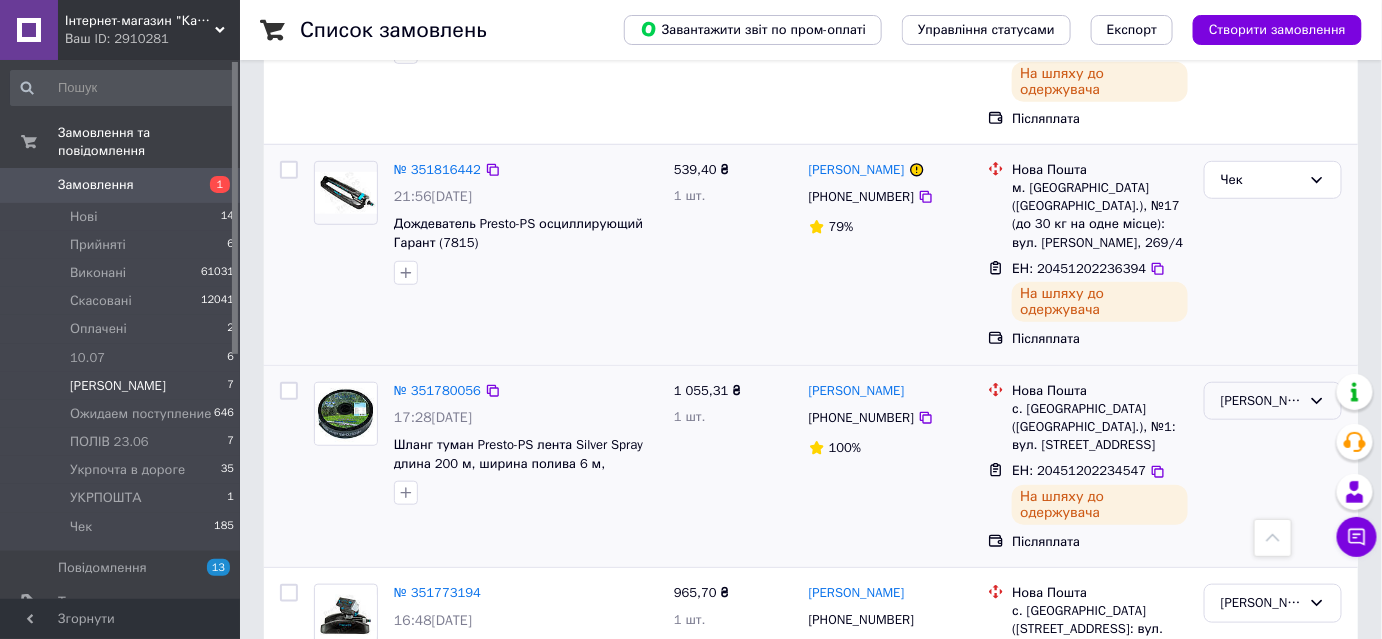 click on "[PERSON_NAME]" at bounding box center [1261, 401] 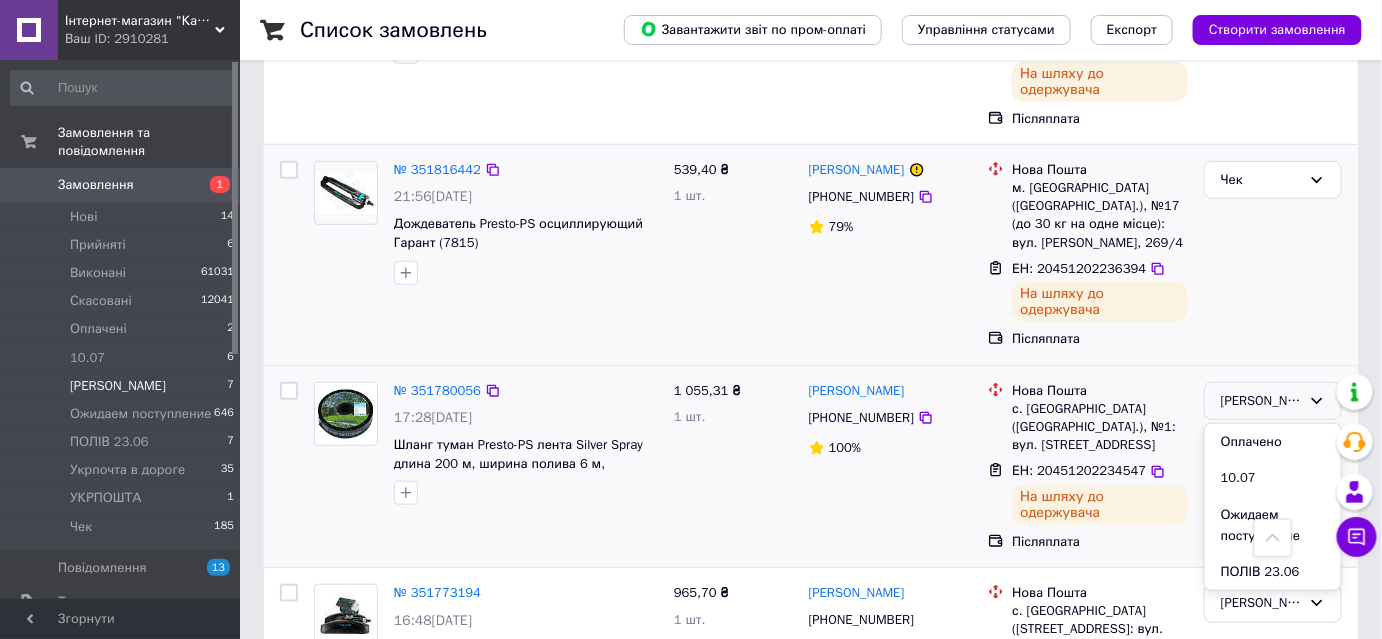 scroll, scrollTop: 241, scrollLeft: 0, axis: vertical 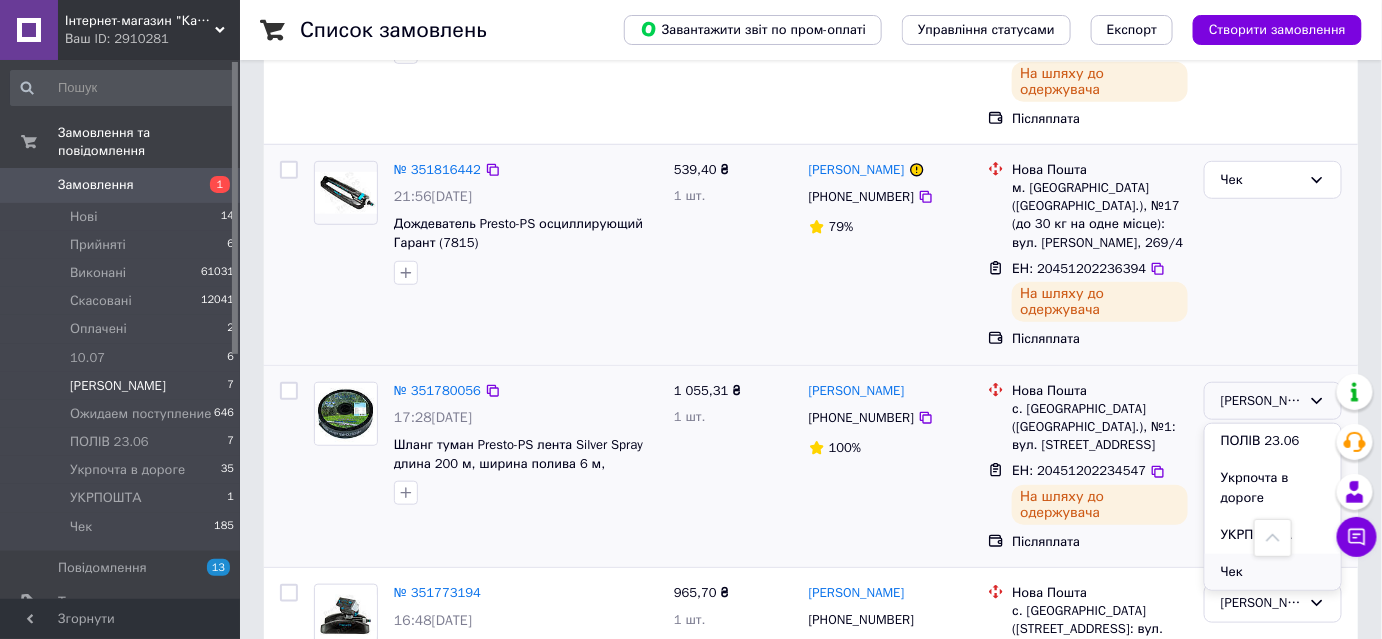 click on "Чек" at bounding box center (1273, 572) 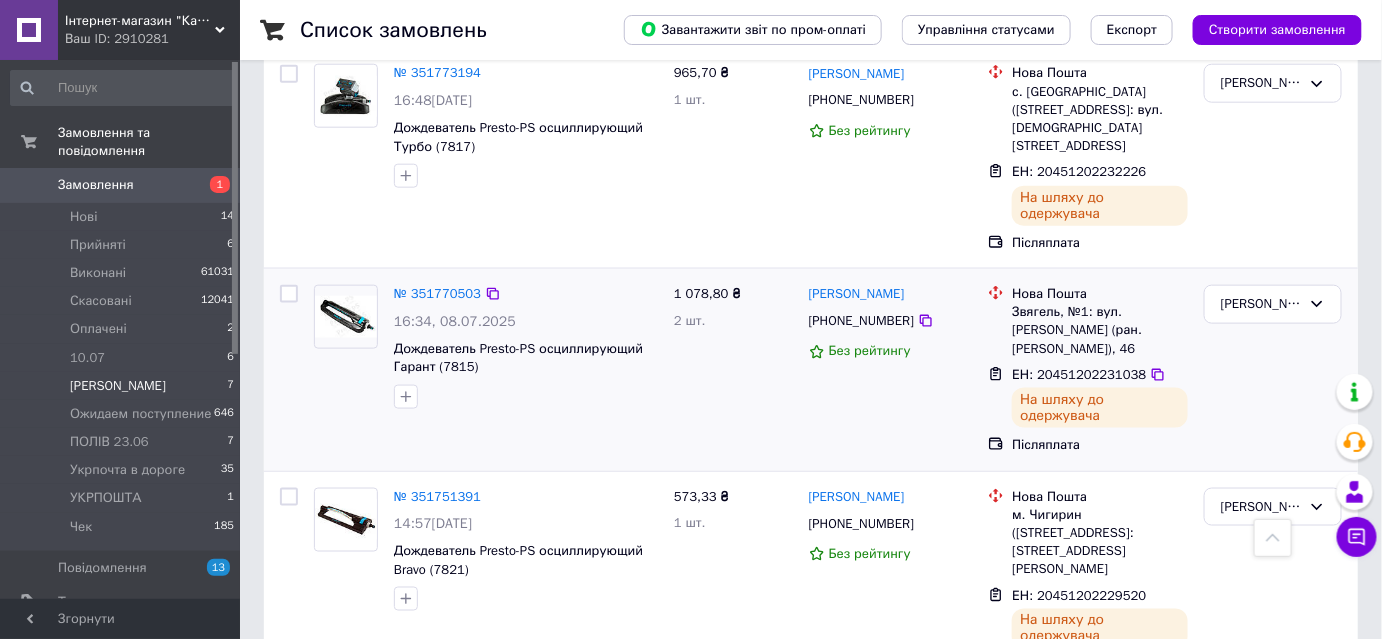 scroll, scrollTop: 571, scrollLeft: 0, axis: vertical 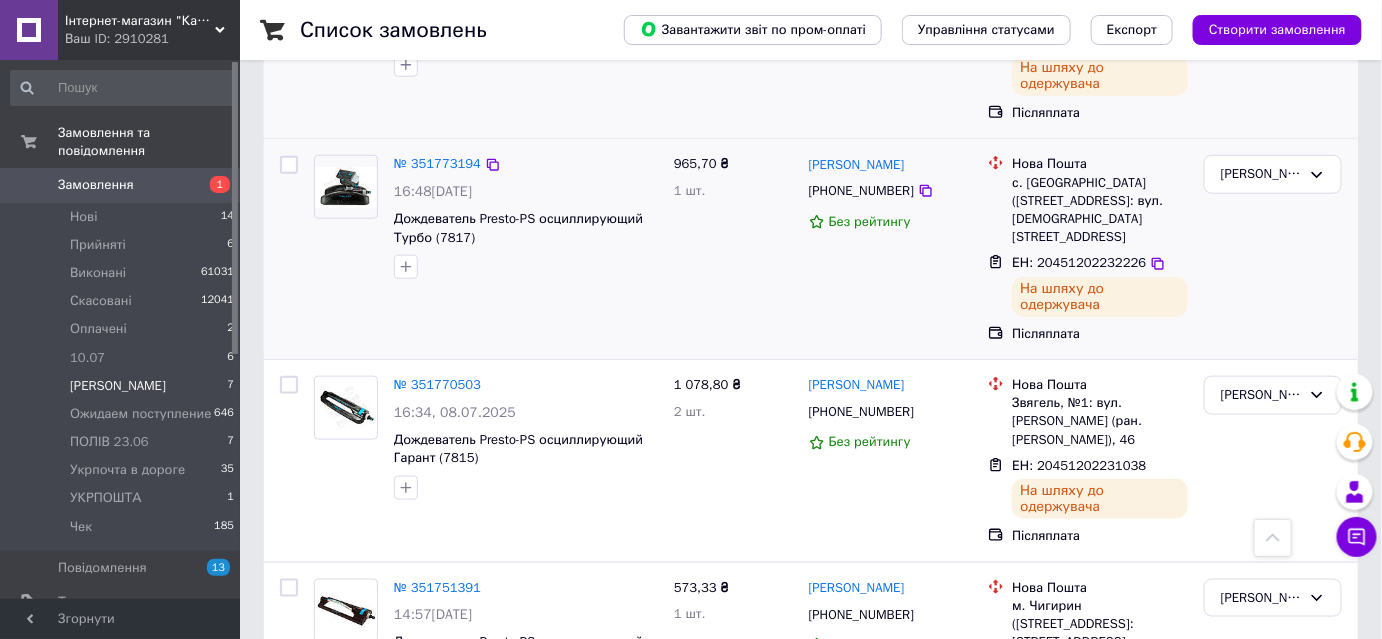 drag, startPoint x: 1148, startPoint y: 204, endPoint x: 997, endPoint y: 139, distance: 164.39586 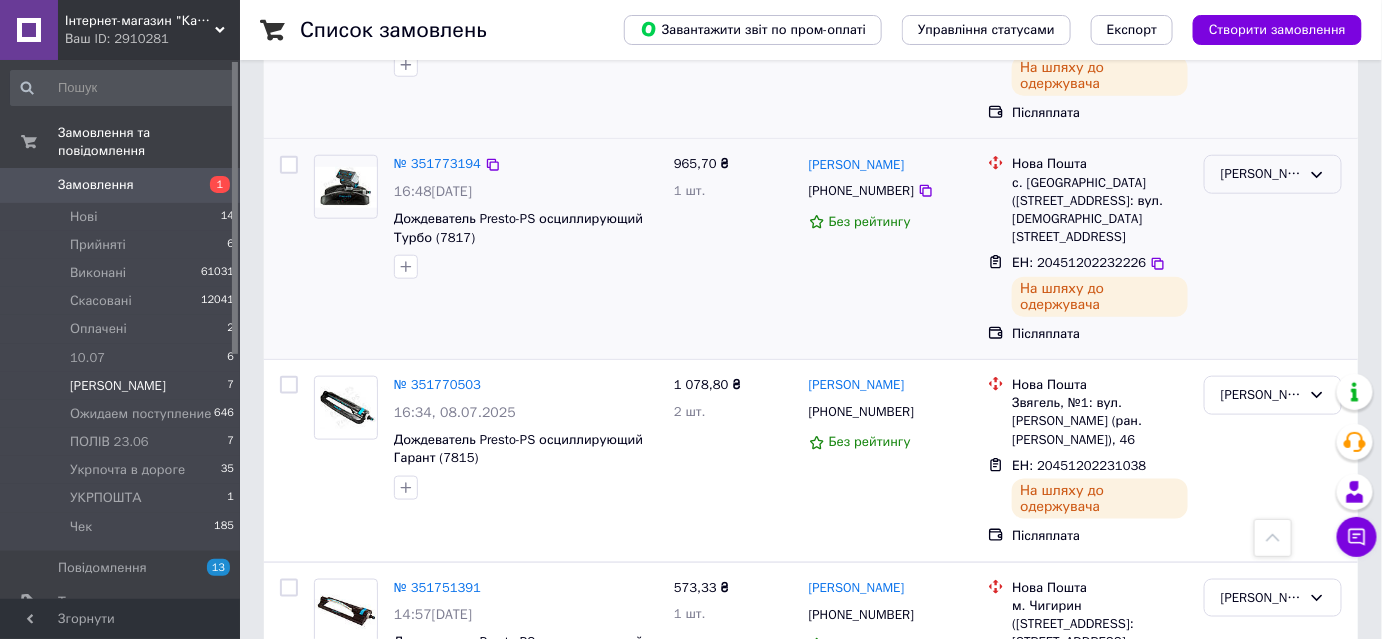 click on "[PERSON_NAME]" at bounding box center [1261, 174] 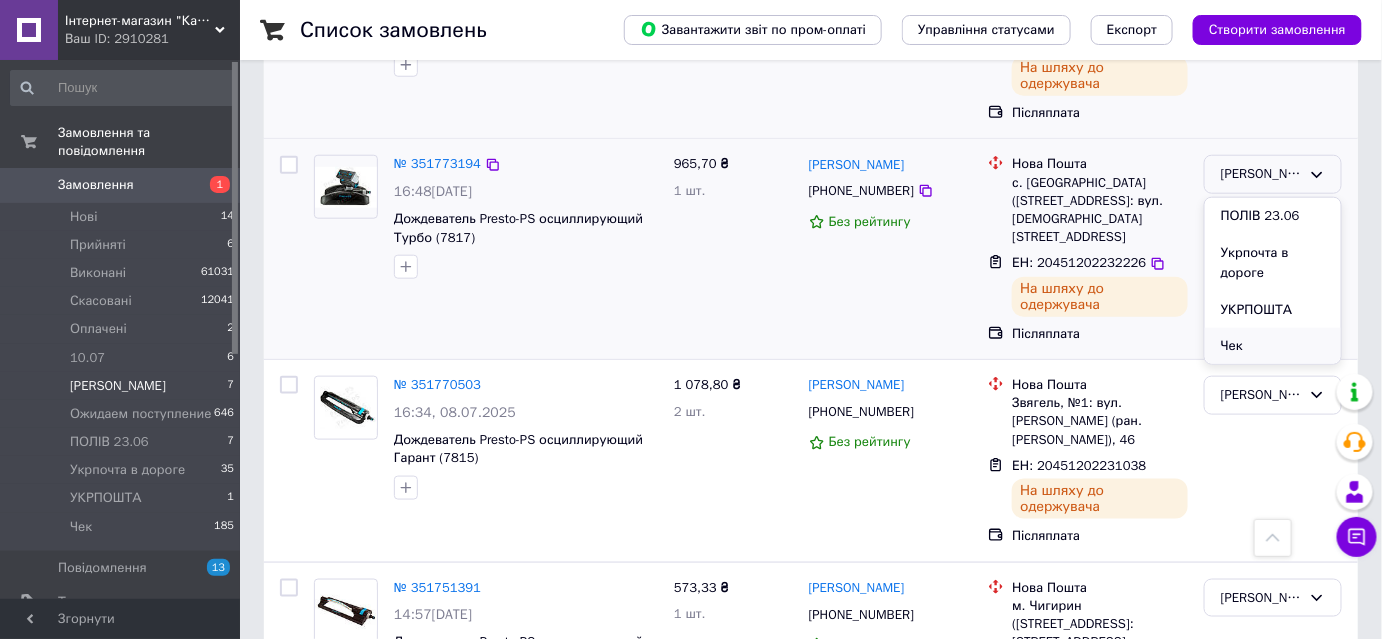 scroll, scrollTop: 241, scrollLeft: 0, axis: vertical 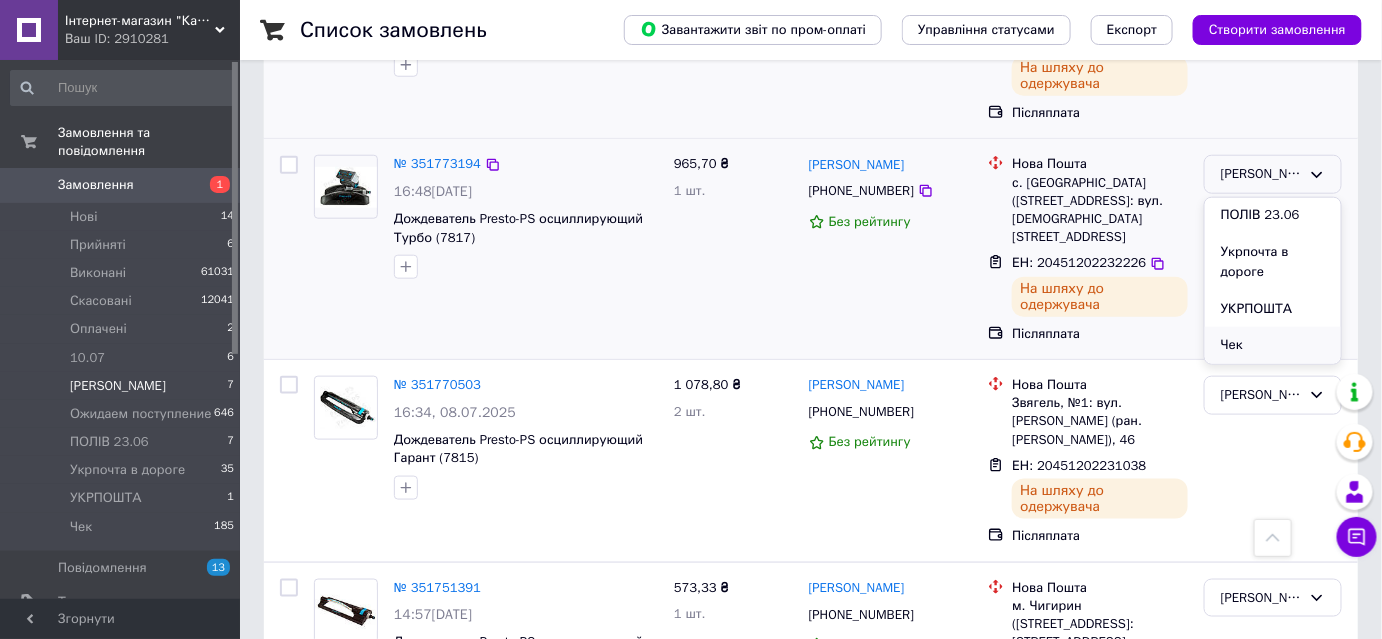 click on "Чек" at bounding box center [1273, 345] 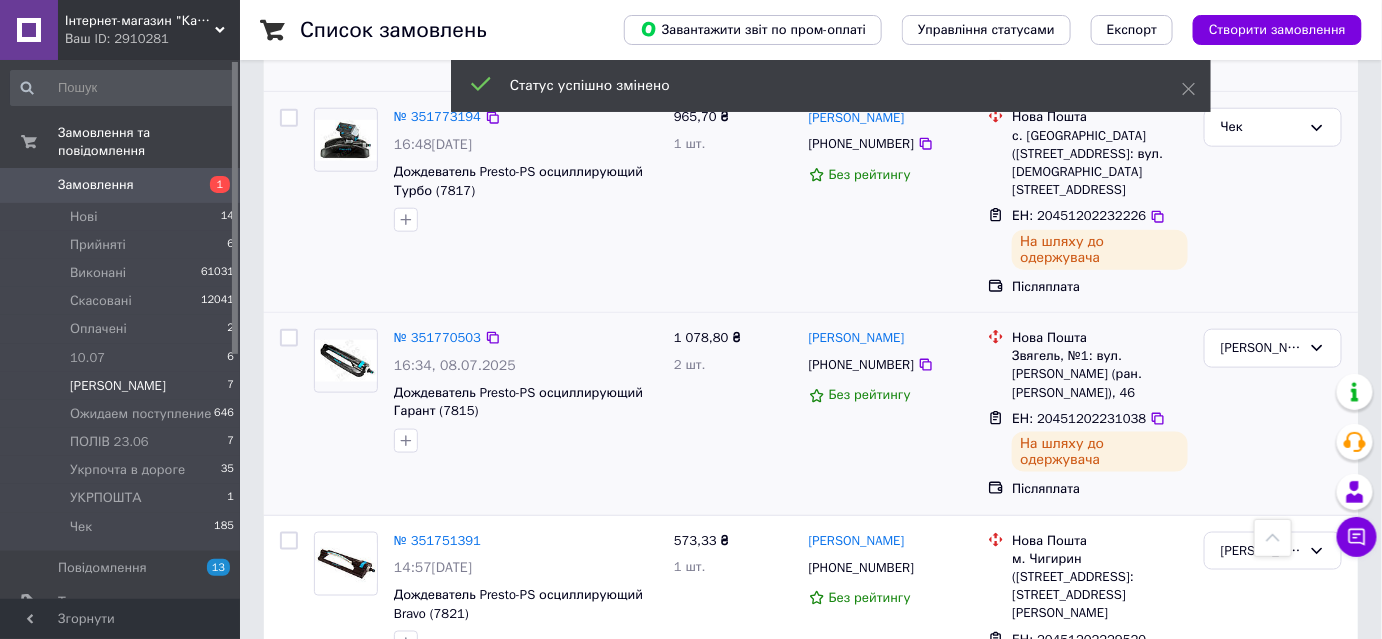 scroll, scrollTop: 662, scrollLeft: 0, axis: vertical 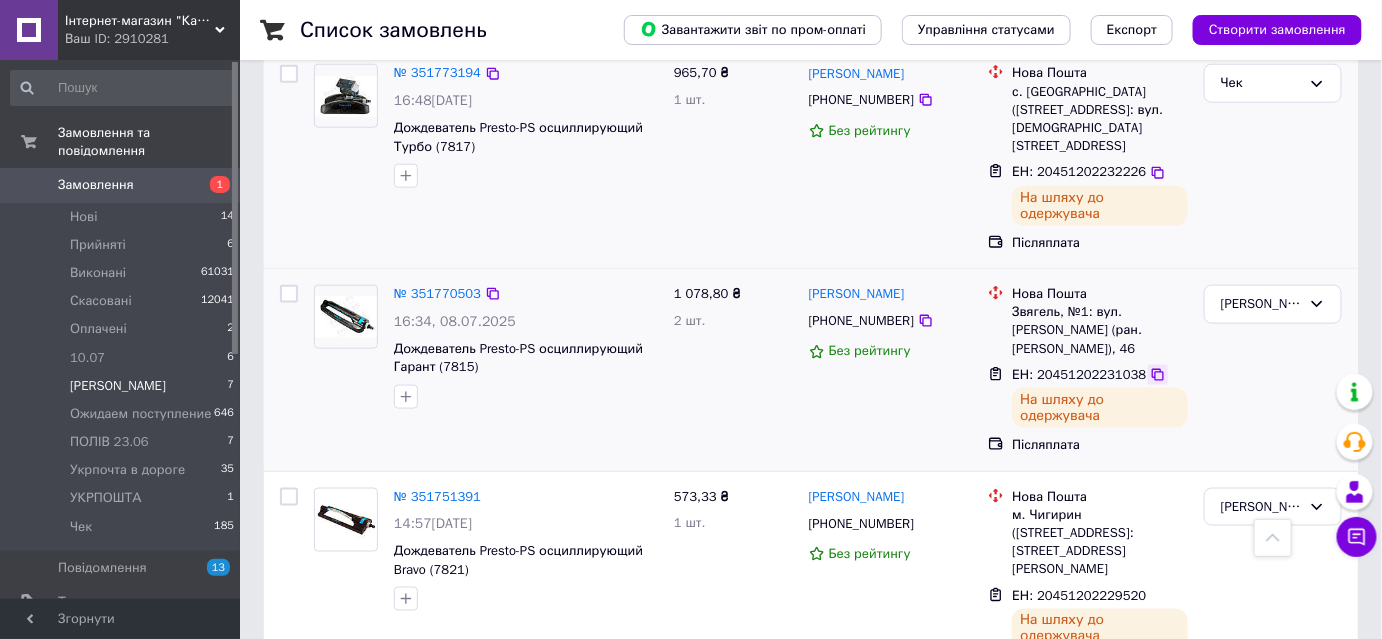 click 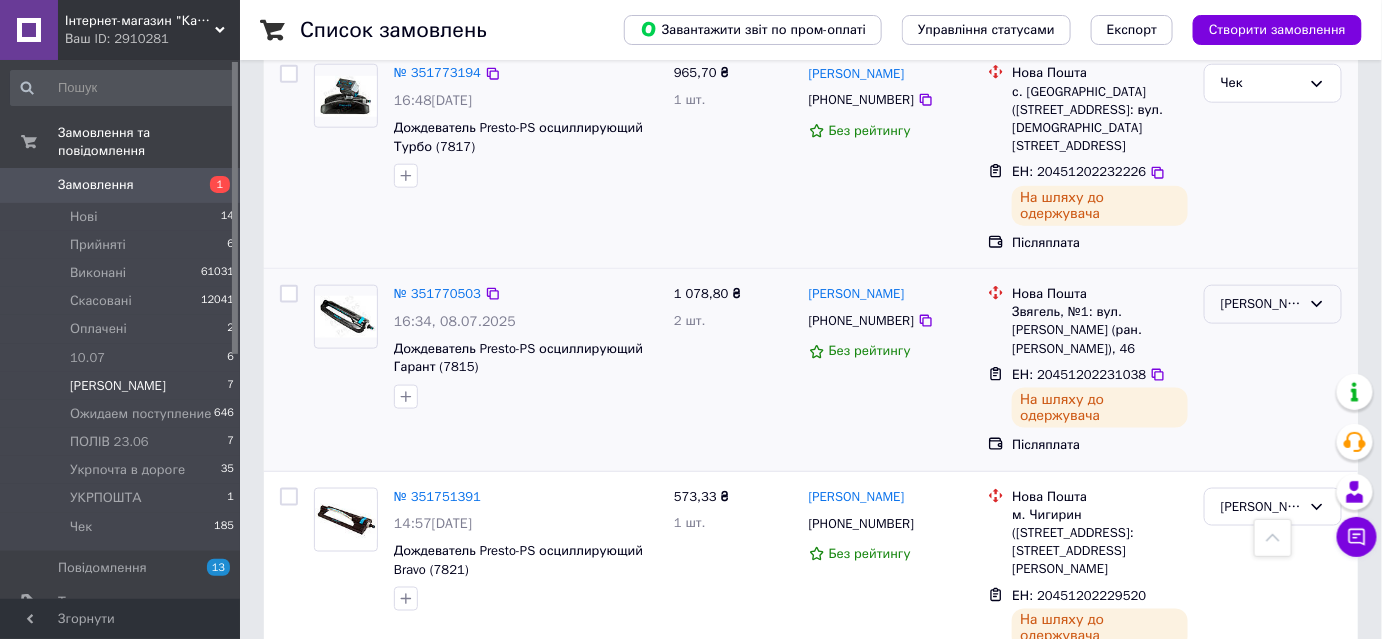 click on "[PERSON_NAME]" at bounding box center (1261, 304) 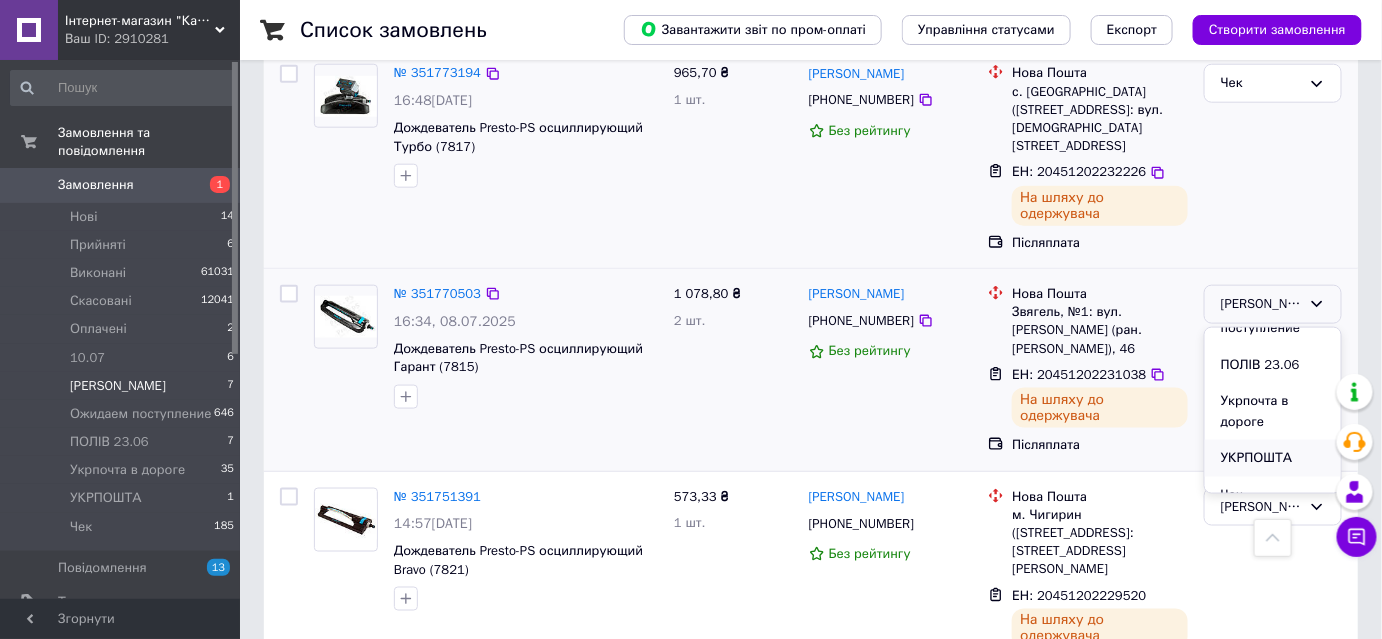 scroll, scrollTop: 240, scrollLeft: 0, axis: vertical 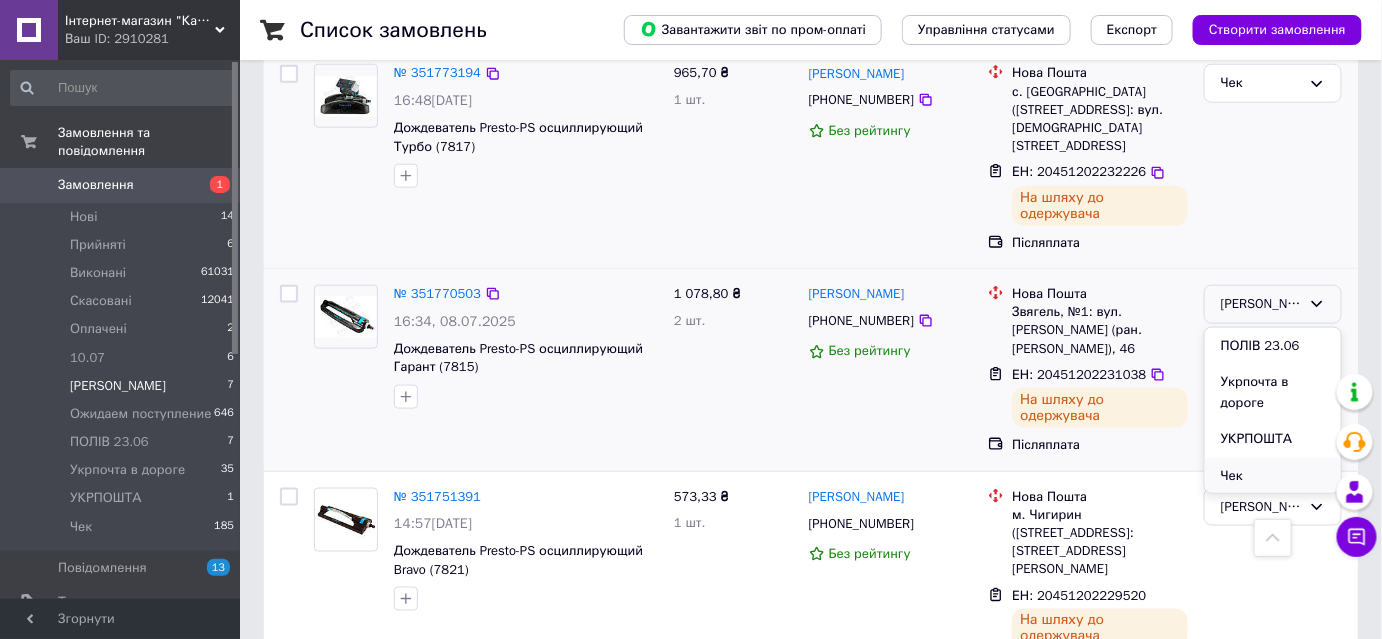 click on "Чек" at bounding box center [1273, 476] 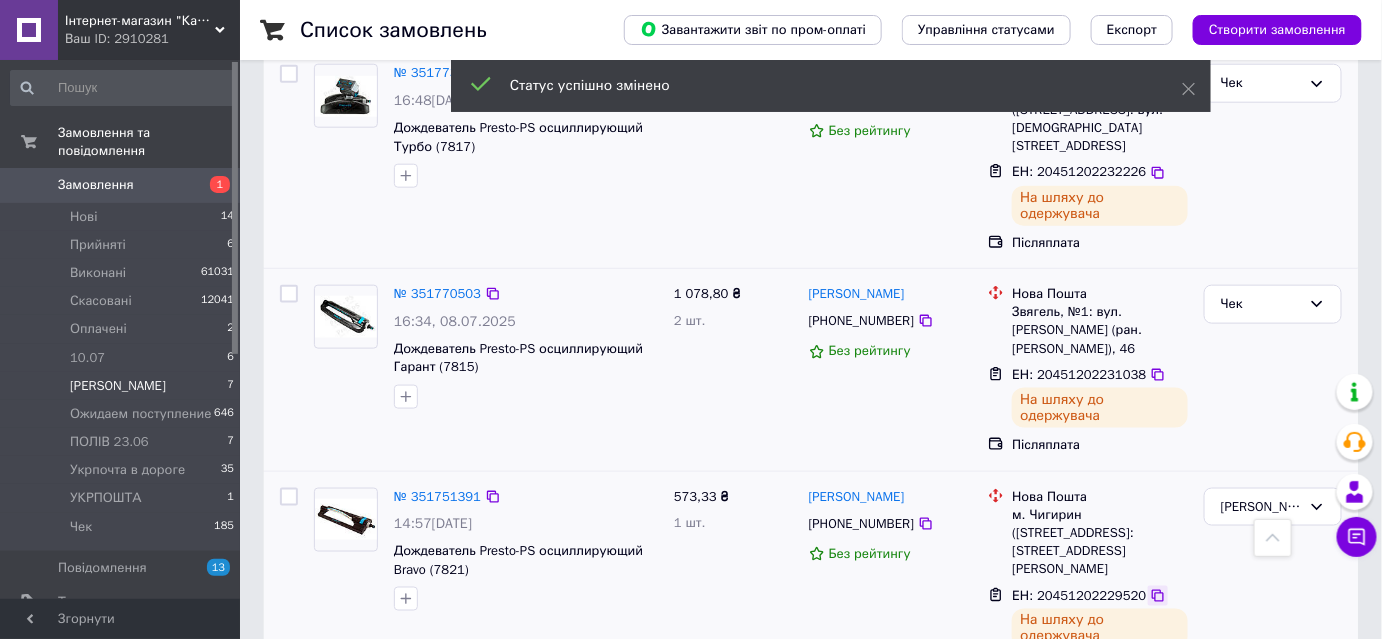 click 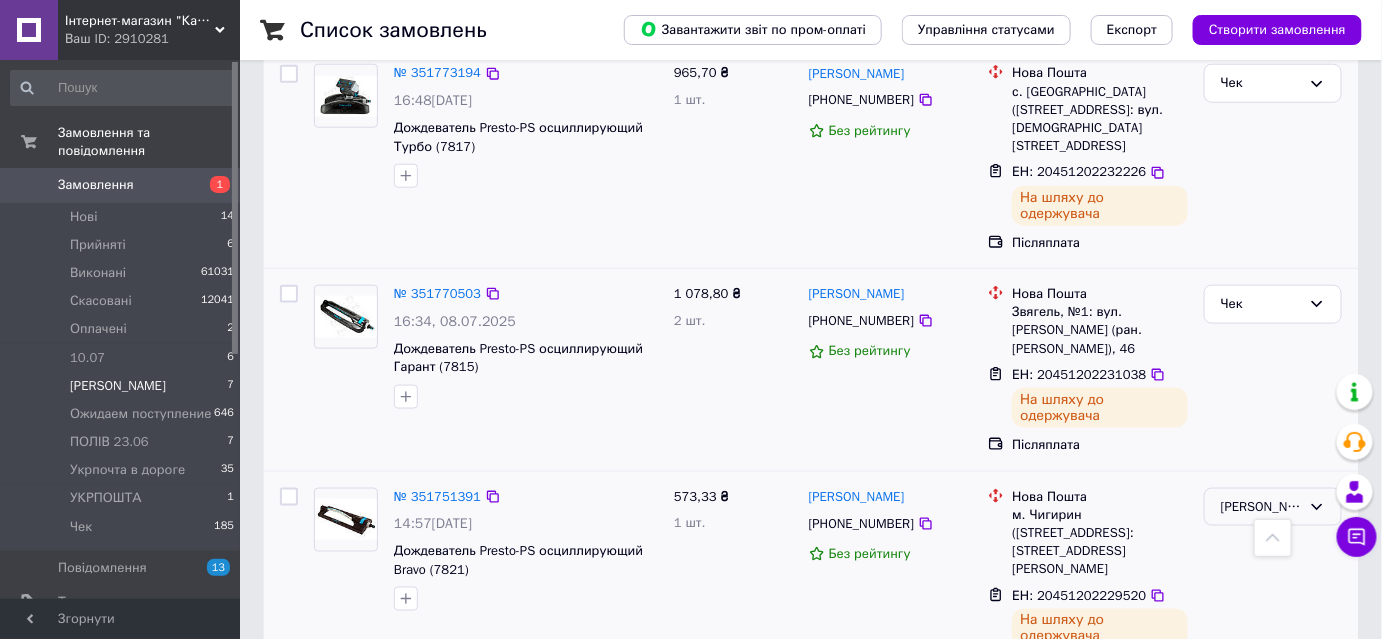 click on "[PERSON_NAME]" at bounding box center (1261, 507) 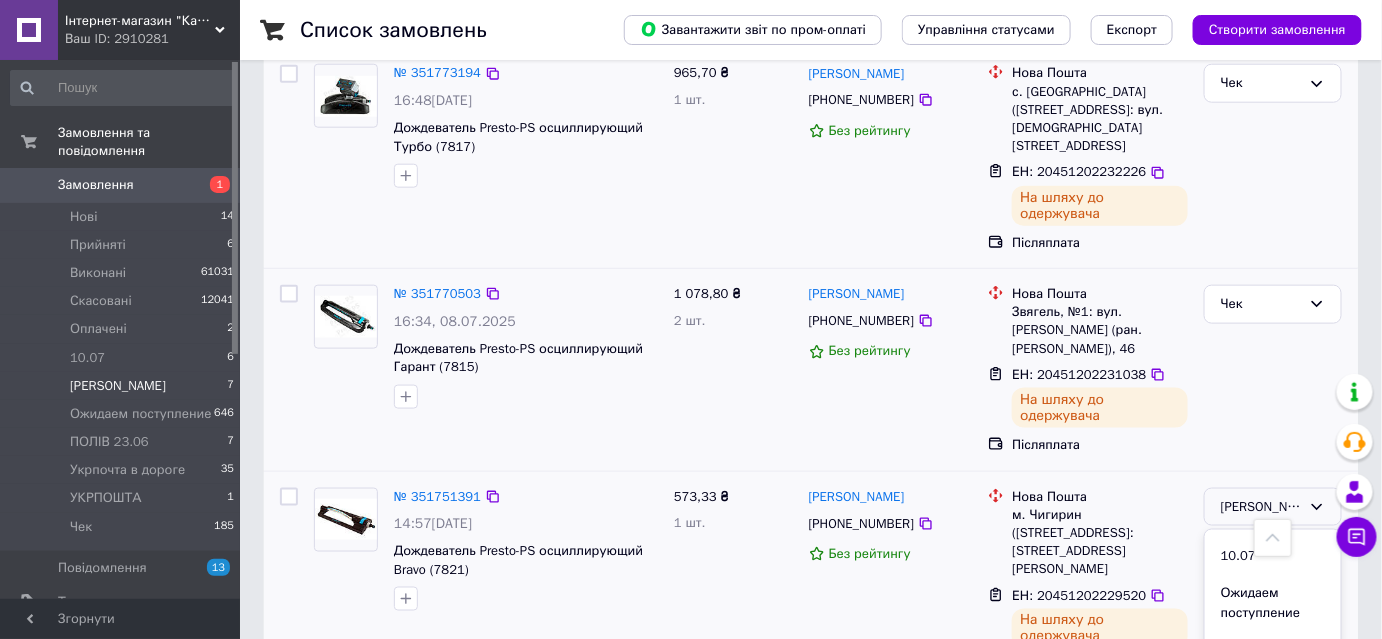 scroll, scrollTop: 240, scrollLeft: 0, axis: vertical 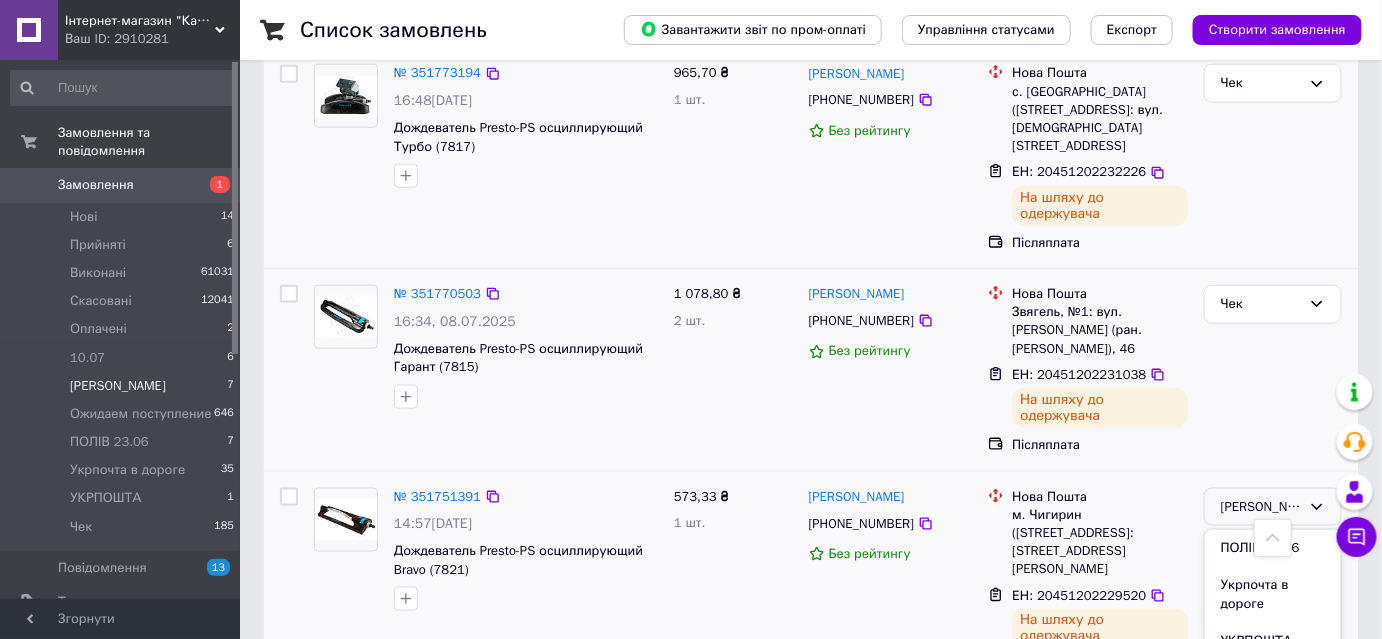 click on "Чек" at bounding box center (1273, 679) 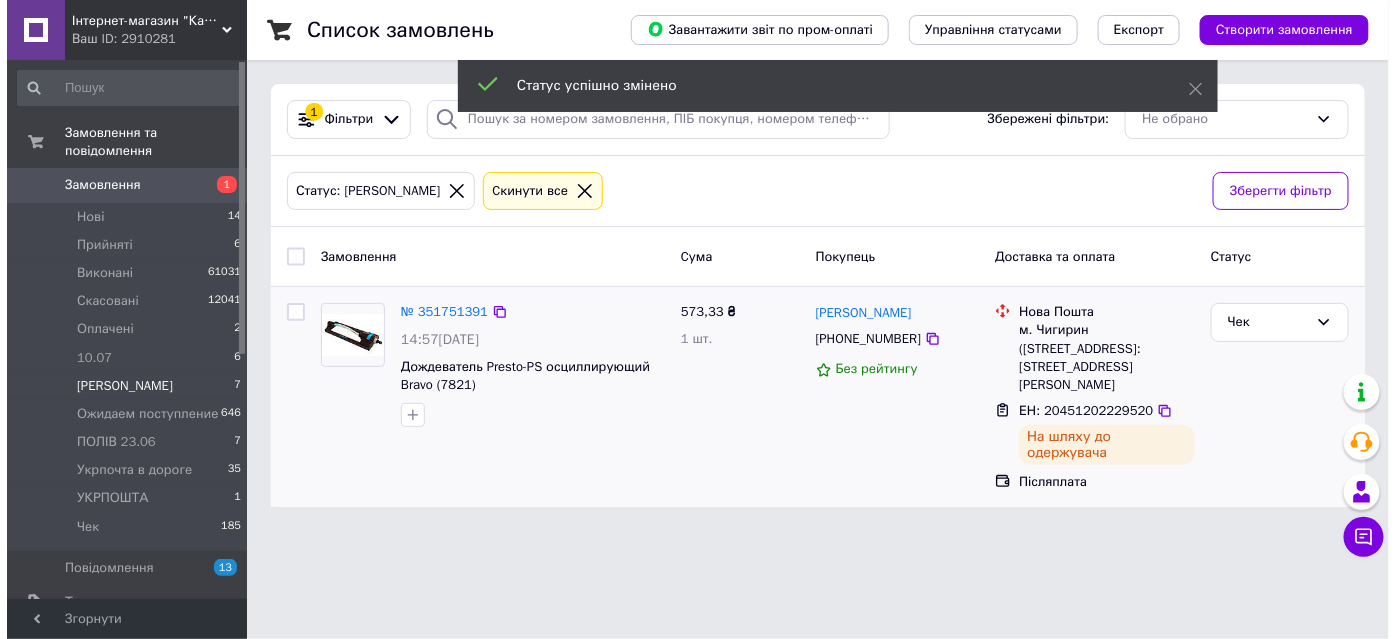 scroll, scrollTop: 0, scrollLeft: 0, axis: both 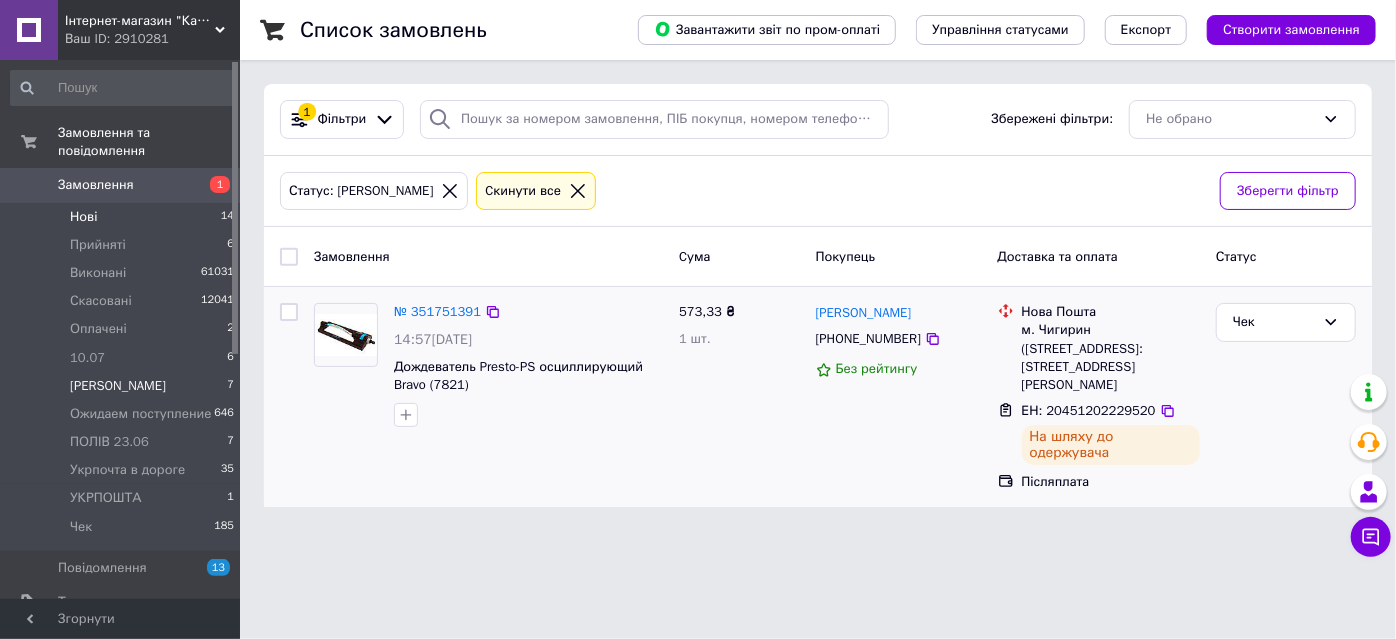 click on "Нові" at bounding box center [83, 217] 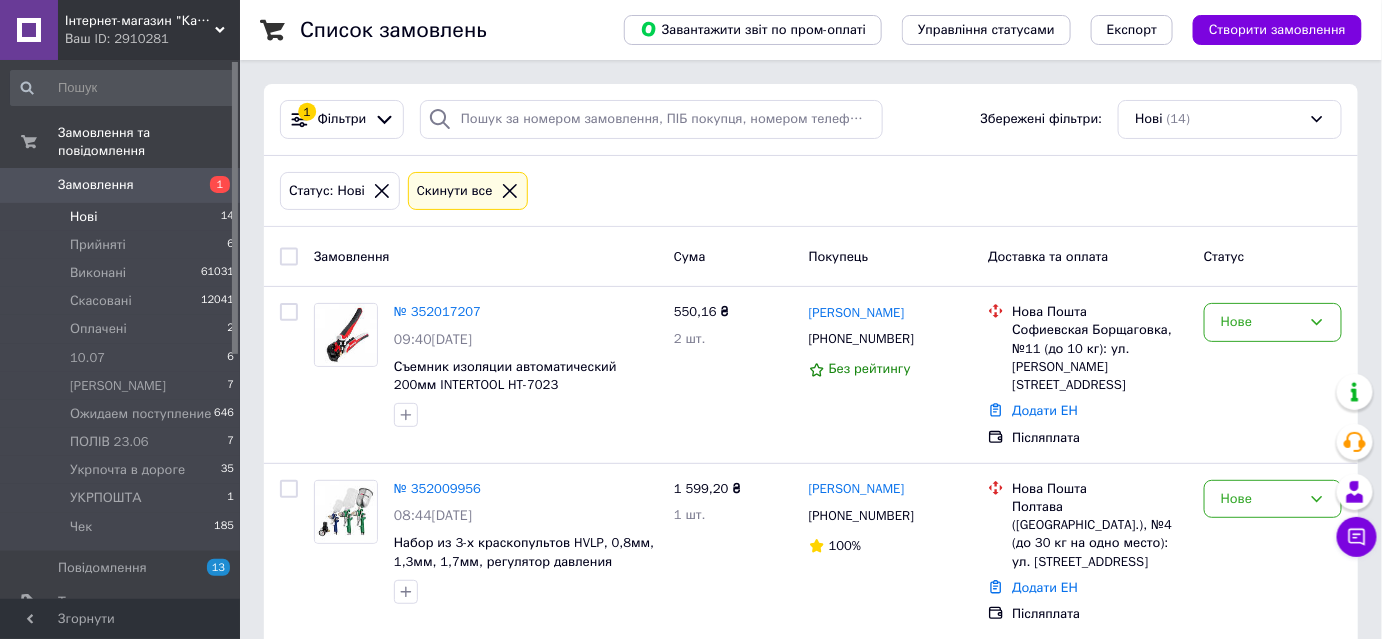 click on "Нові" at bounding box center [83, 217] 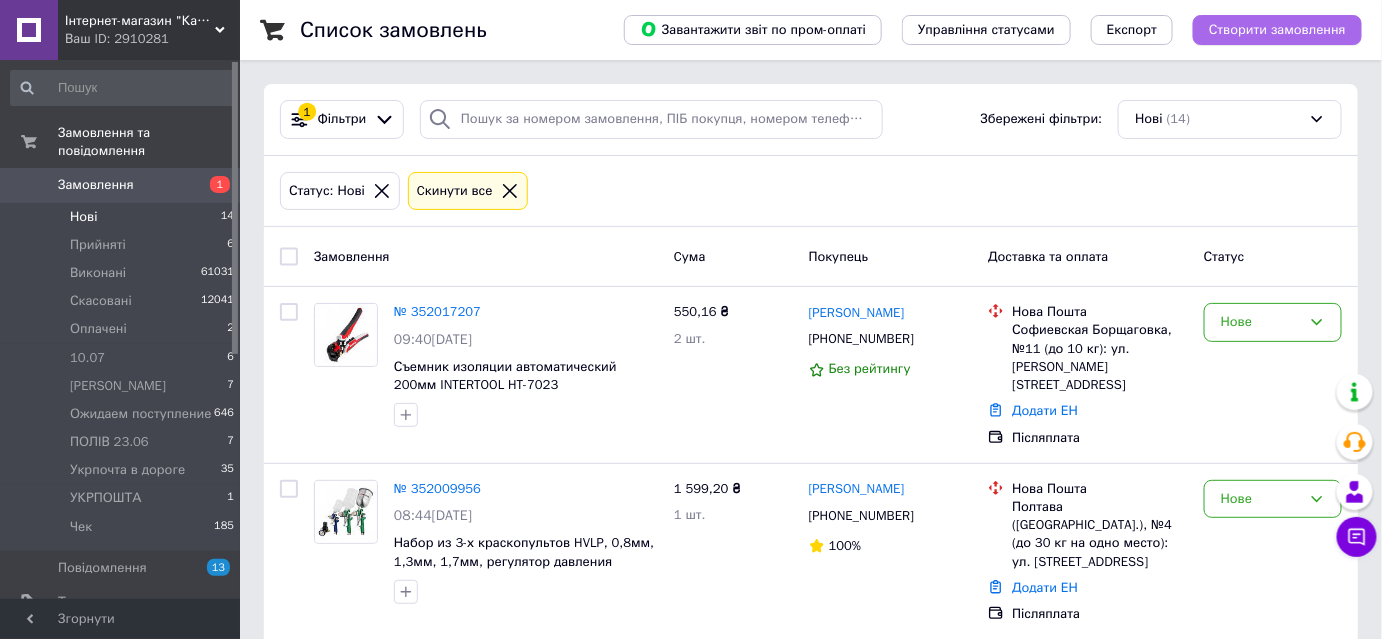 click on "Створити замовлення" at bounding box center (1277, 30) 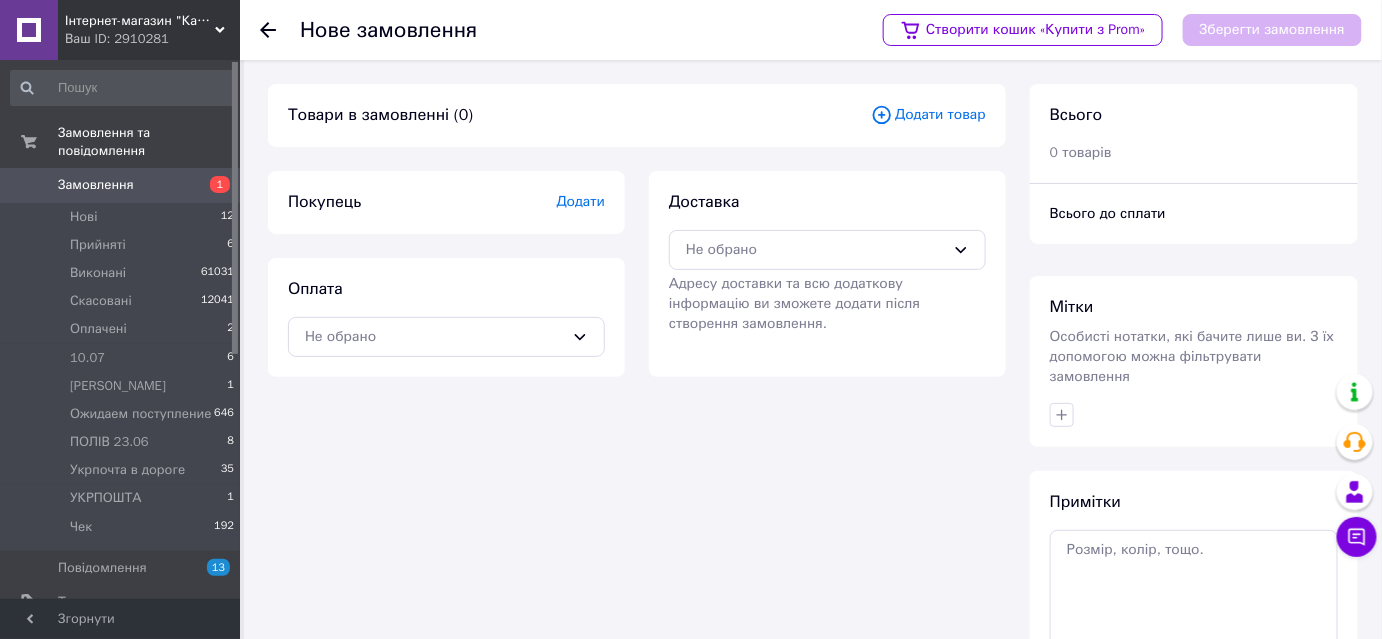 click on "Додати товар" at bounding box center [928, 115] 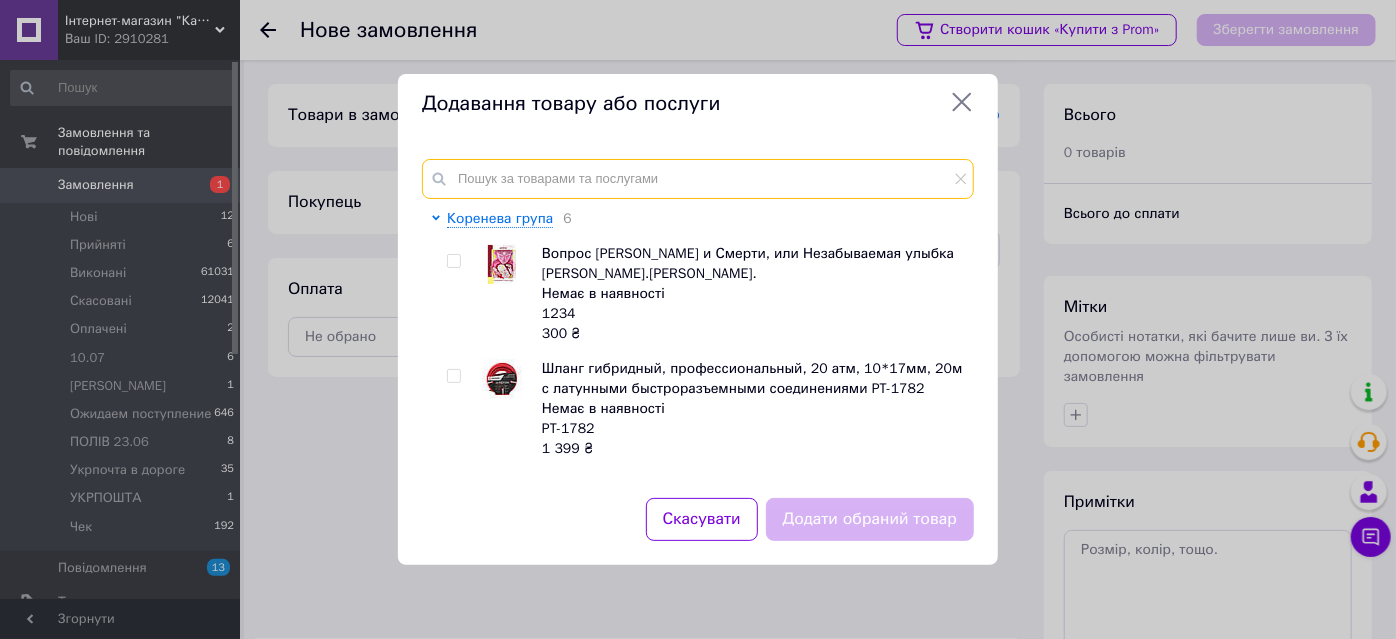 click at bounding box center [698, 179] 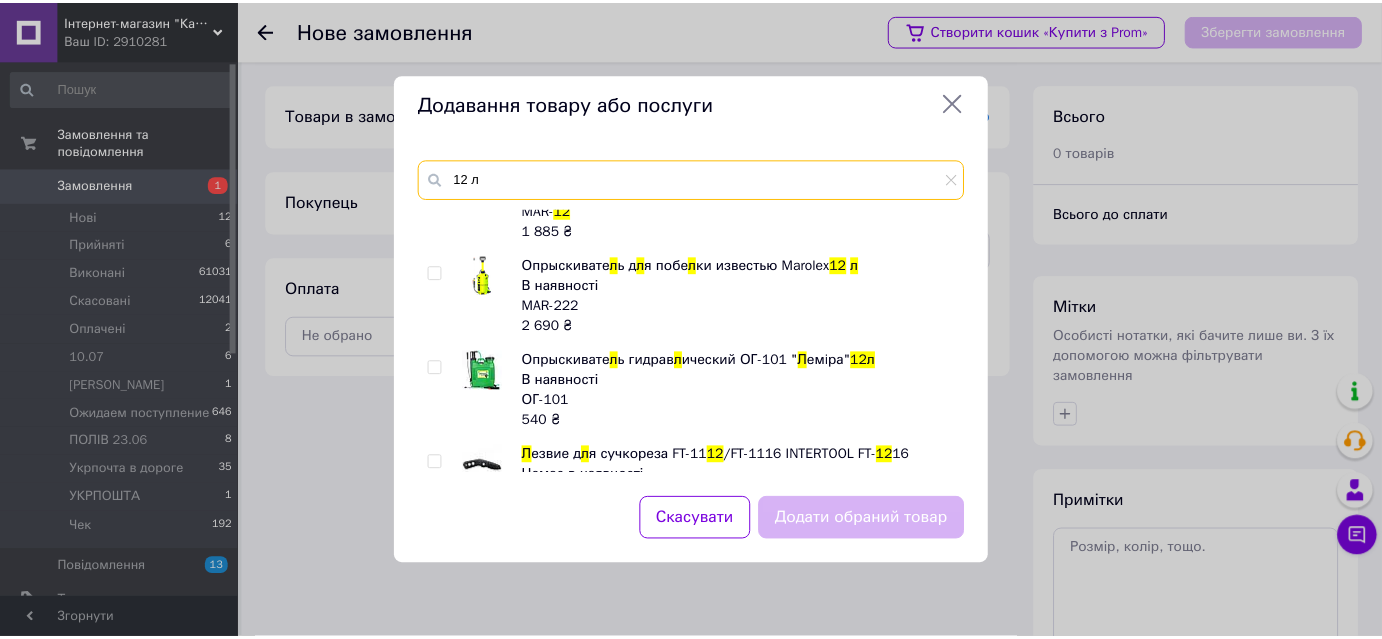 scroll, scrollTop: 1636, scrollLeft: 0, axis: vertical 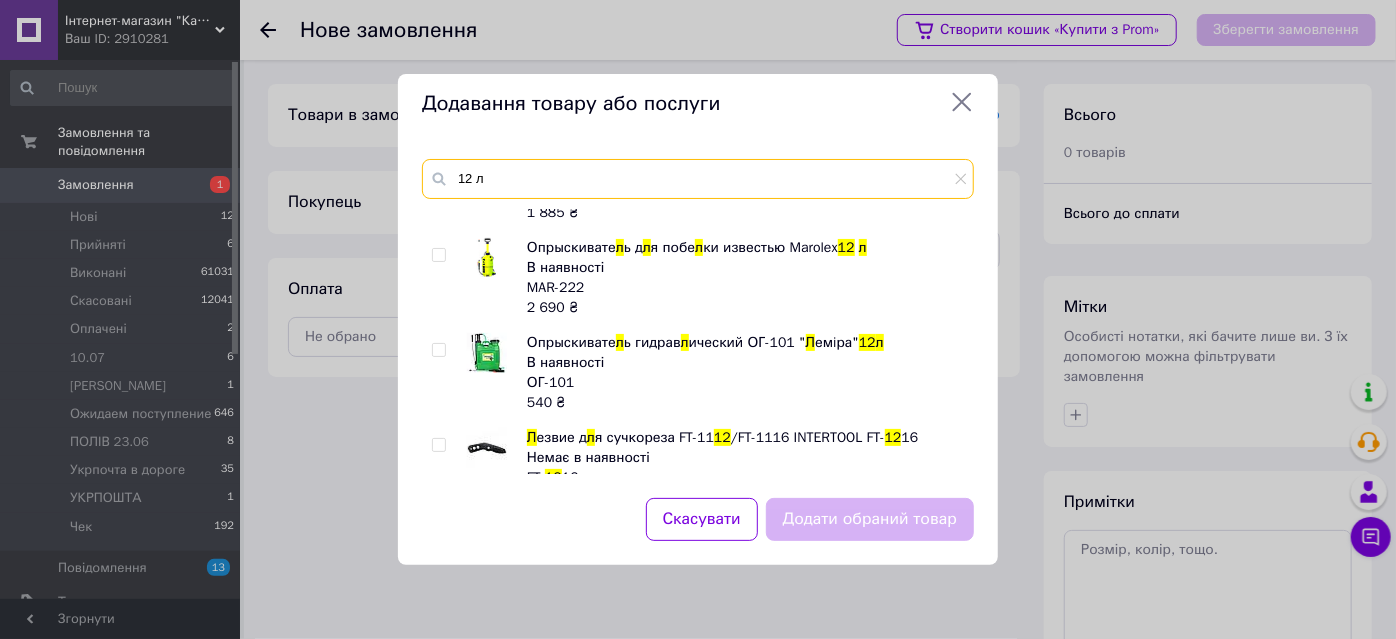 type on "12 л" 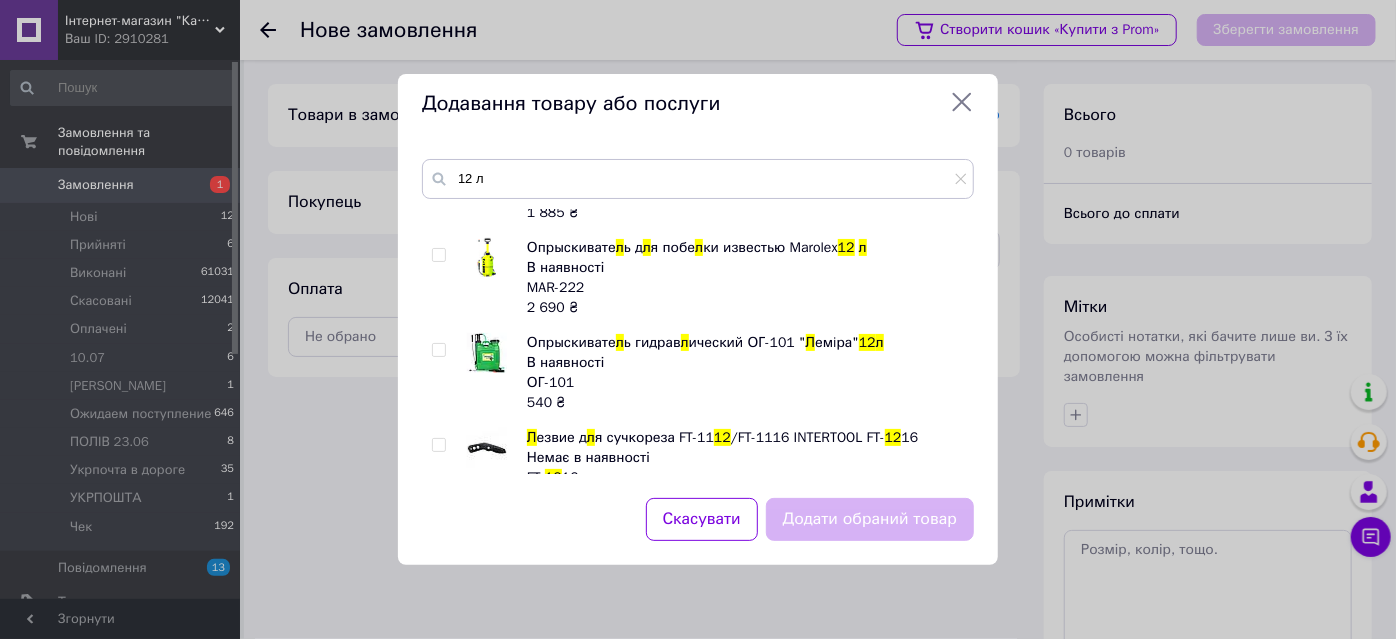 drag, startPoint x: 435, startPoint y: 351, endPoint x: 651, endPoint y: 403, distance: 222.17111 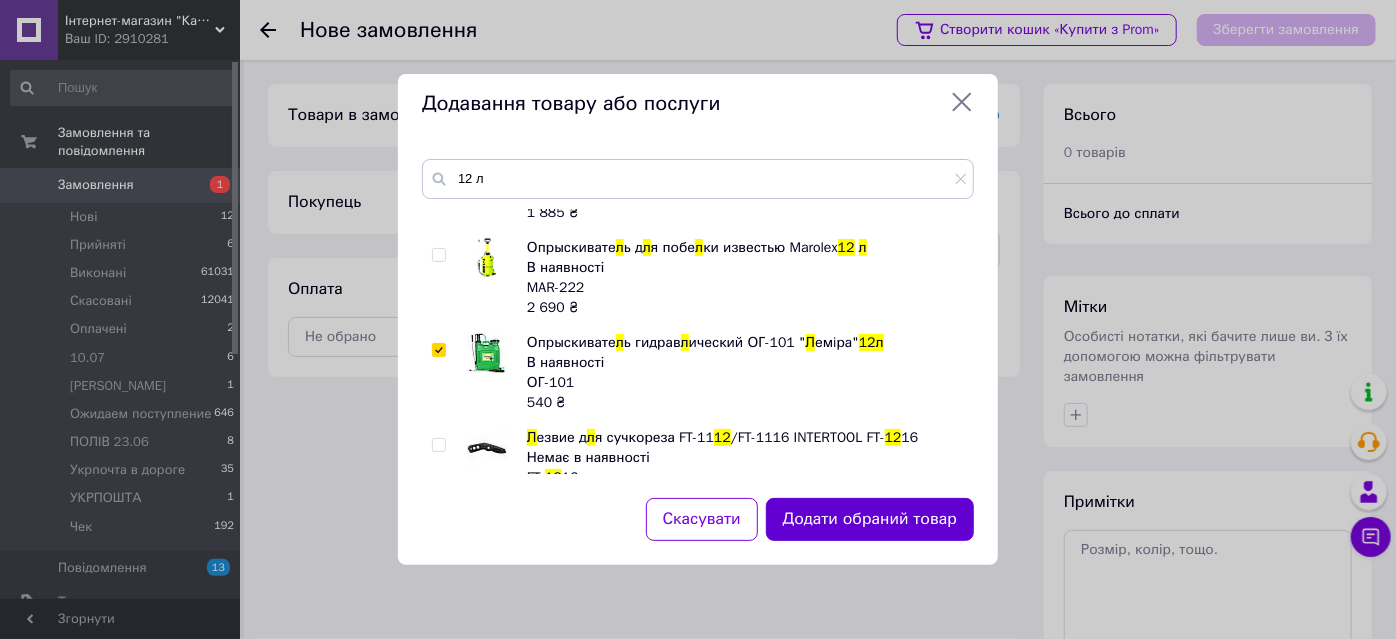 drag, startPoint x: 885, startPoint y: 530, endPoint x: 872, endPoint y: 516, distance: 19.104973 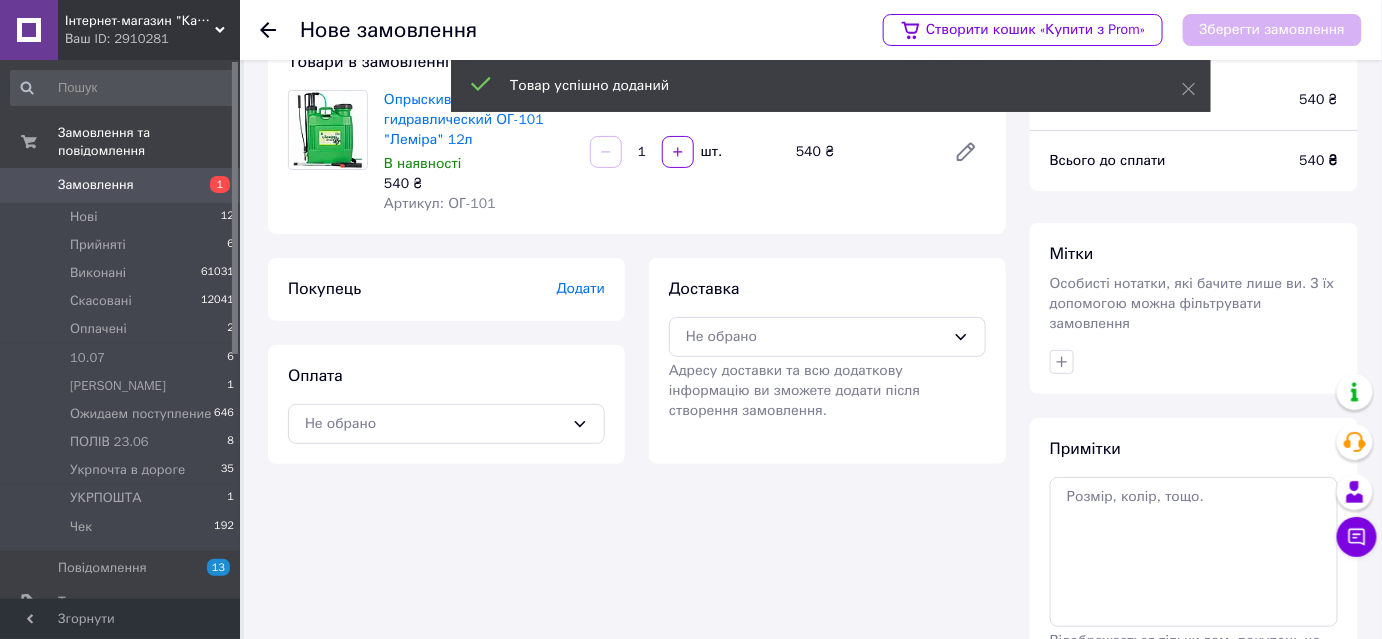 scroll, scrollTop: 181, scrollLeft: 0, axis: vertical 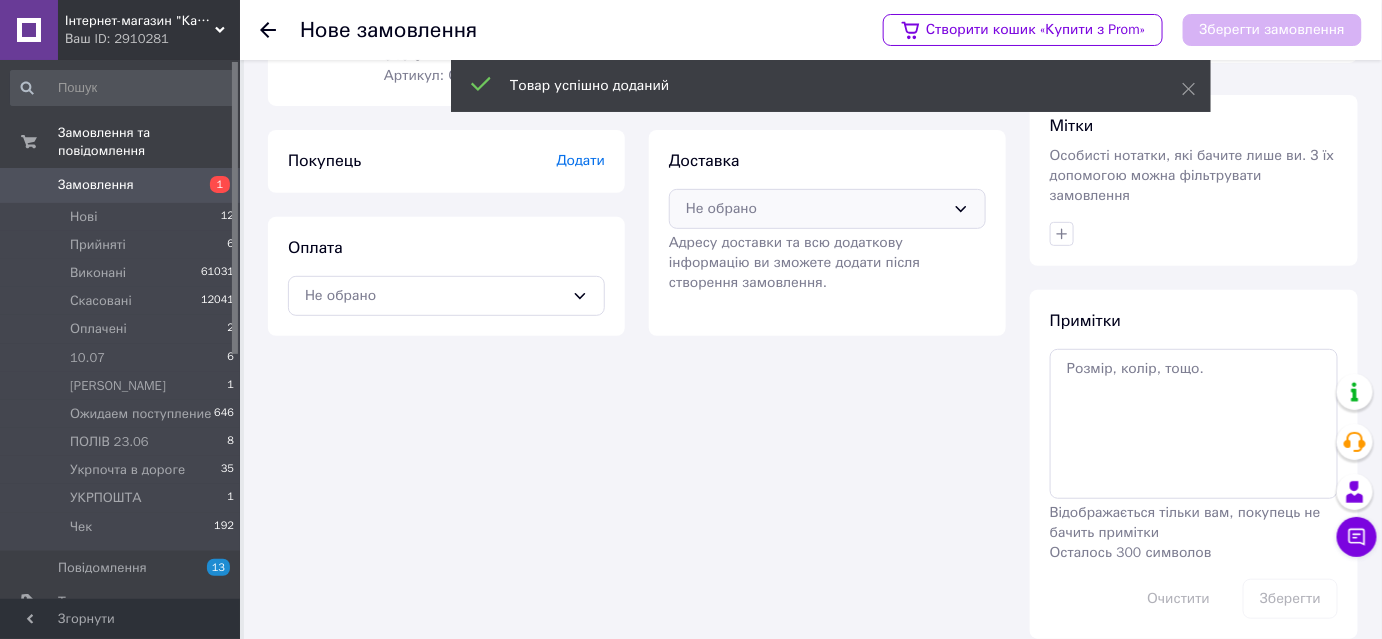 click on "Не обрано" at bounding box center (815, 209) 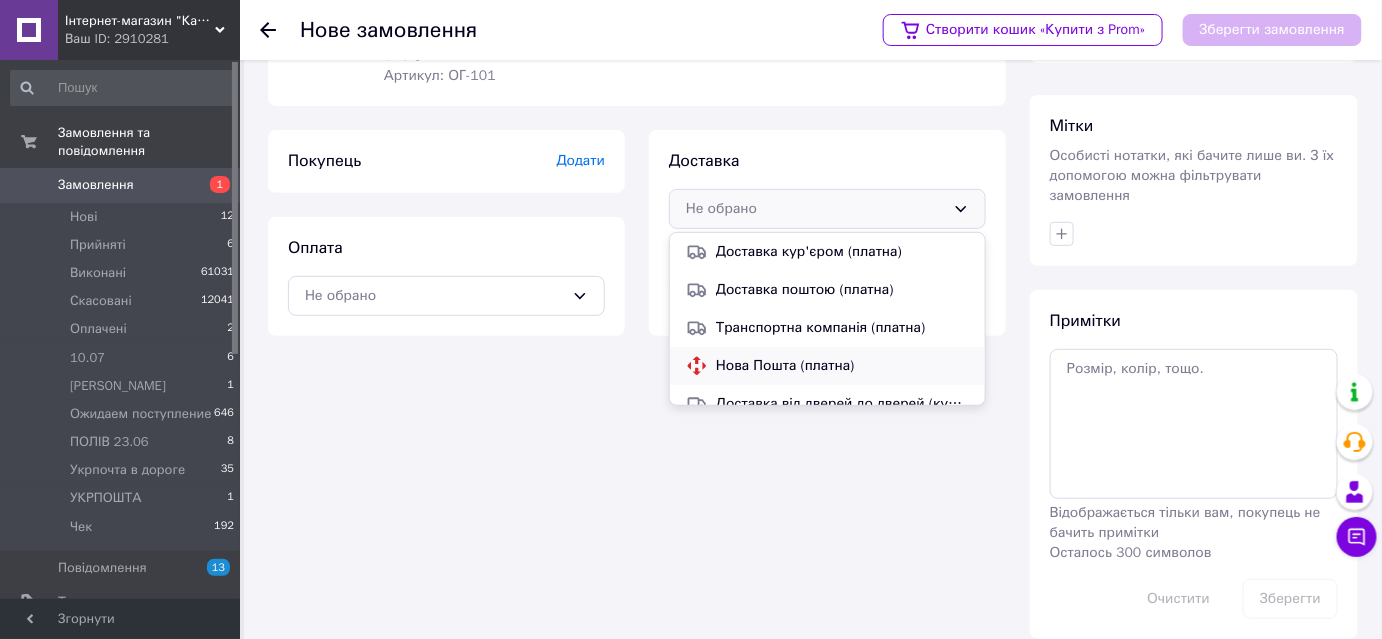 click on "Нова Пошта (платна)" at bounding box center (842, 366) 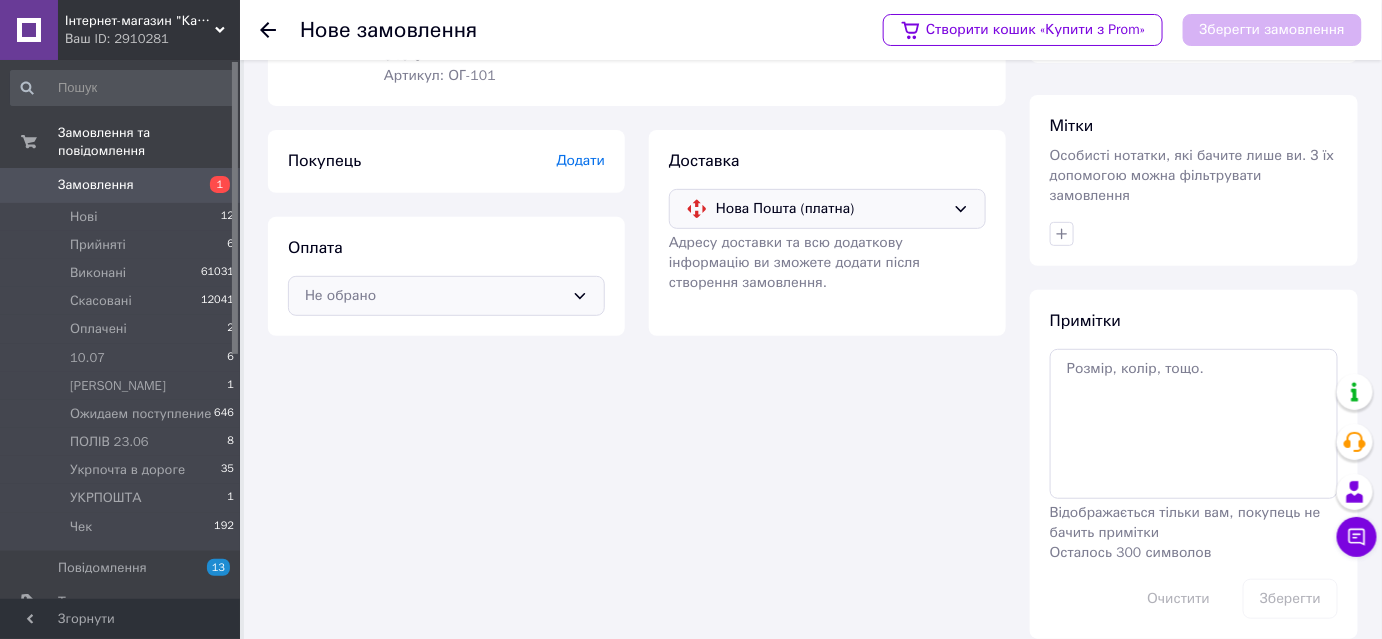click on "Не обрано" at bounding box center (434, 296) 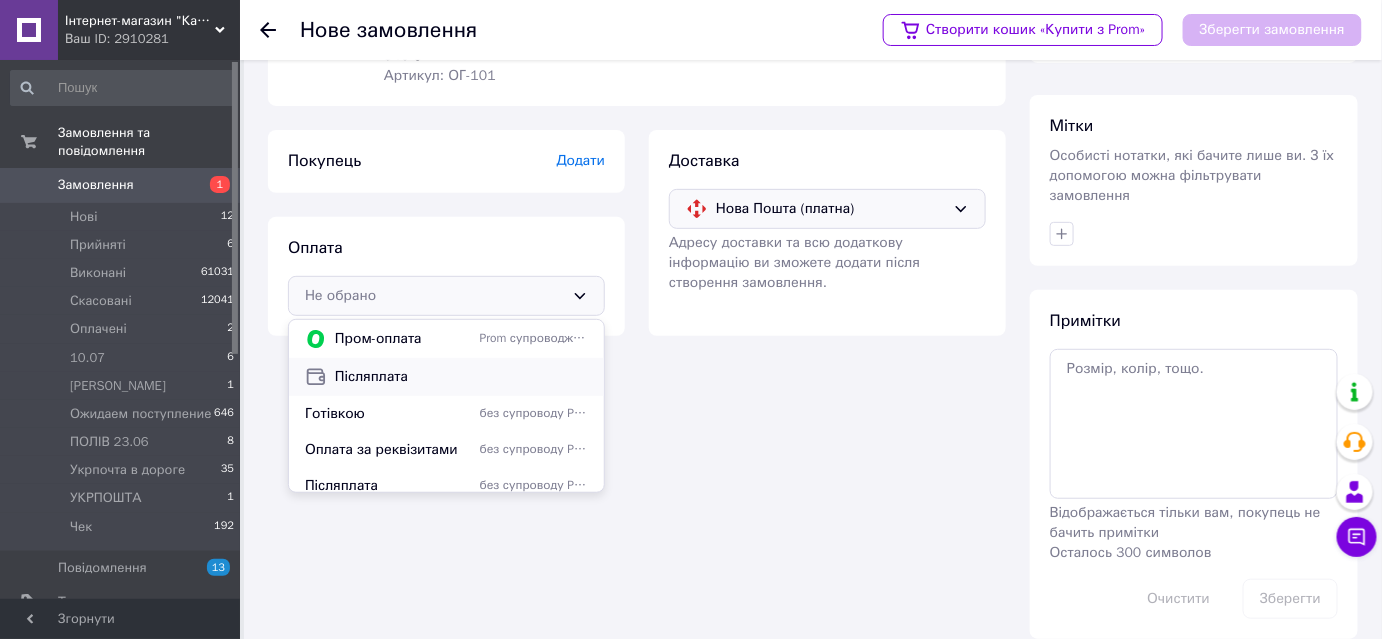 click on "Післяплата" at bounding box center (461, 377) 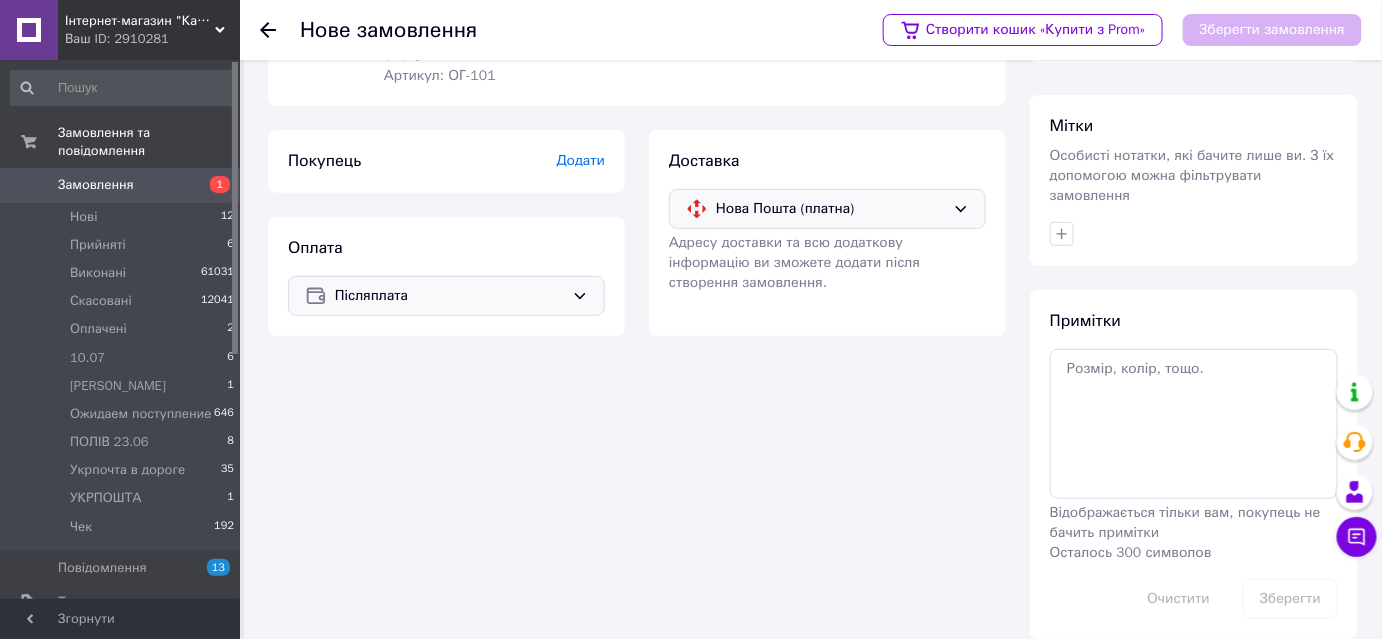 click on "Додати" at bounding box center [581, 160] 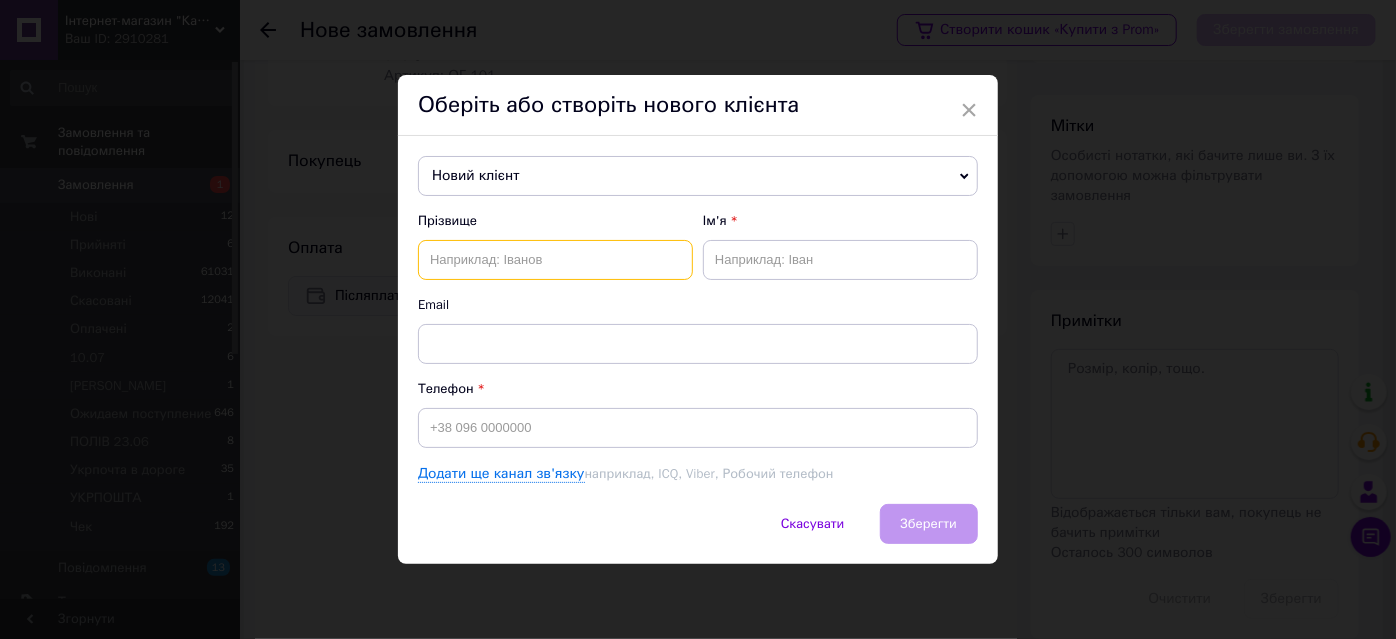 click at bounding box center [555, 260] 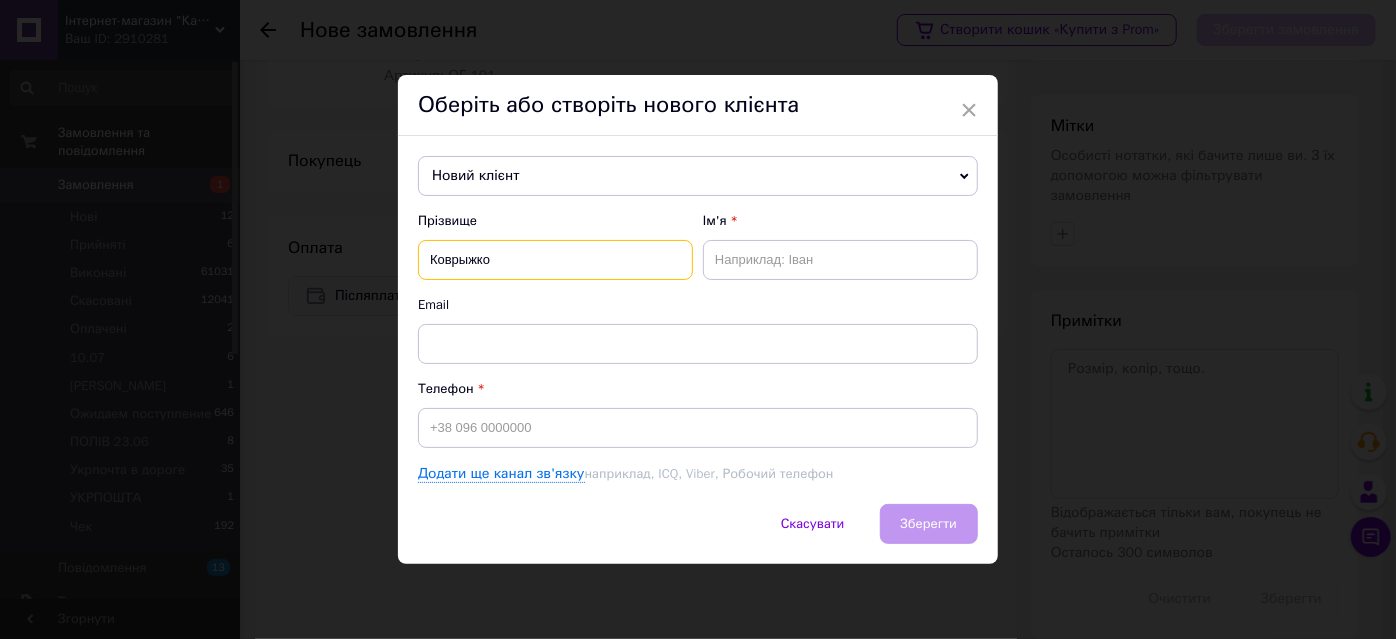 type on "Коврыжко" 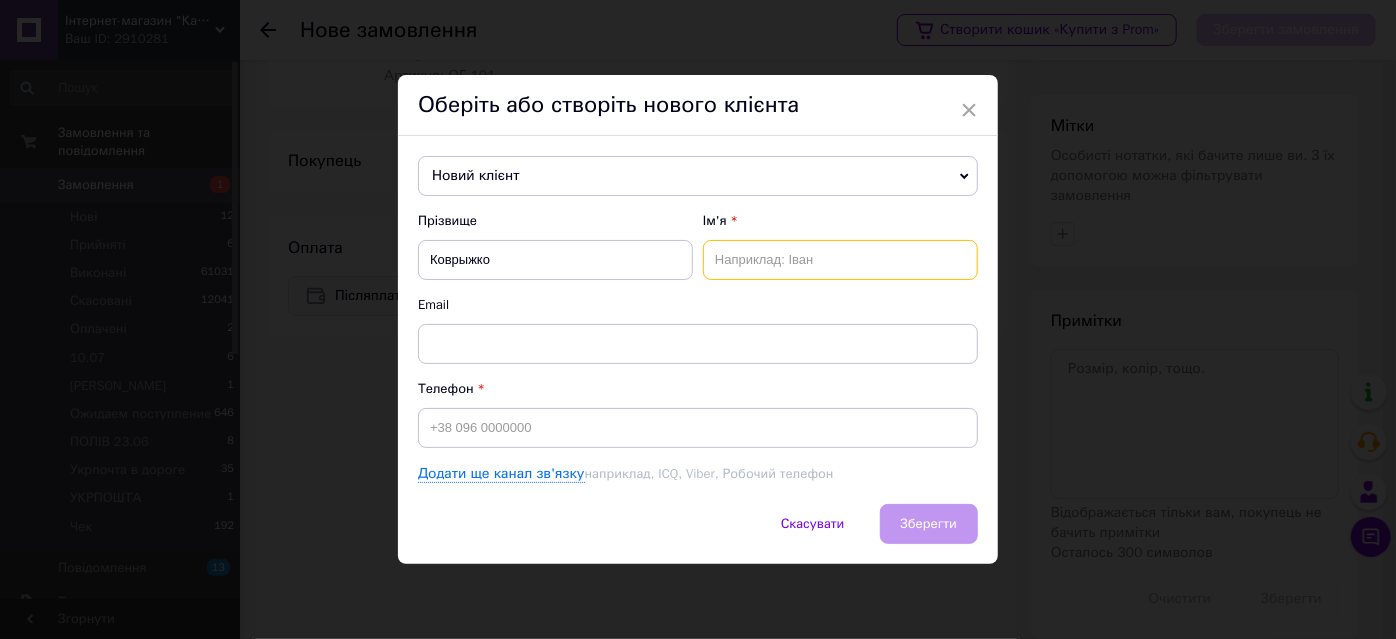 click at bounding box center [840, 260] 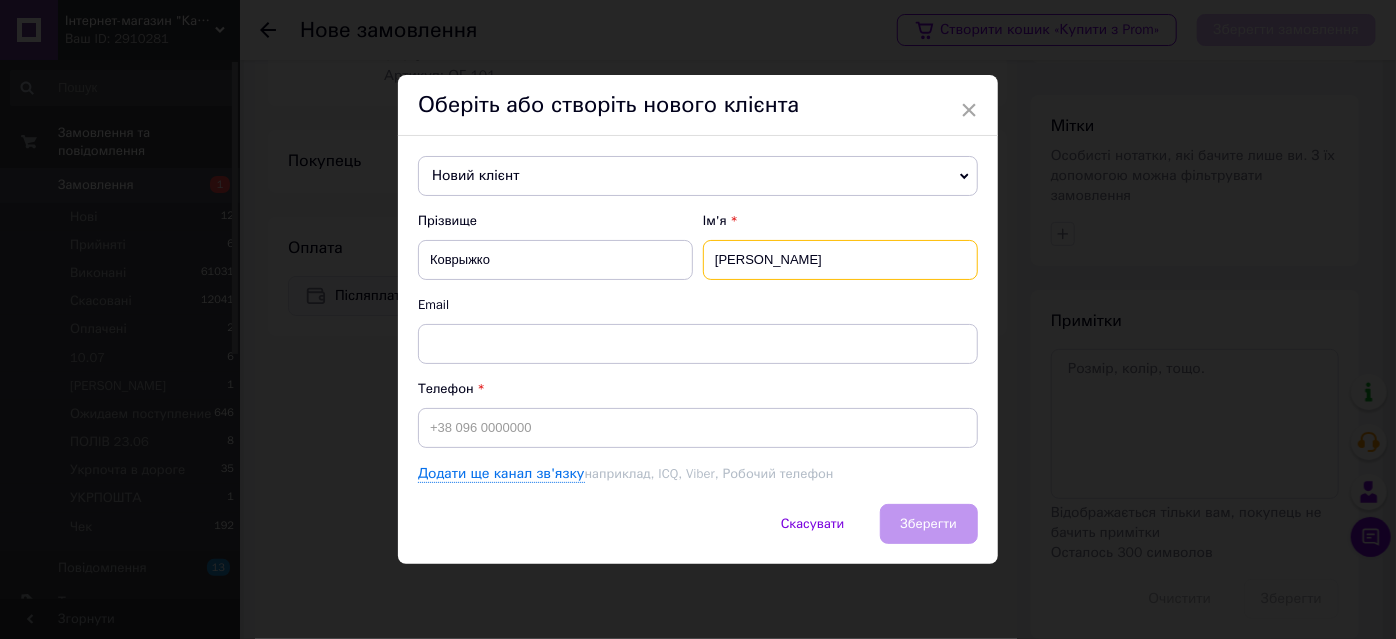 type on "[PERSON_NAME]" 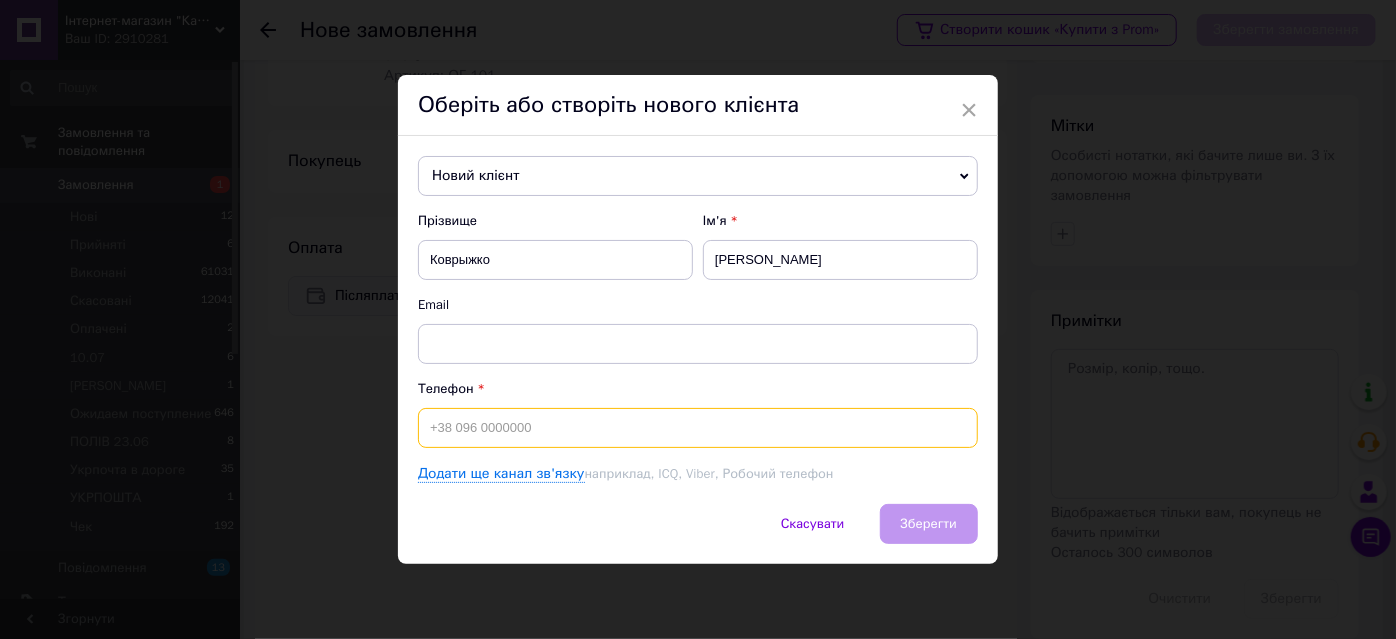 click at bounding box center (698, 428) 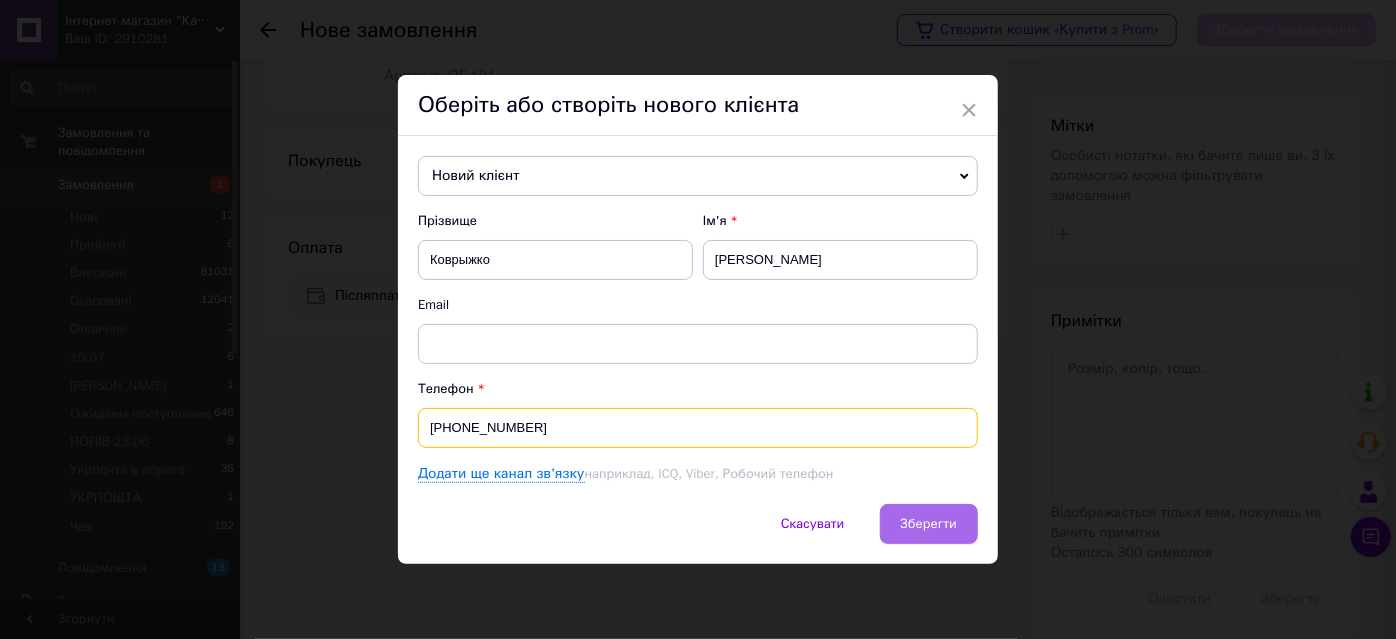 type on "[PHONE_NUMBER]" 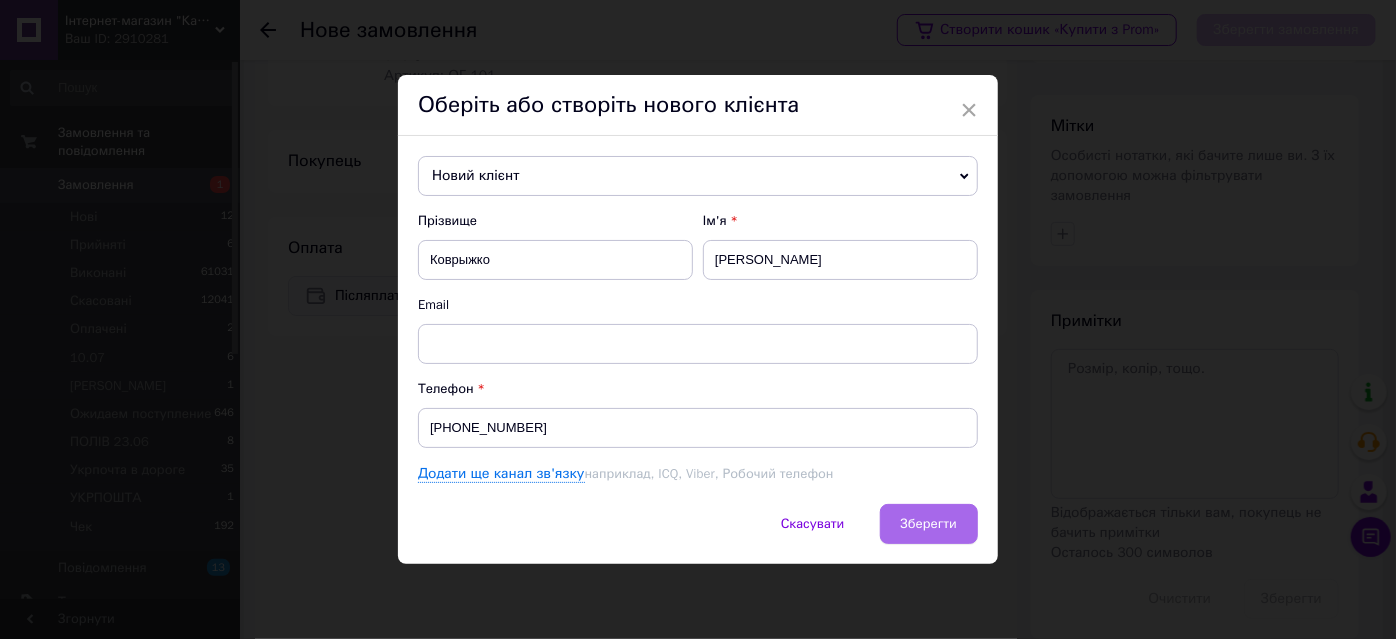 click on "Зберегти" at bounding box center [929, 523] 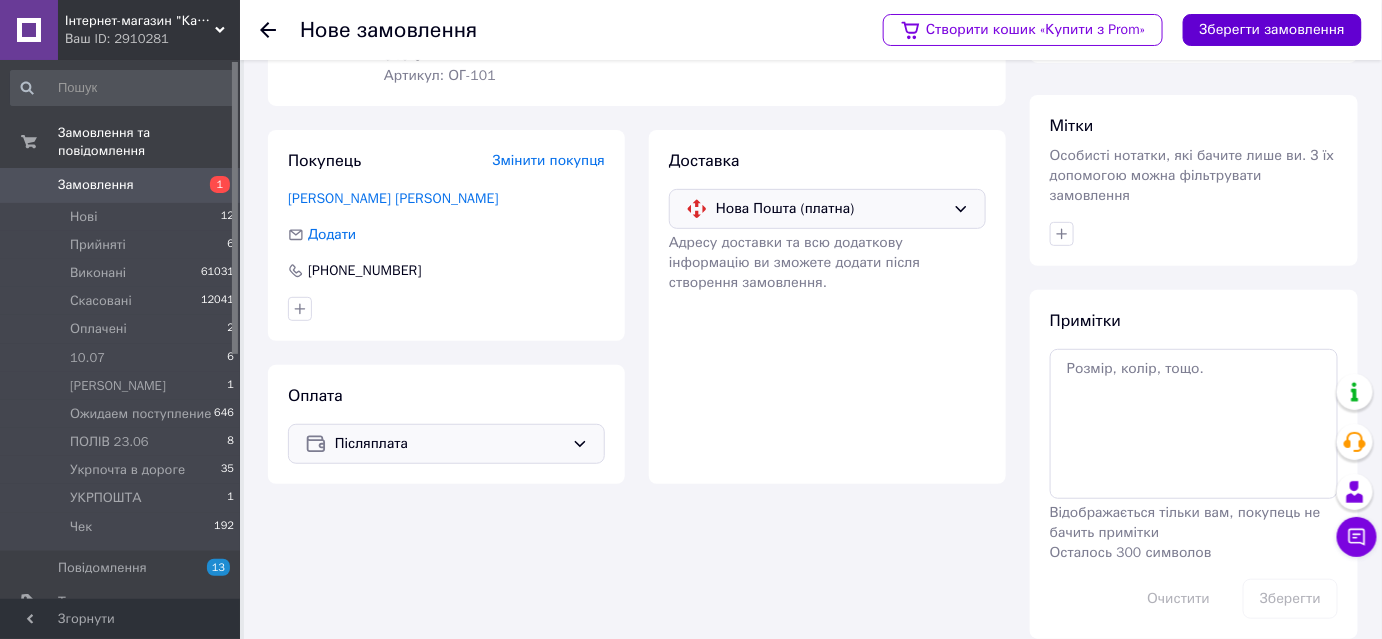 click on "Зберегти замовлення" at bounding box center [1272, 30] 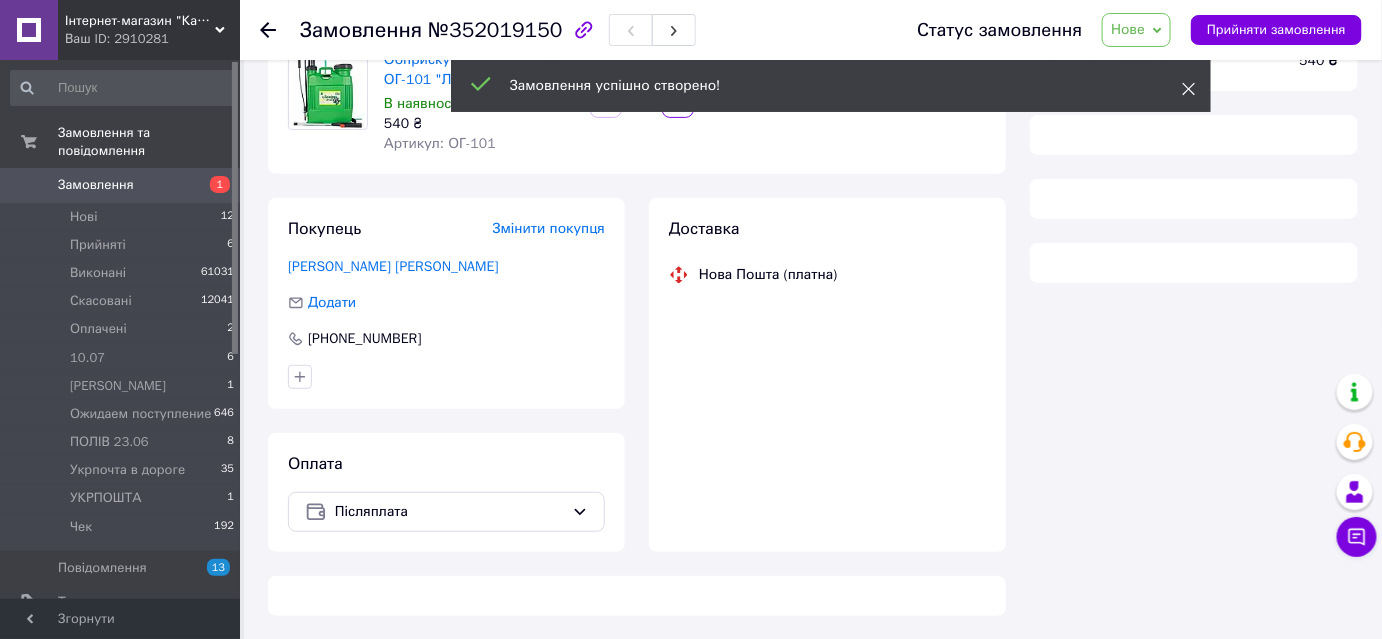 click 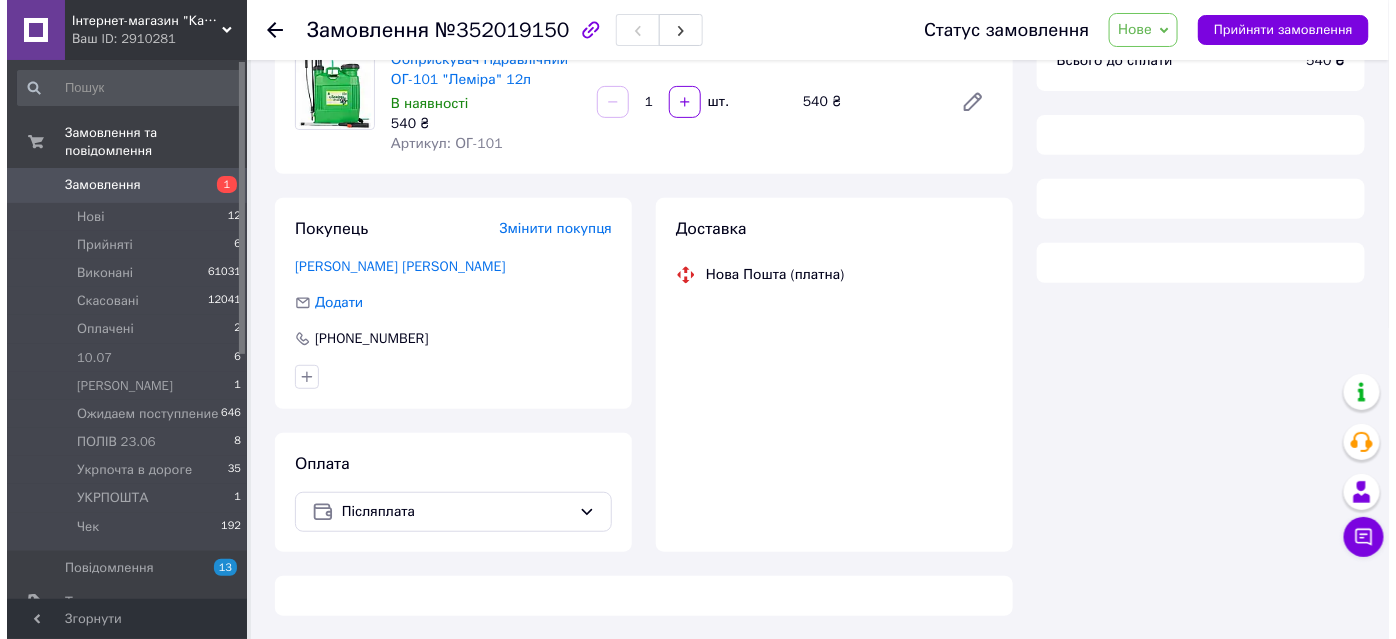 scroll, scrollTop: 181, scrollLeft: 0, axis: vertical 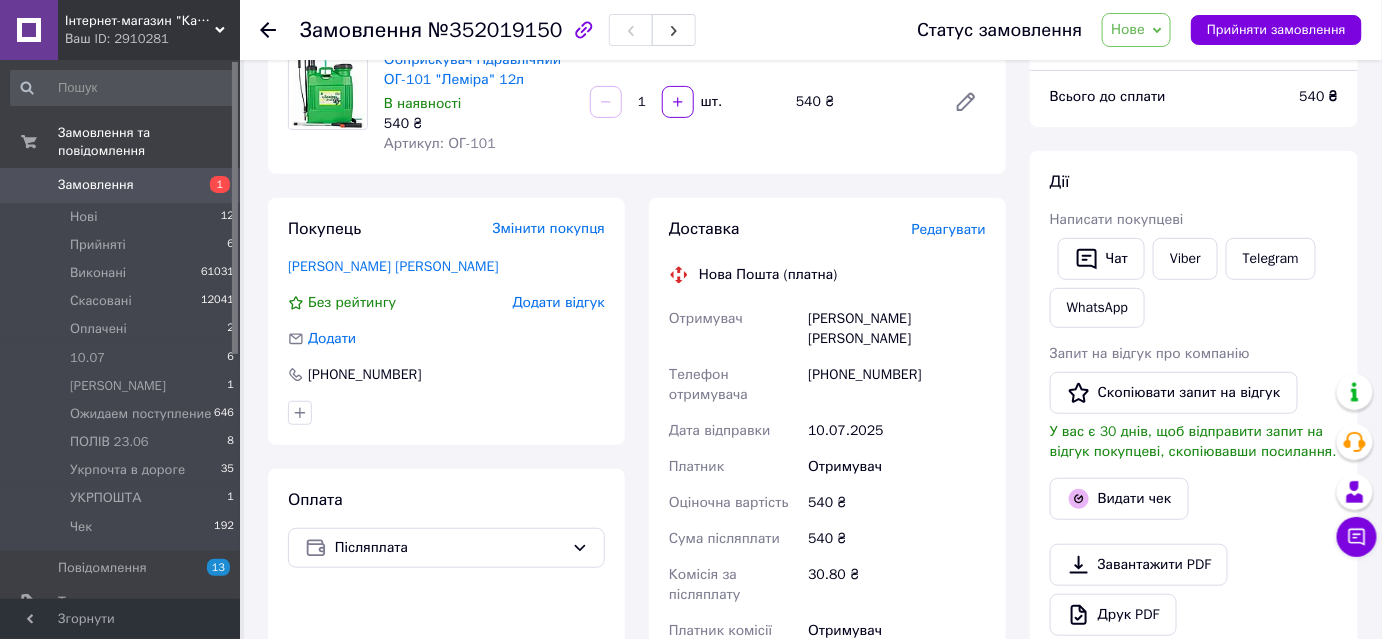 click on "Редагувати" at bounding box center (949, 229) 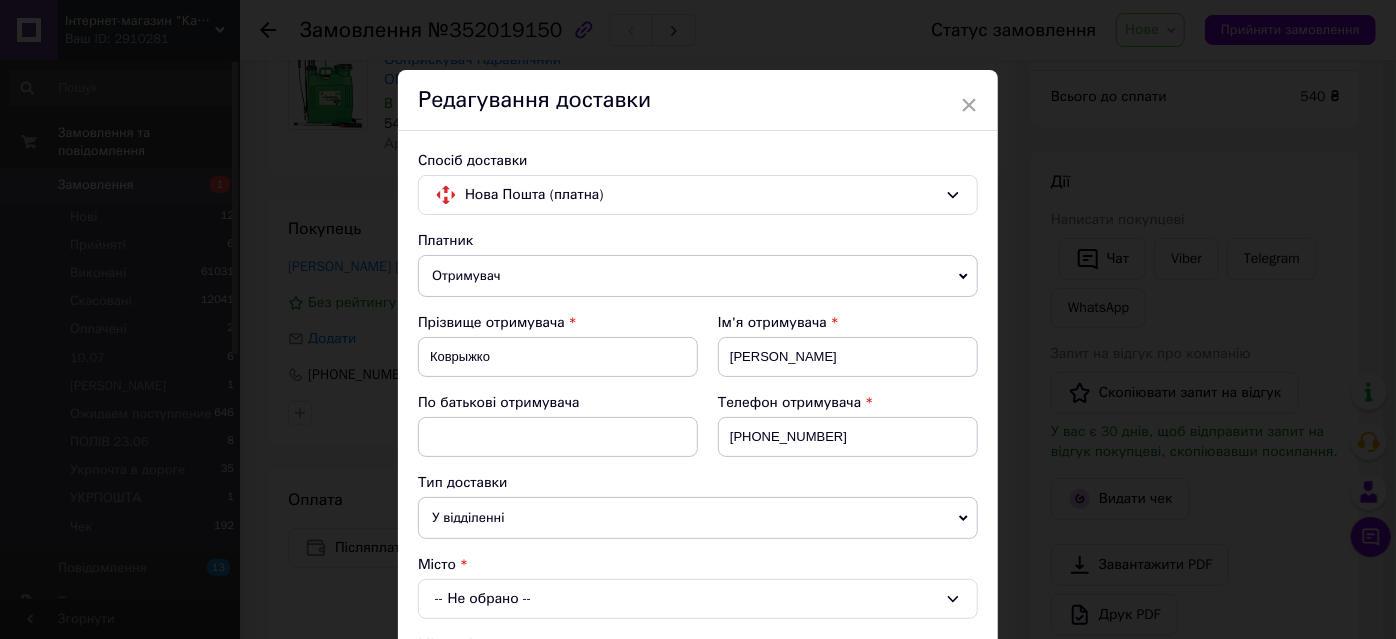 scroll, scrollTop: 272, scrollLeft: 0, axis: vertical 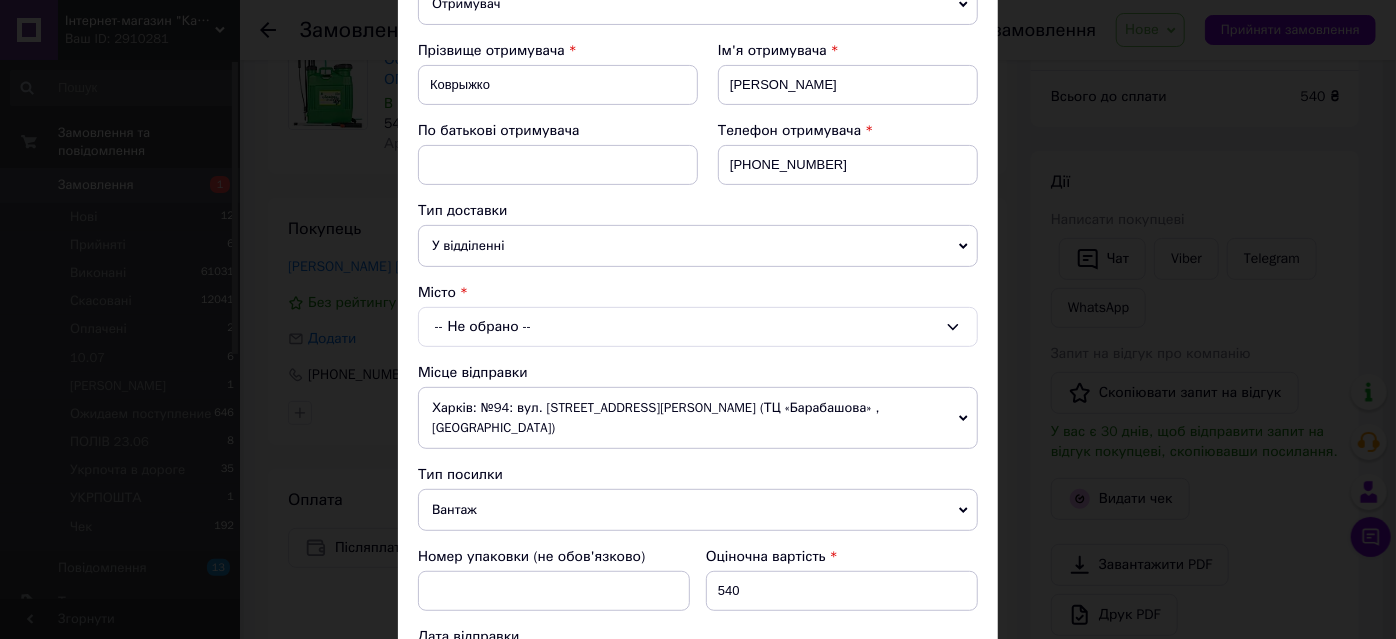 click on "-- Не обрано --" at bounding box center [698, 327] 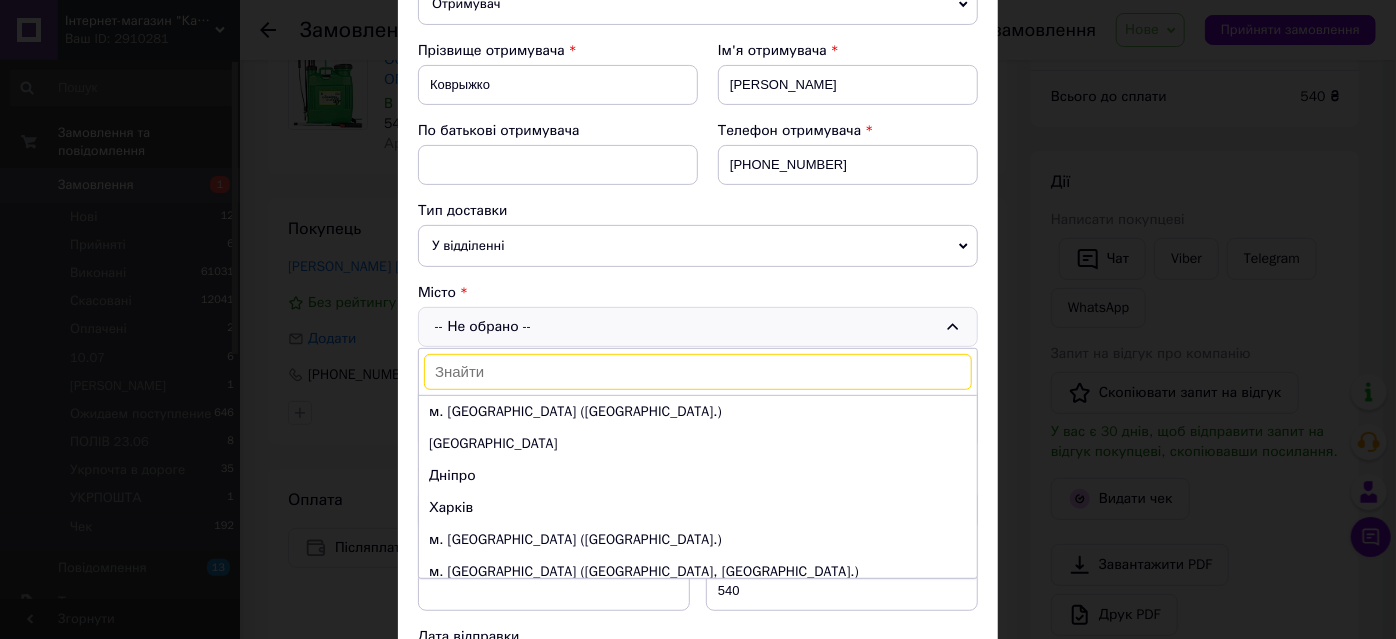 click at bounding box center (698, 372) 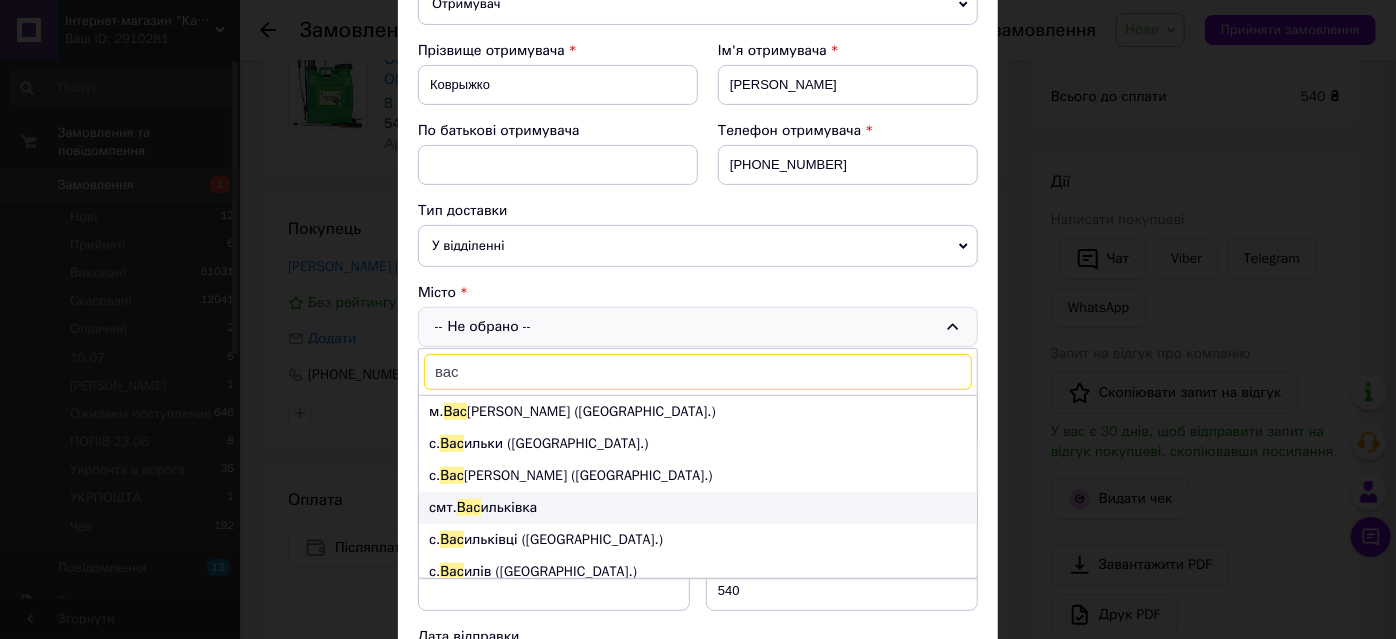 type on "вас" 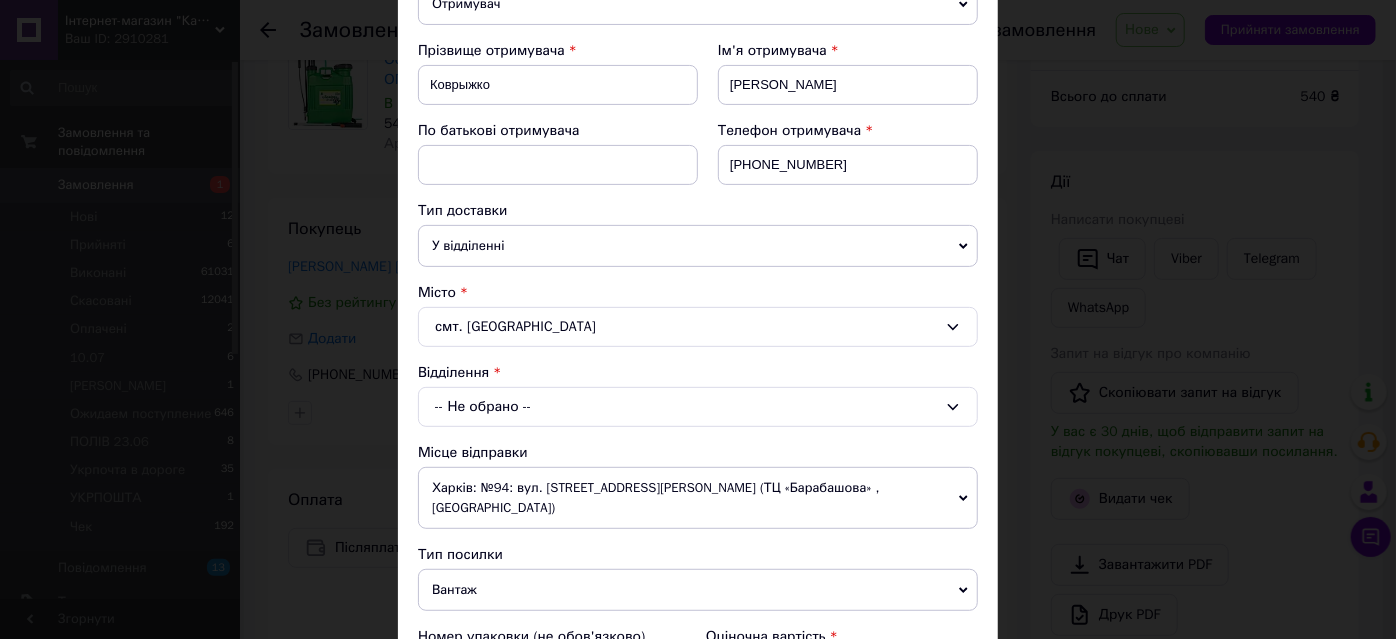 click on "-- Не обрано --" at bounding box center (698, 407) 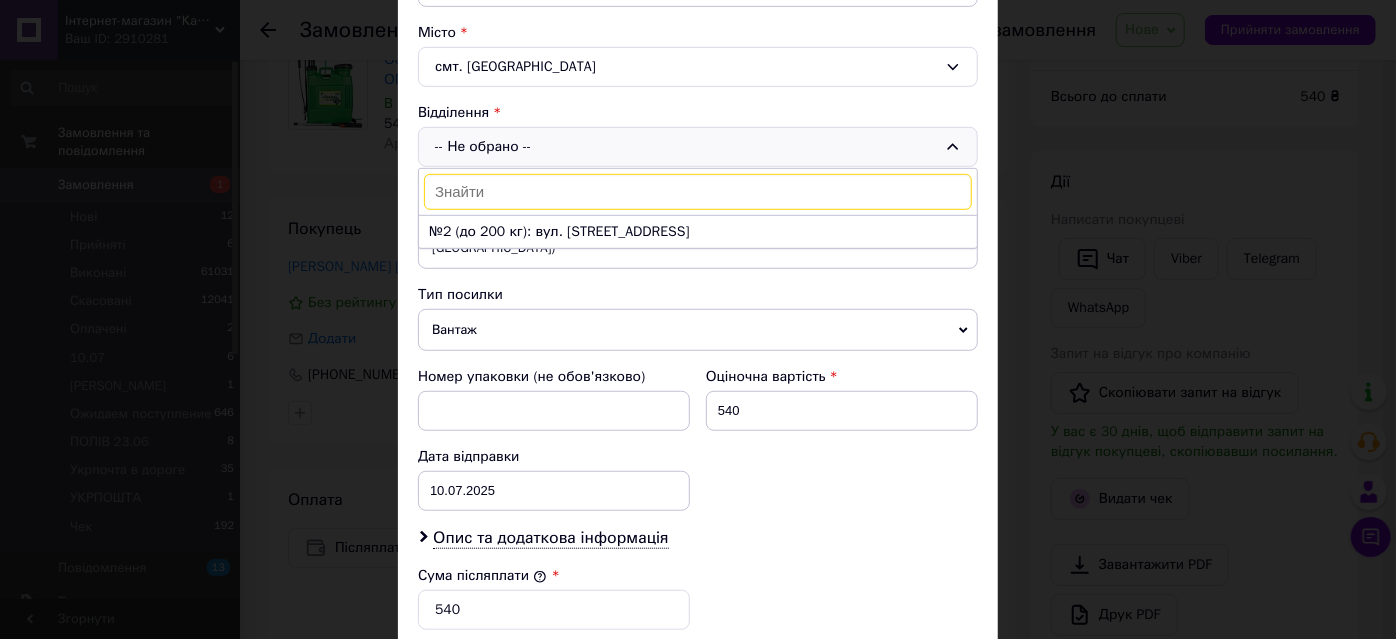 scroll, scrollTop: 545, scrollLeft: 0, axis: vertical 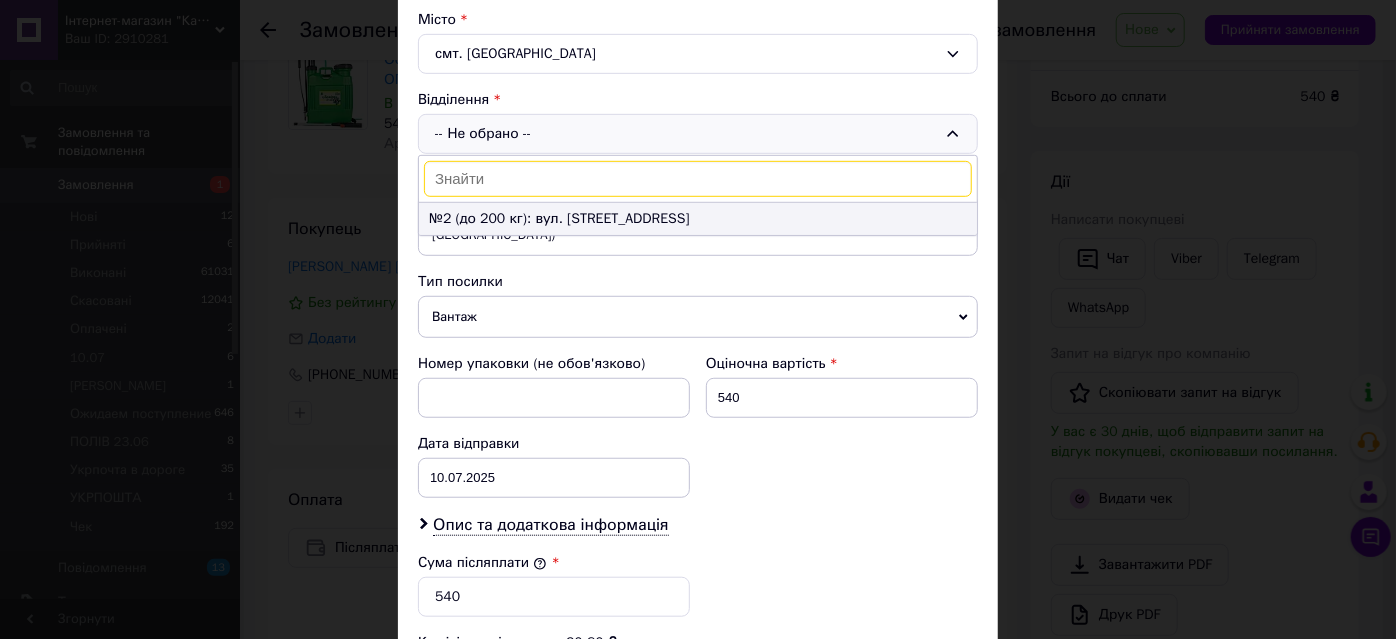 click on "№2 (до 200 кг): вул. [STREET_ADDRESS]" at bounding box center [698, 219] 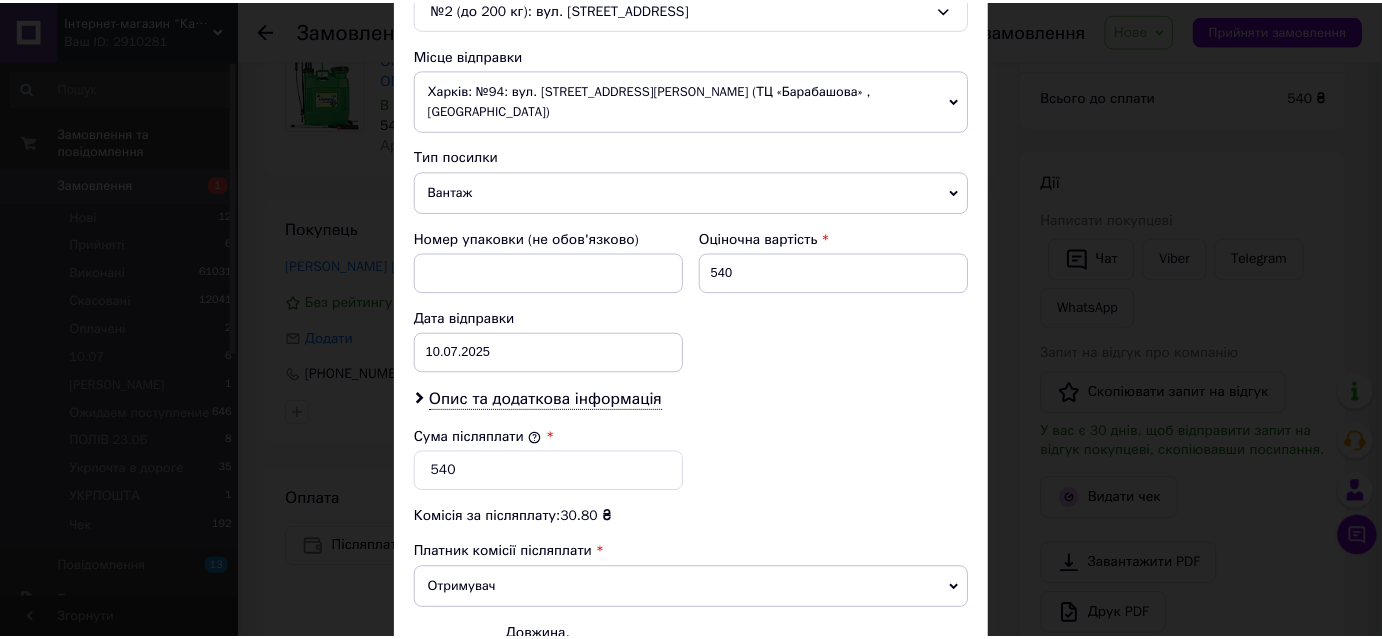 scroll, scrollTop: 898, scrollLeft: 0, axis: vertical 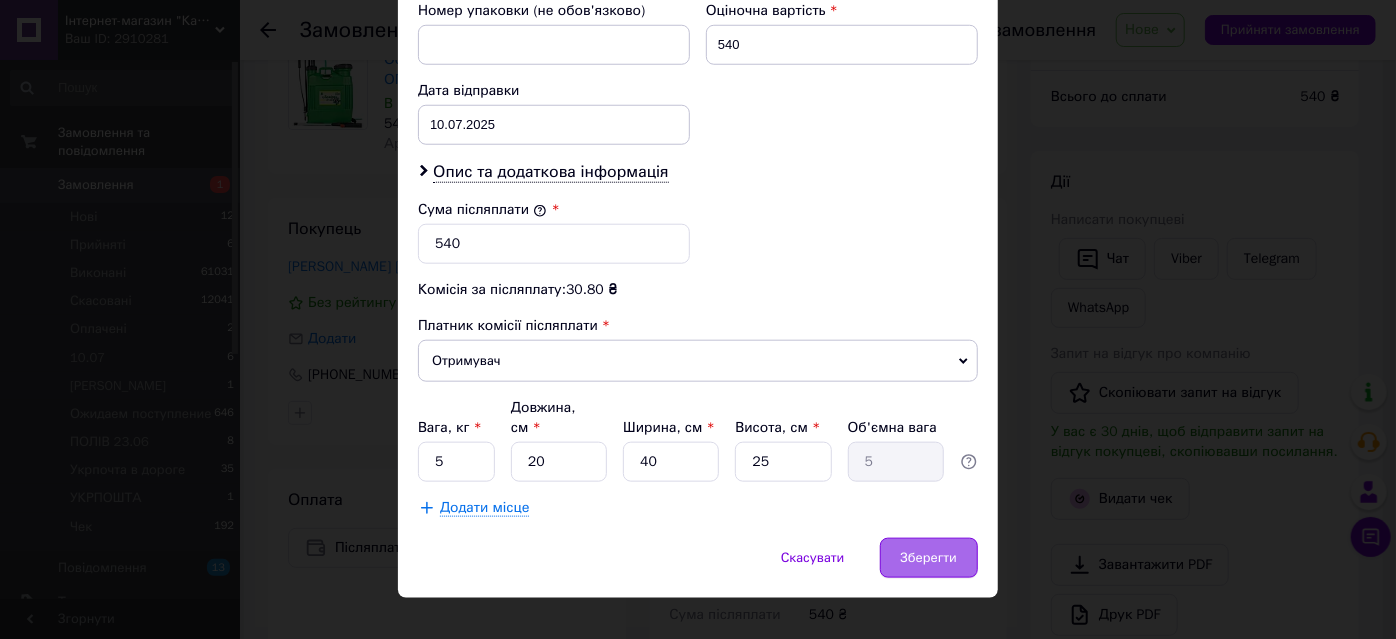 click on "Зберегти" at bounding box center [929, 558] 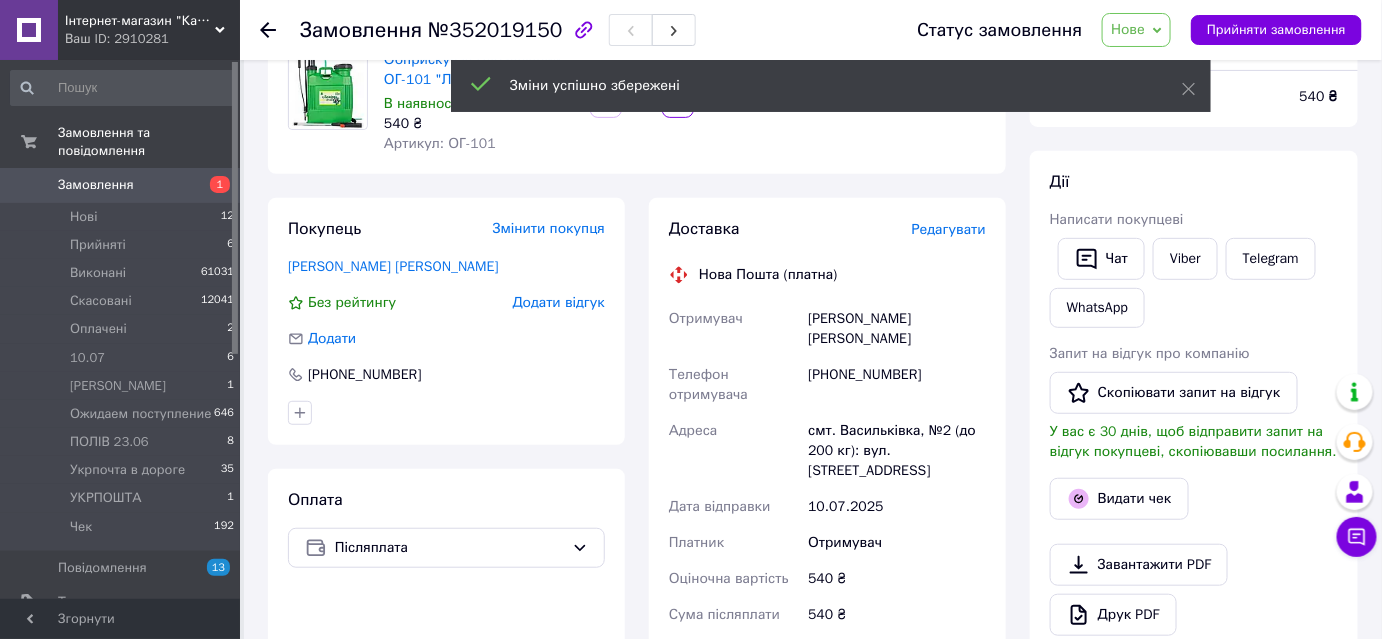 click on "Нове" at bounding box center [1128, 29] 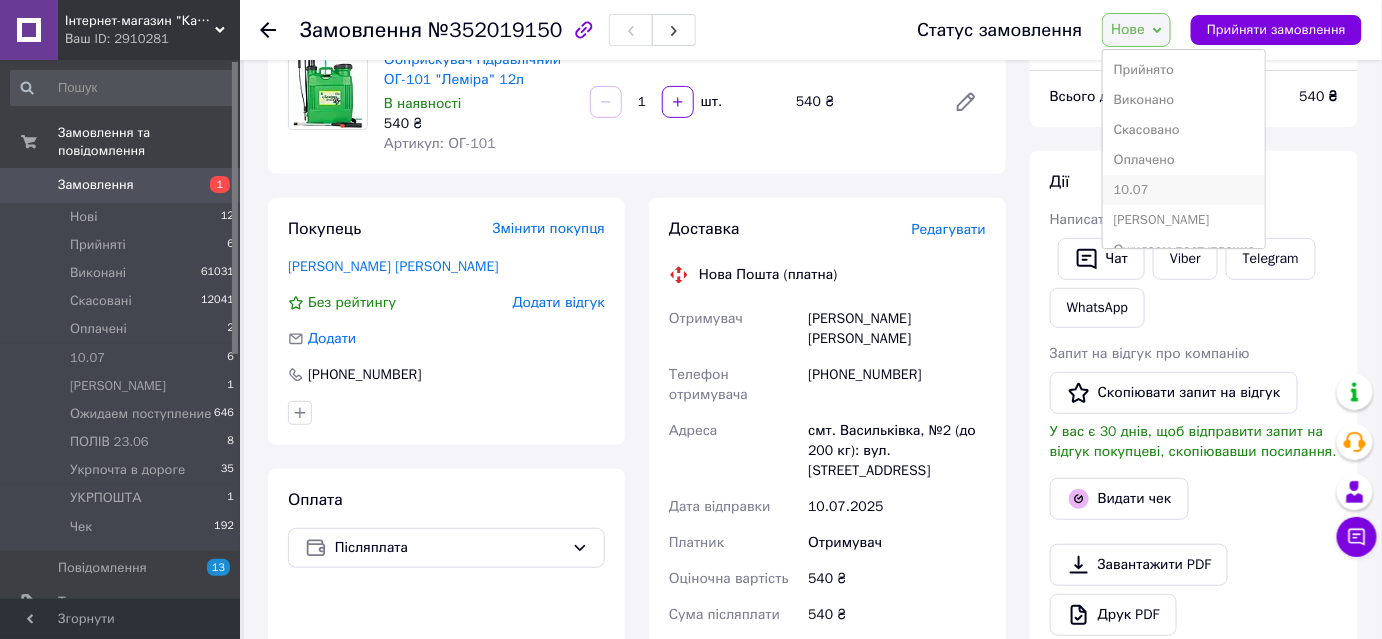 scroll, scrollTop: 90, scrollLeft: 0, axis: vertical 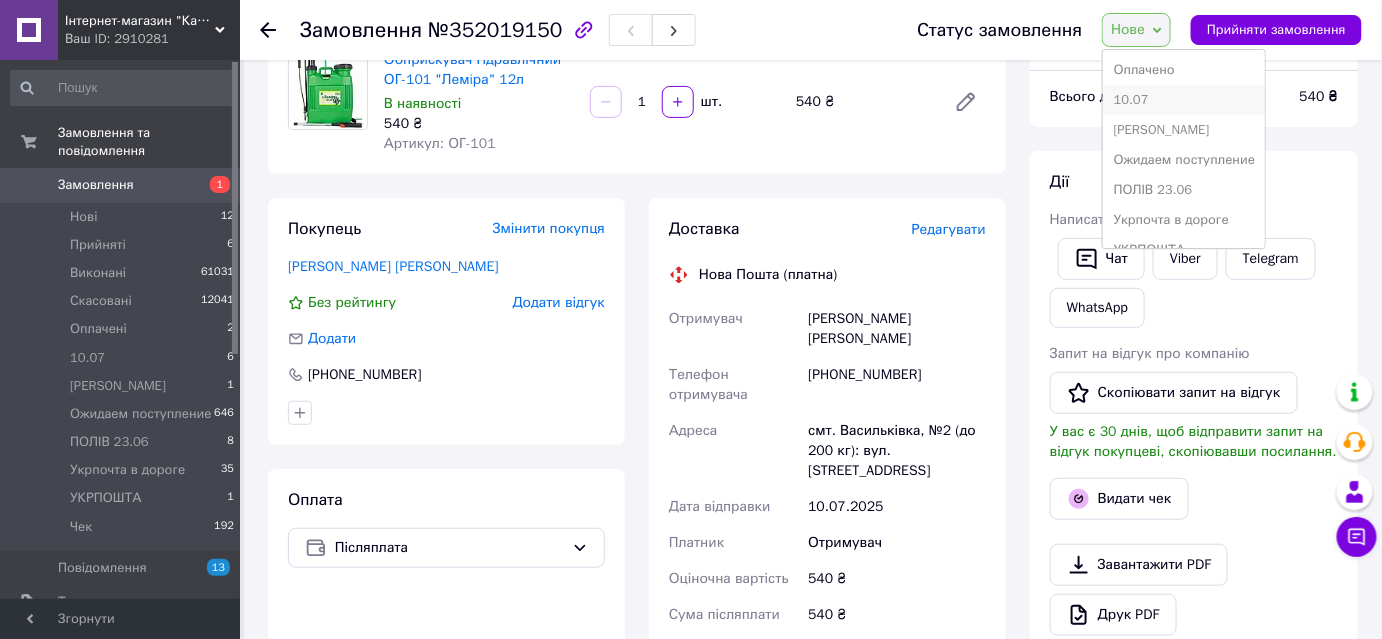 click on "10.07" at bounding box center [1184, 100] 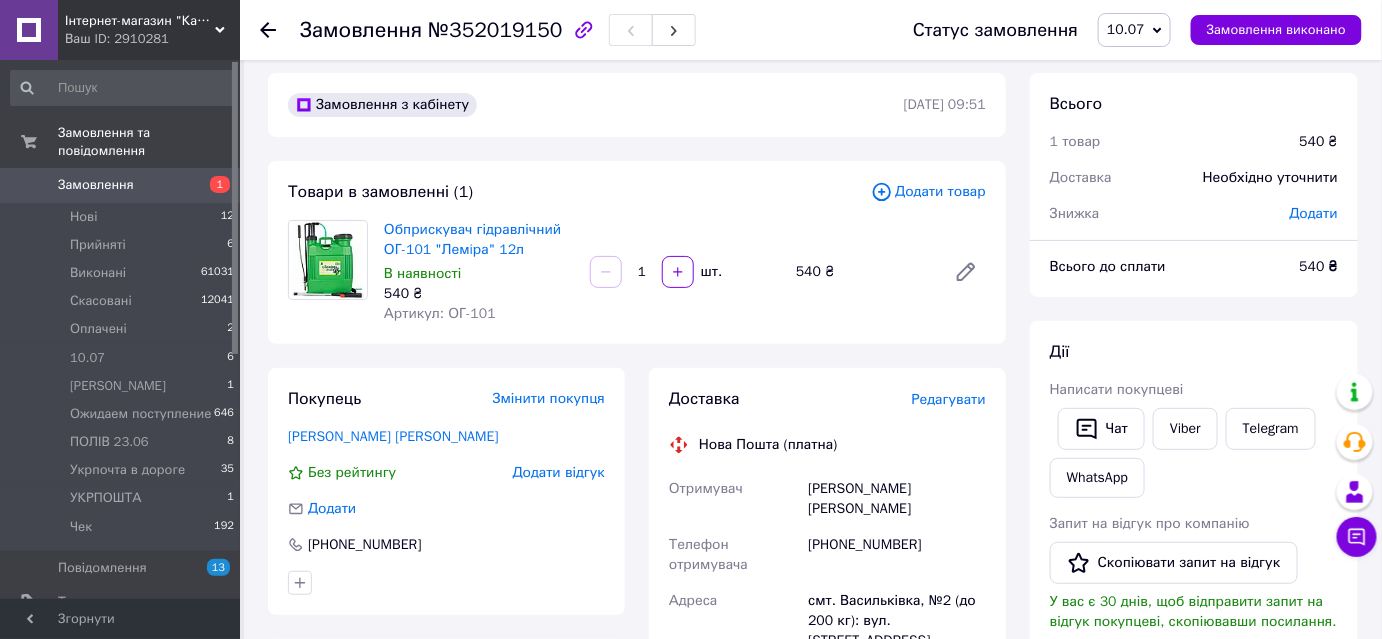 scroll, scrollTop: 0, scrollLeft: 0, axis: both 